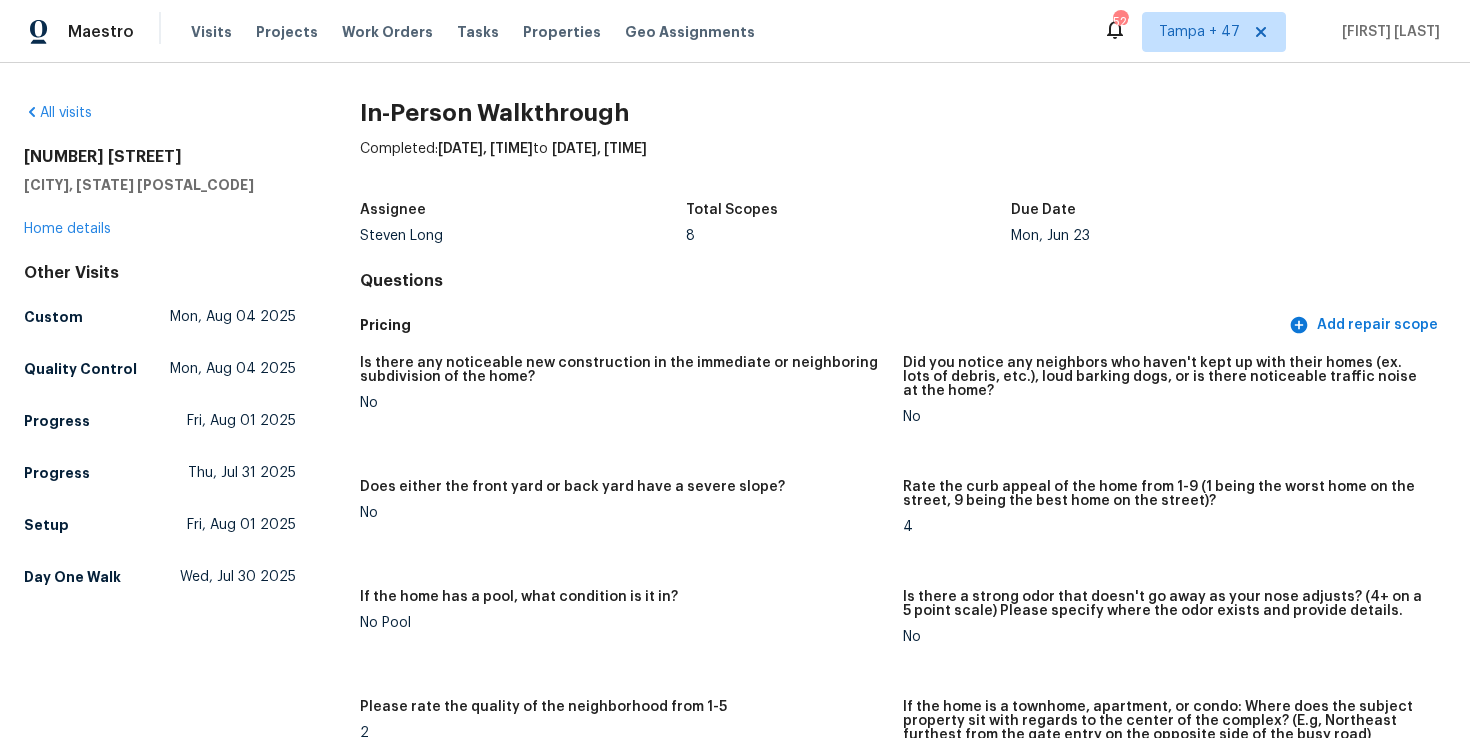 scroll, scrollTop: 0, scrollLeft: 0, axis: both 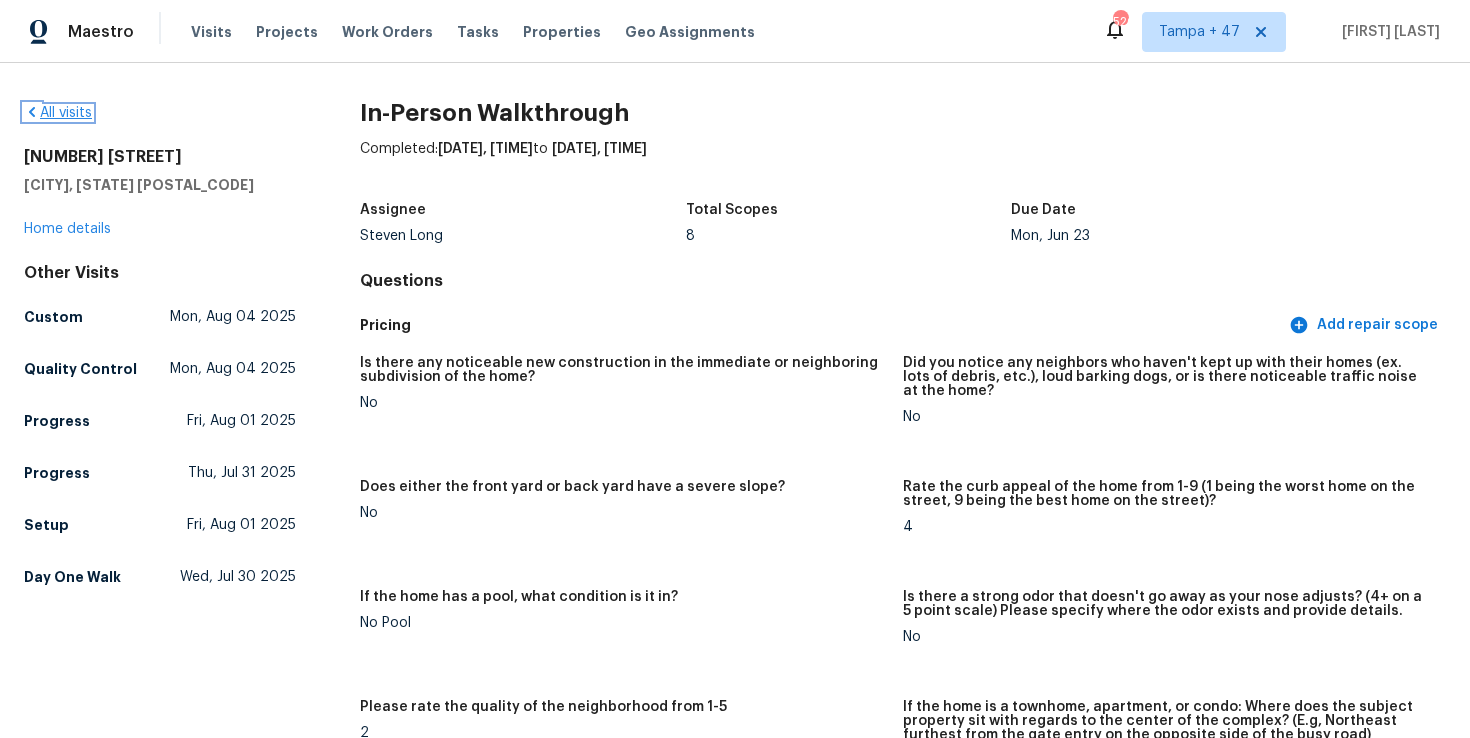 click on "All visits" at bounding box center [58, 113] 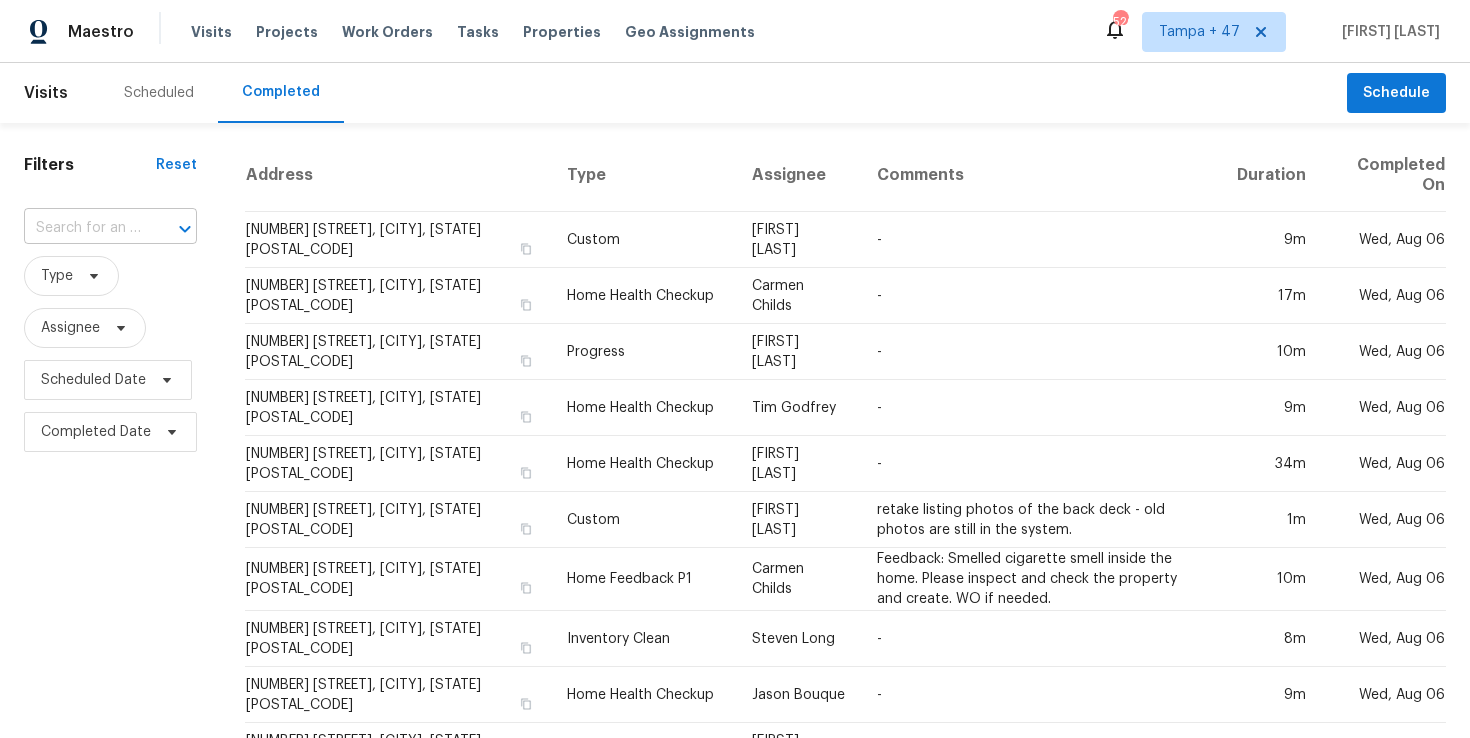 click on "​" at bounding box center [110, 228] 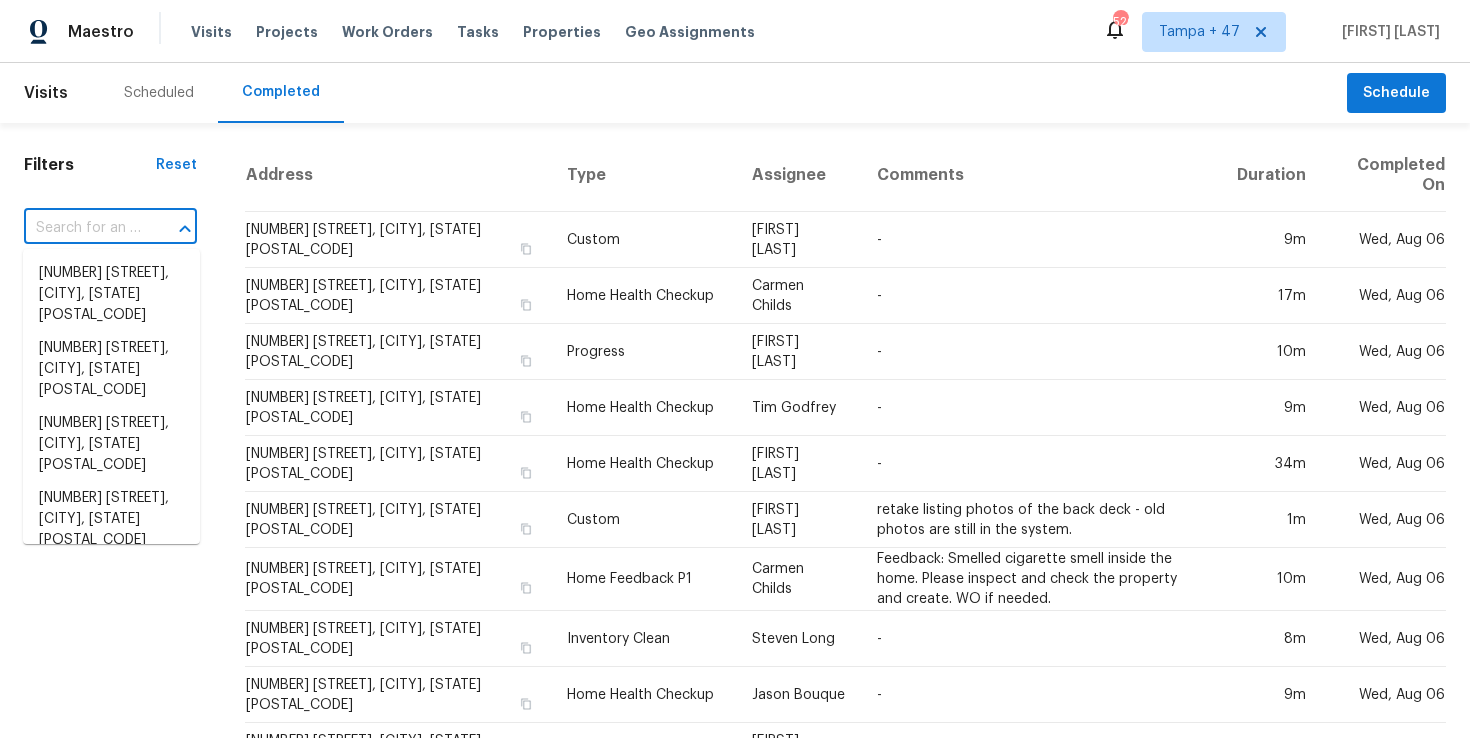 paste on "[NUMBER] [STREET] [CITY], [STATE] [POSTAL_CODE]" 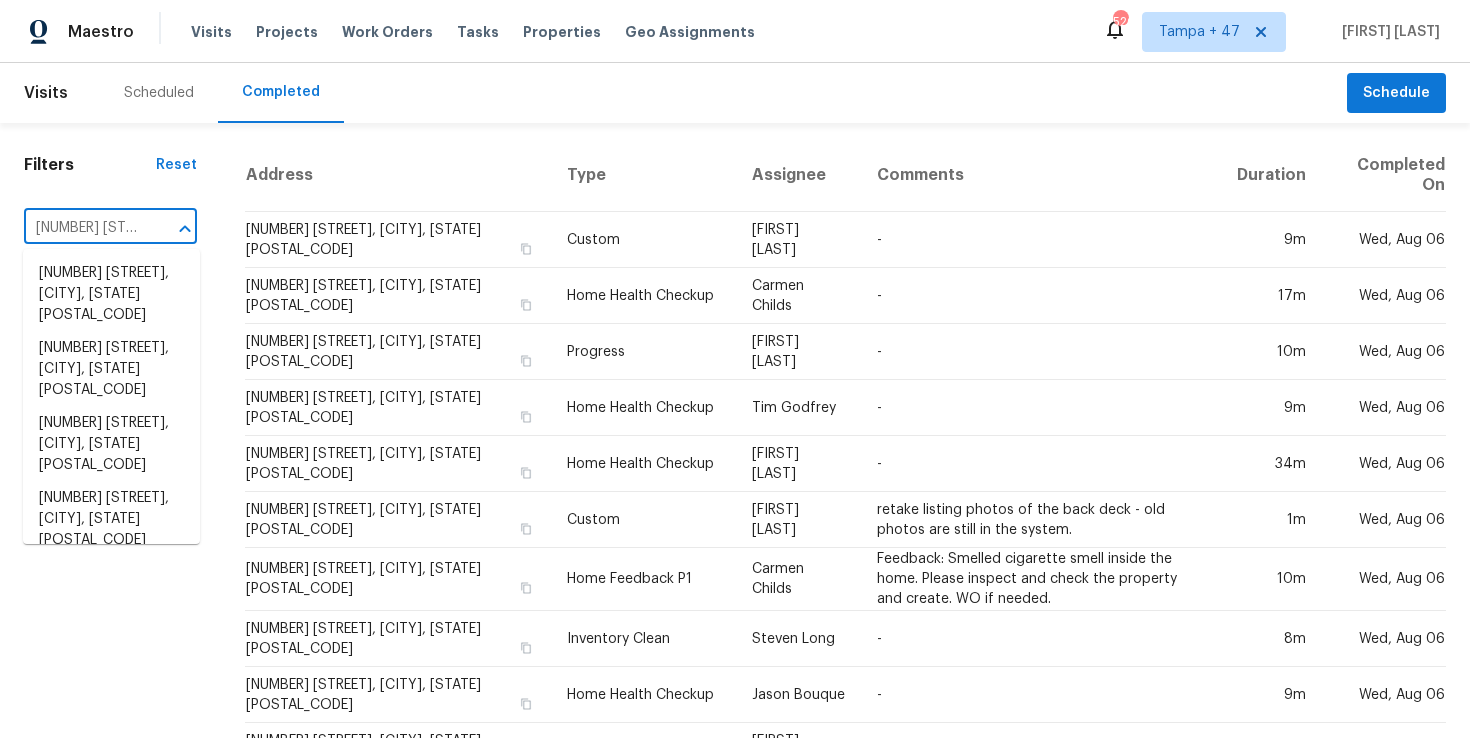 scroll, scrollTop: 0, scrollLeft: 157, axis: horizontal 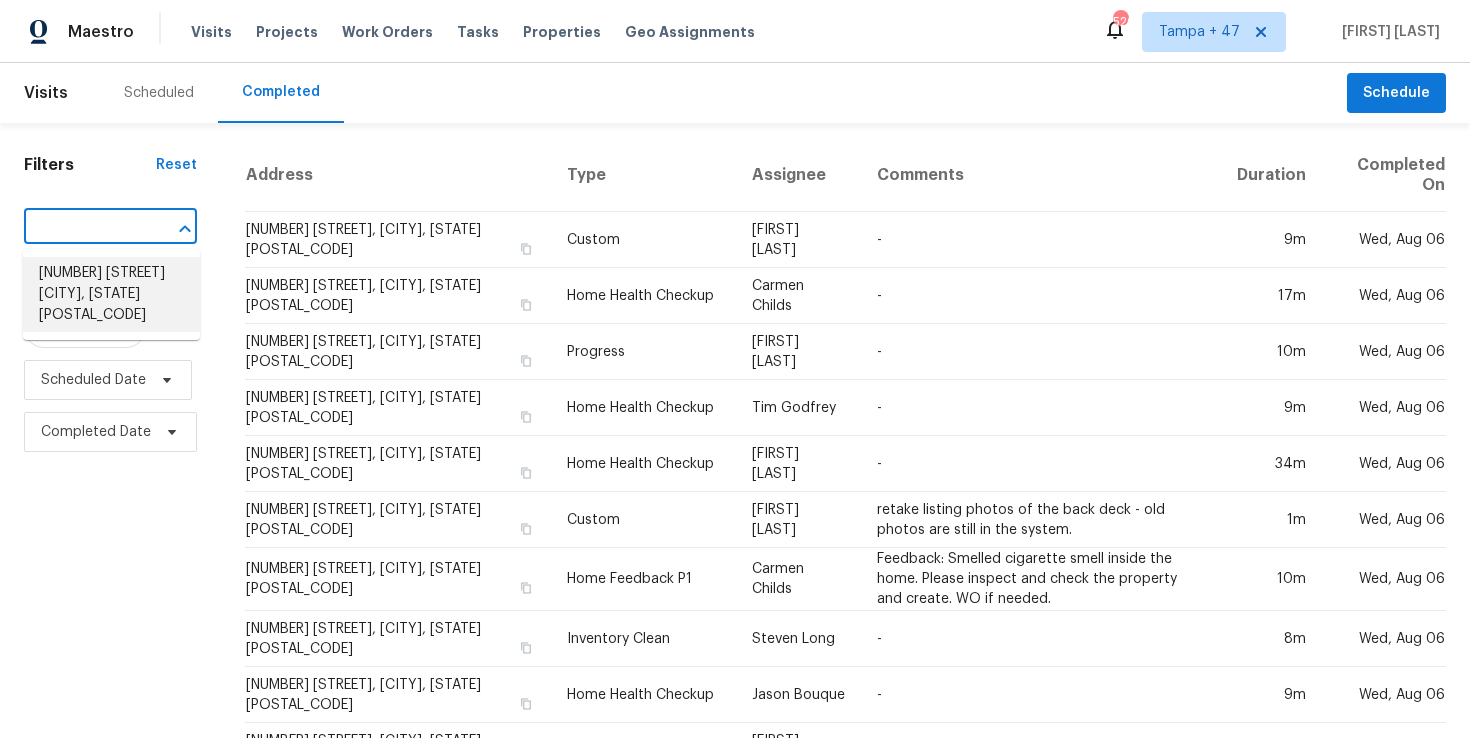 click on "[NUMBER] [STREET] [CITY], [STATE] [POSTAL_CODE]" at bounding box center [111, 294] 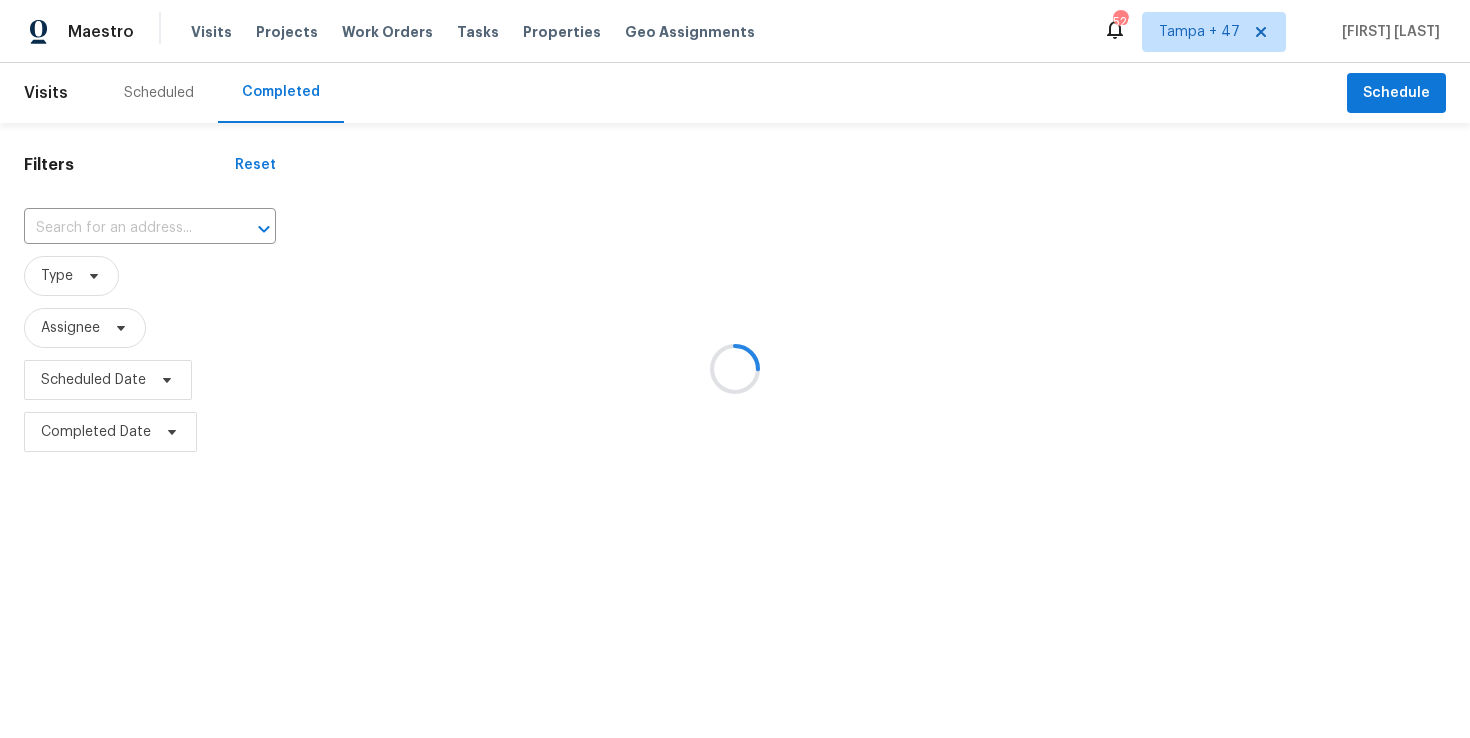 type on "144 Fox Squirrel Cir, Columbia, SC 29209" 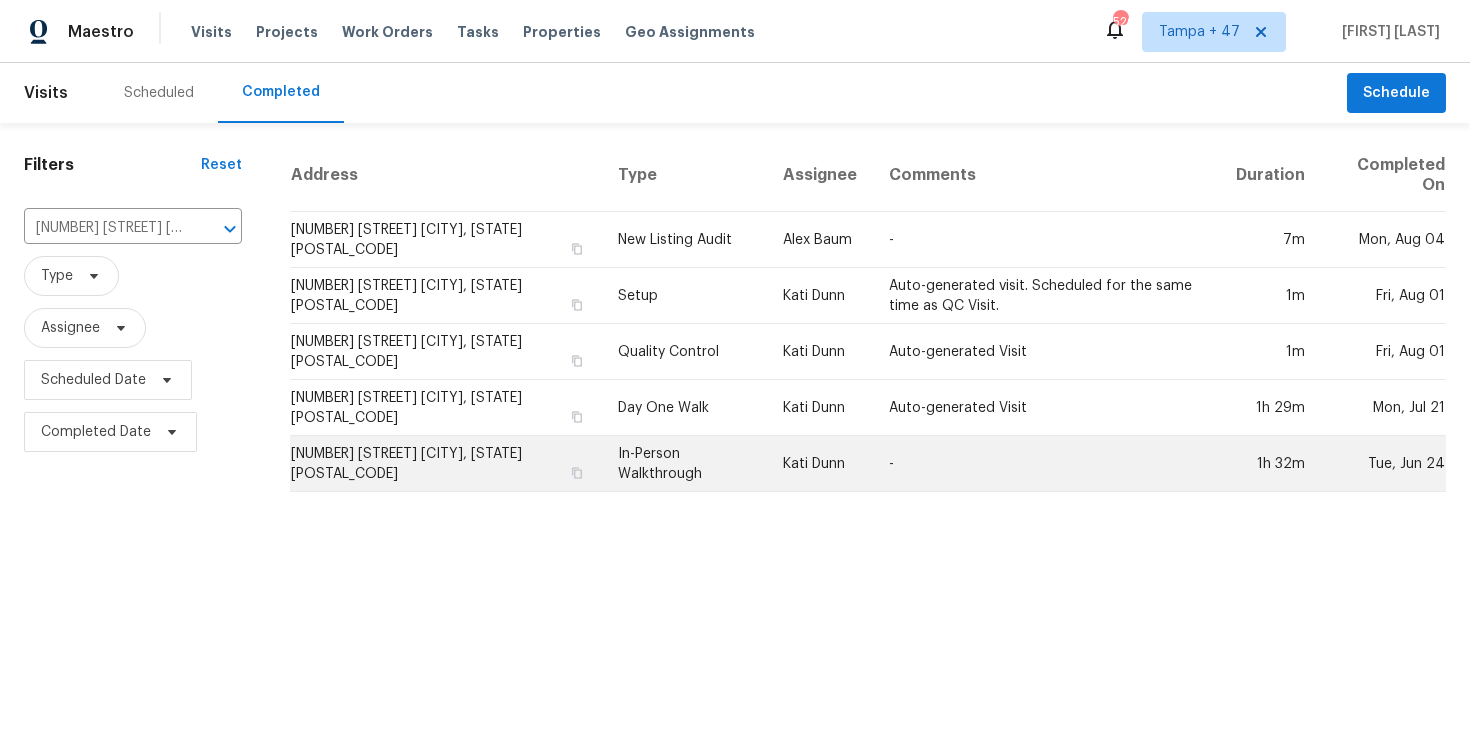 click on "In-Person Walkthrough" at bounding box center [684, 464] 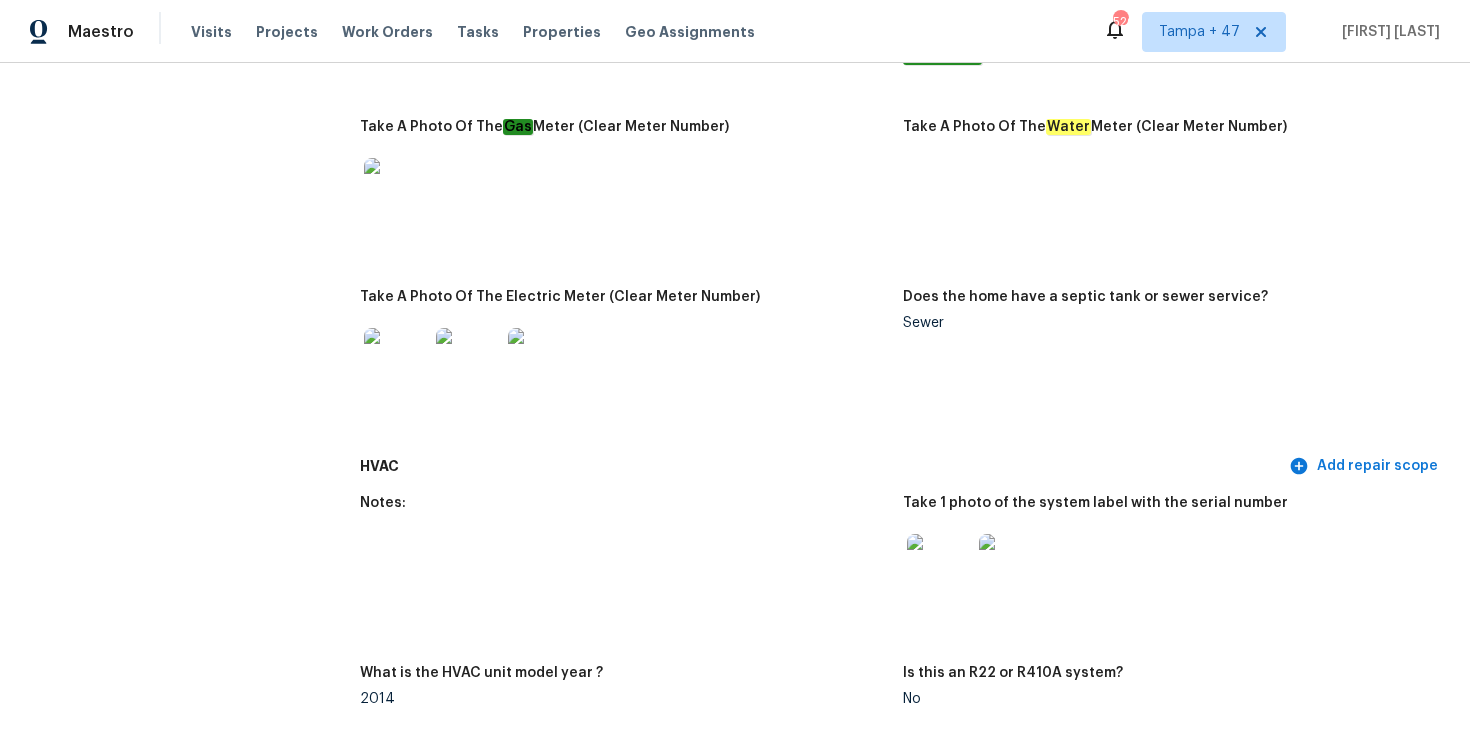 scroll, scrollTop: 1514, scrollLeft: 0, axis: vertical 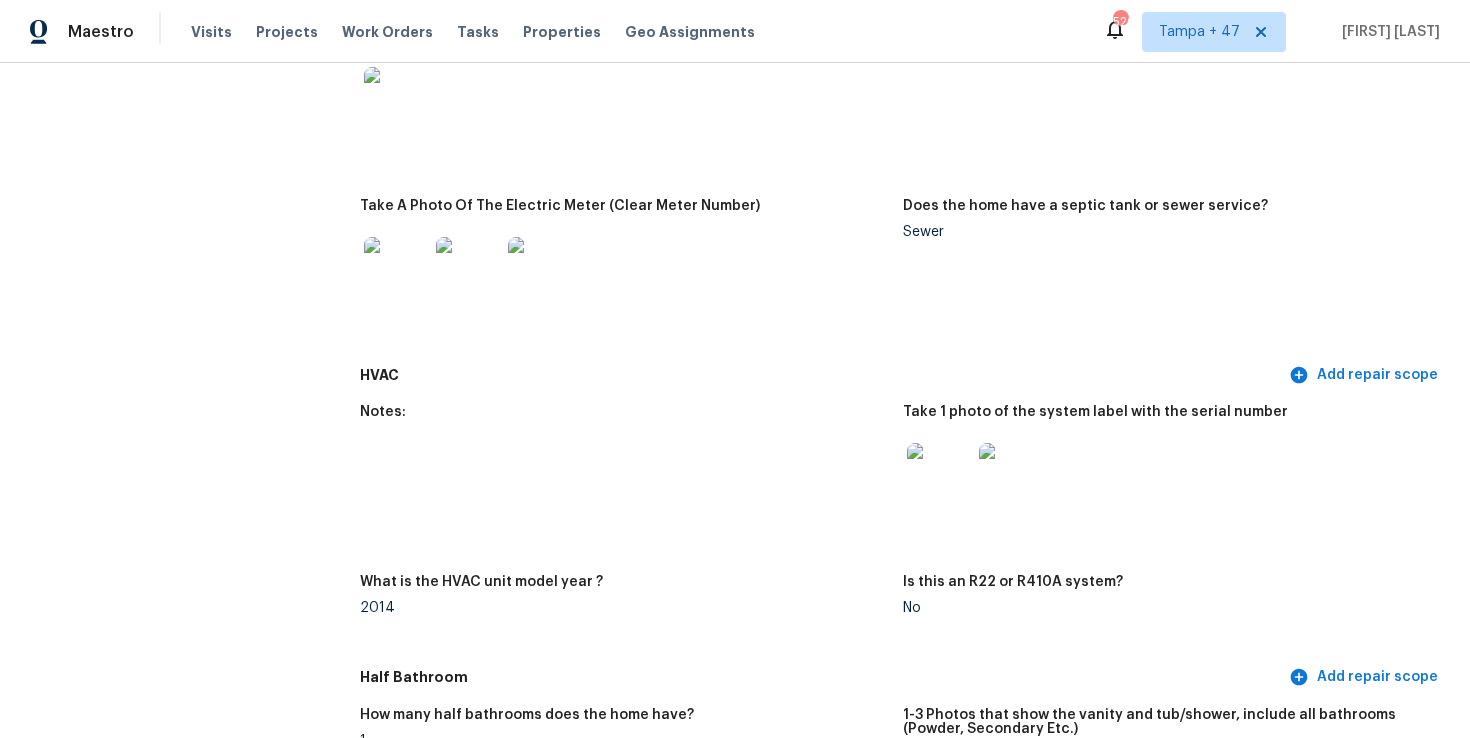 click at bounding box center [1011, 475] 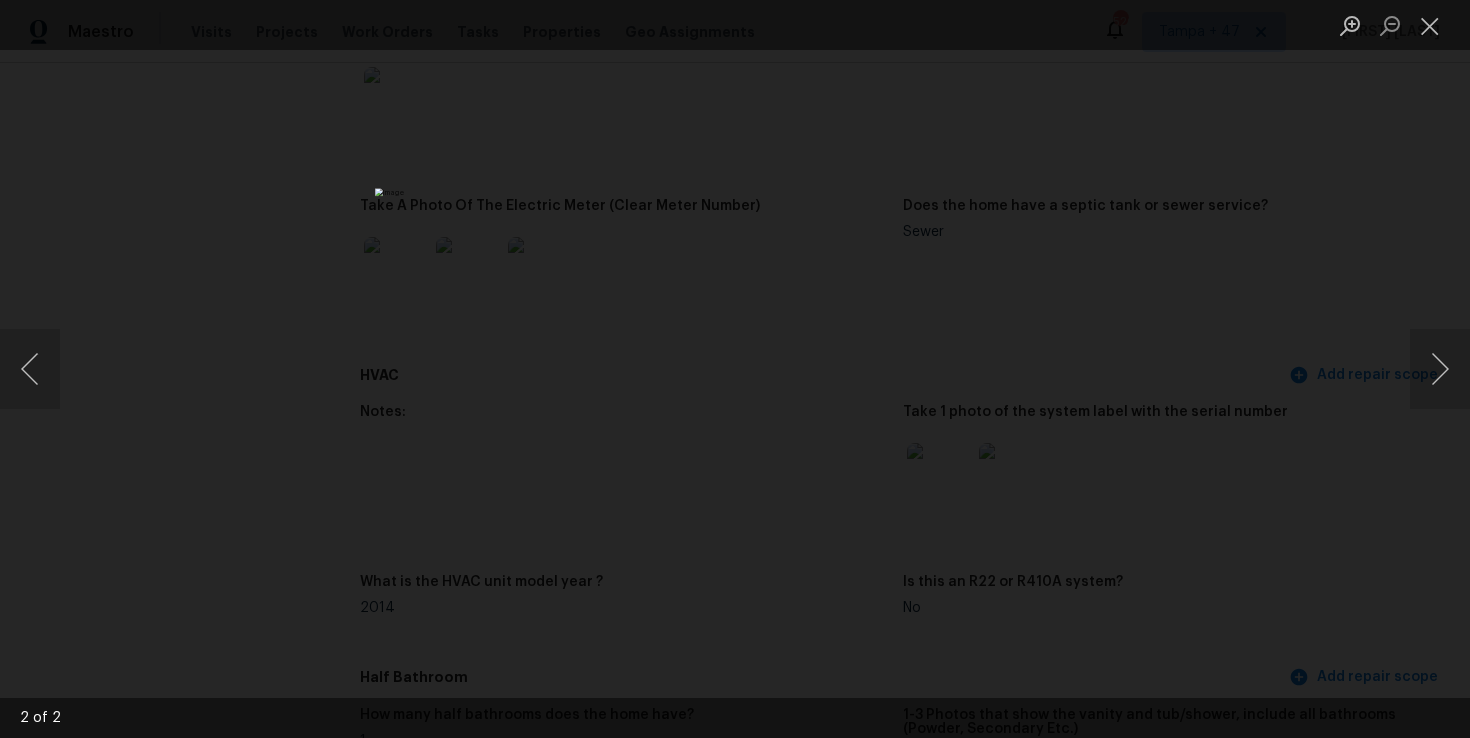 click at bounding box center [735, 369] 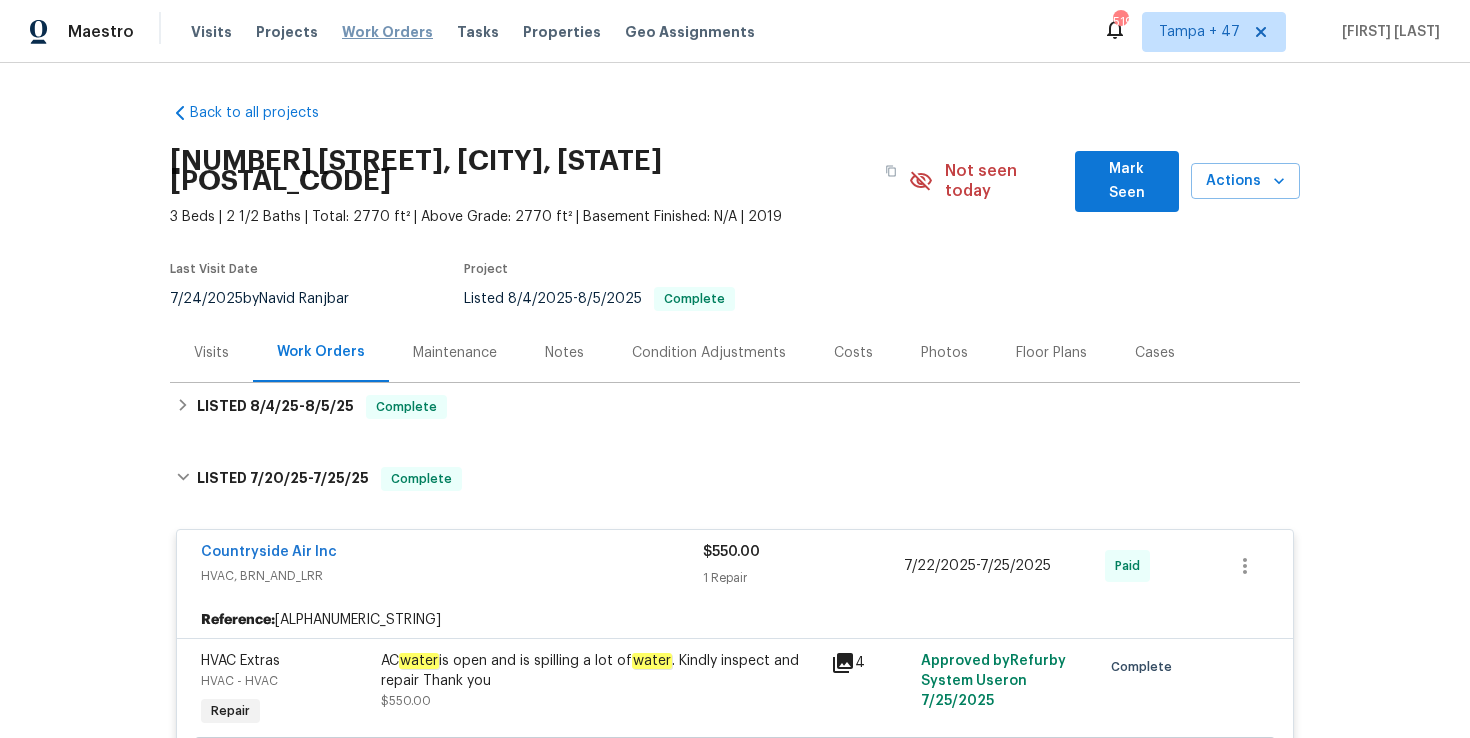scroll, scrollTop: 0, scrollLeft: 0, axis: both 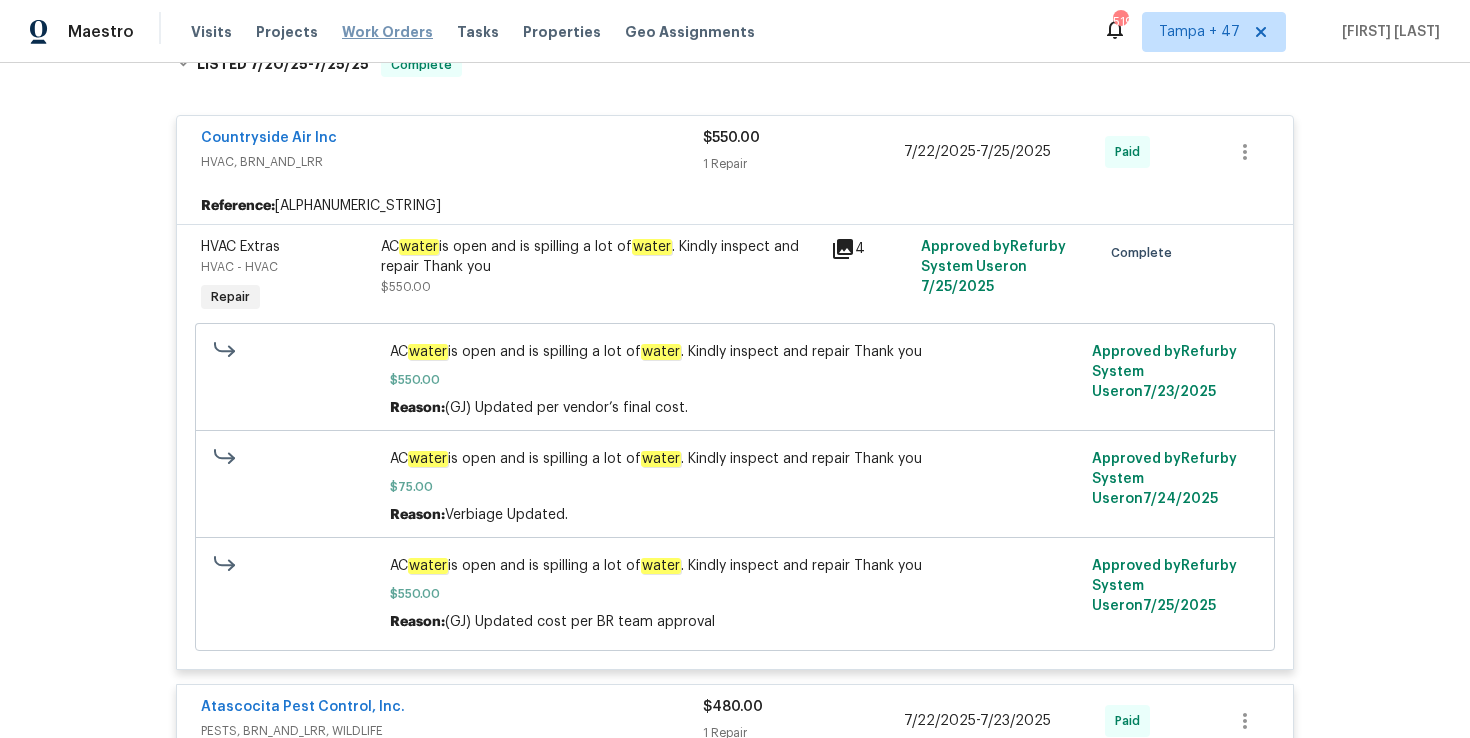 click on "Work Orders" at bounding box center [387, 32] 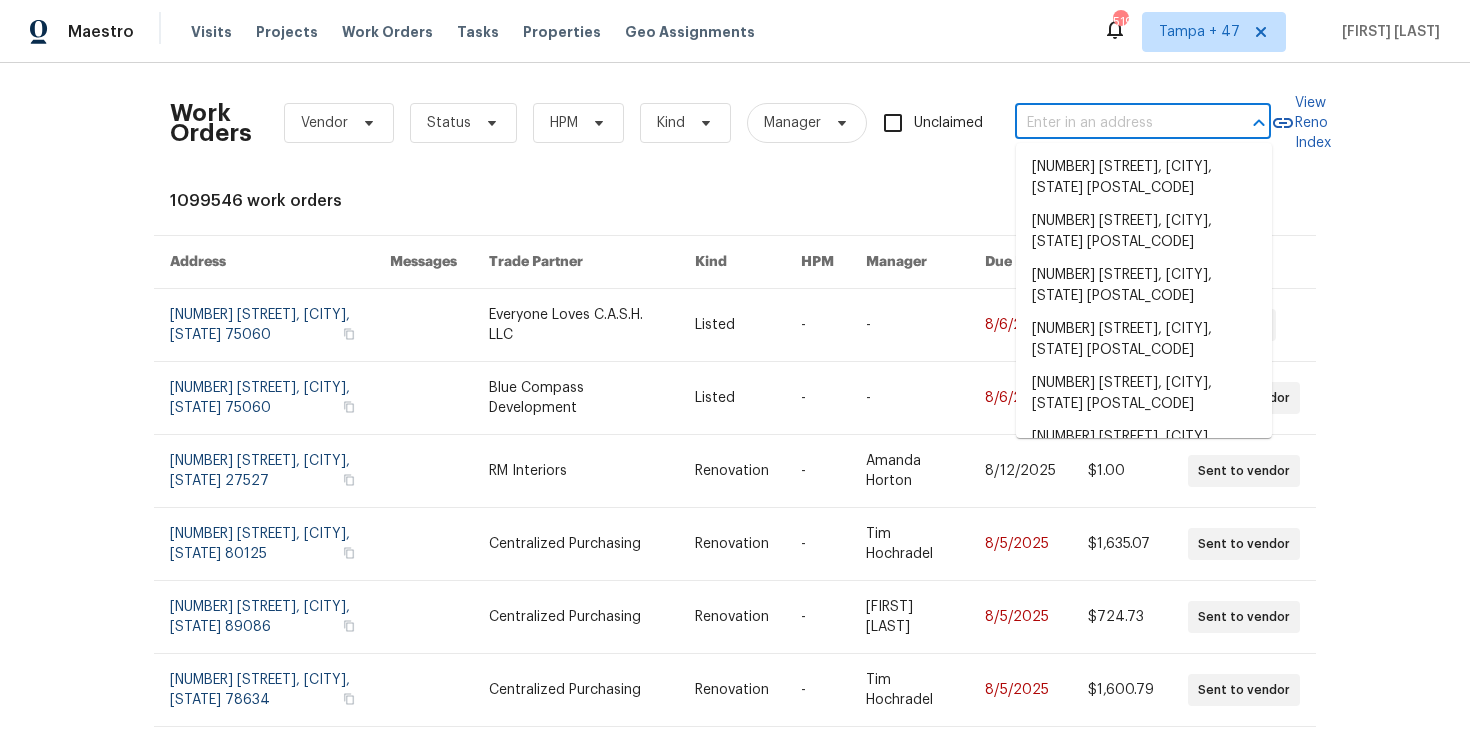 click at bounding box center (1115, 123) 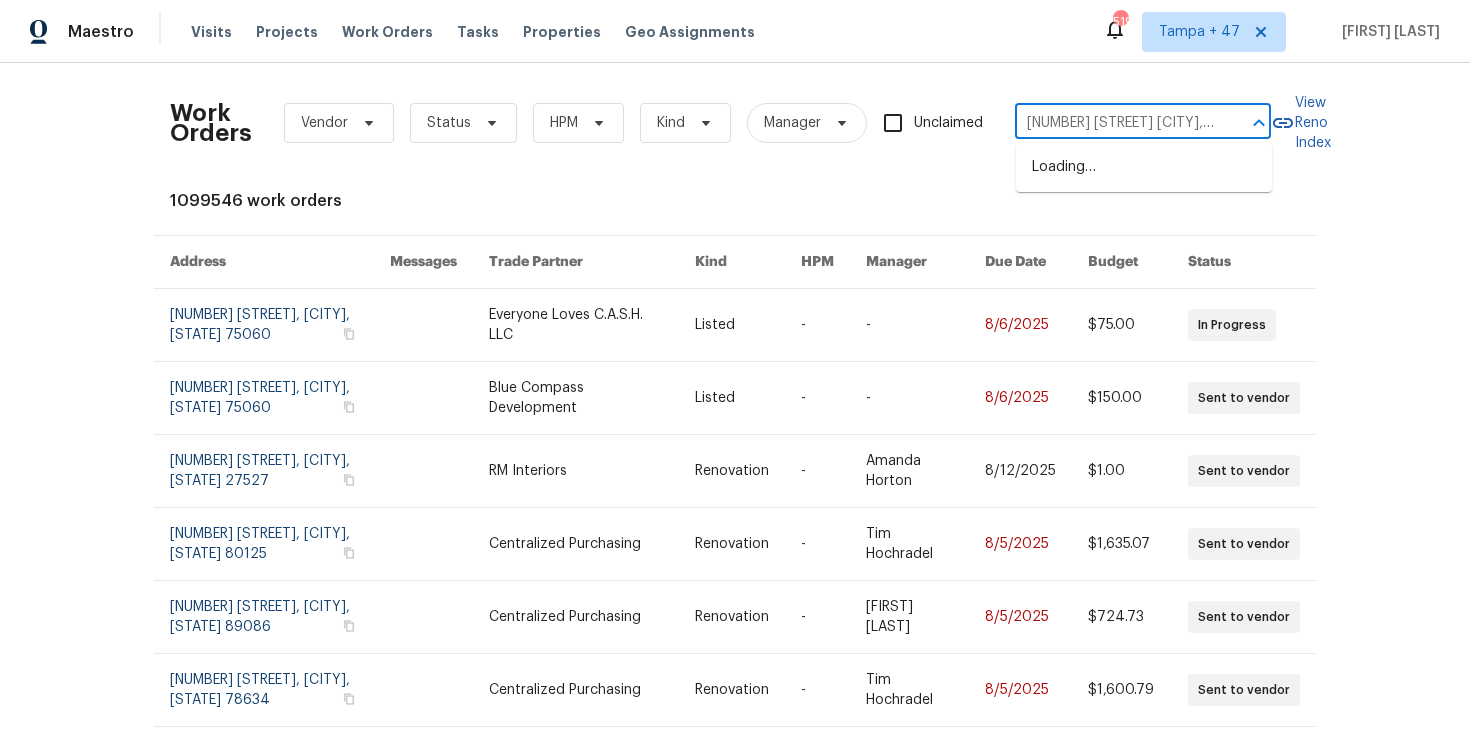 scroll, scrollTop: 0, scrollLeft: 78, axis: horizontal 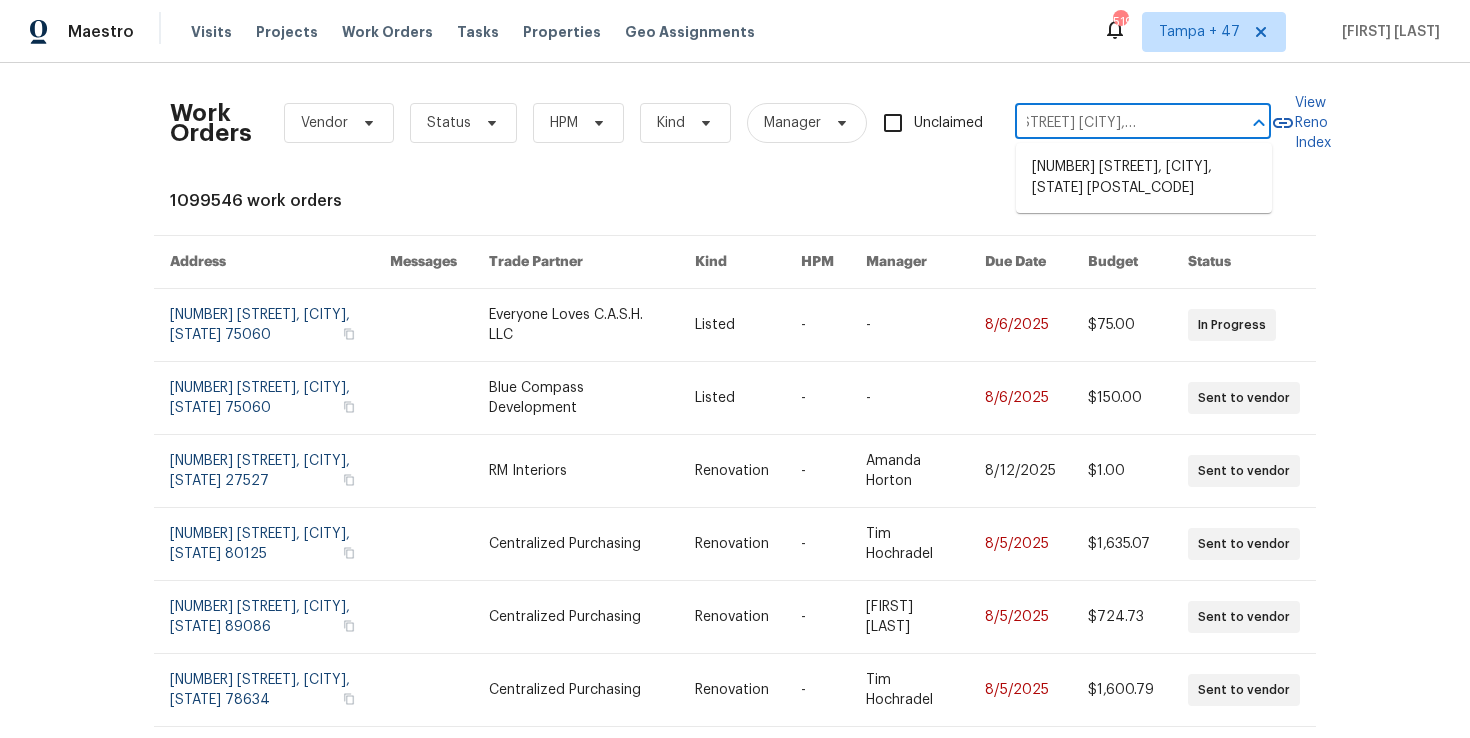 click on "[NUMBER] [STREET] [CITY], [STATE] [POSTAL_CODE]" at bounding box center [1144, 178] 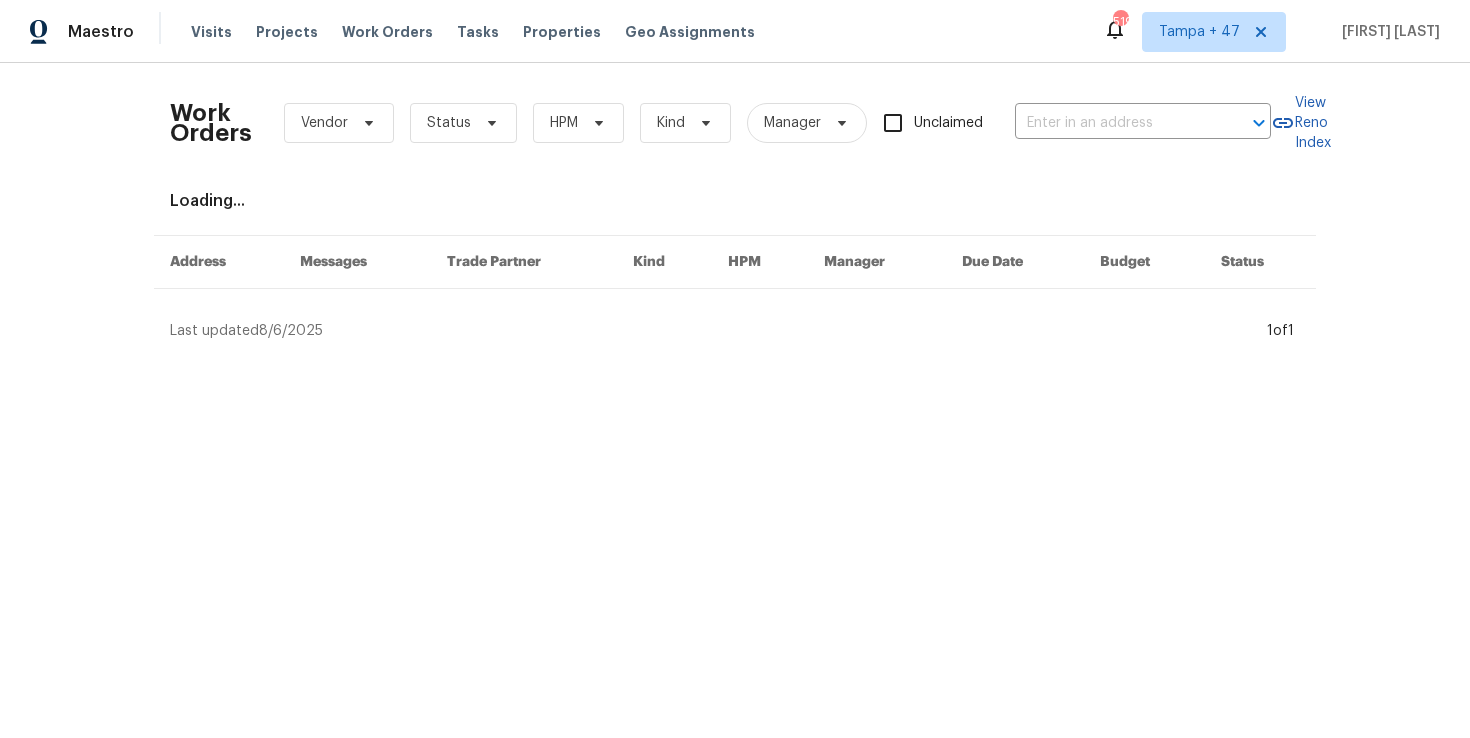 type on "[NUMBER] [STREET] [CITY], [STATE] [POSTAL_CODE]" 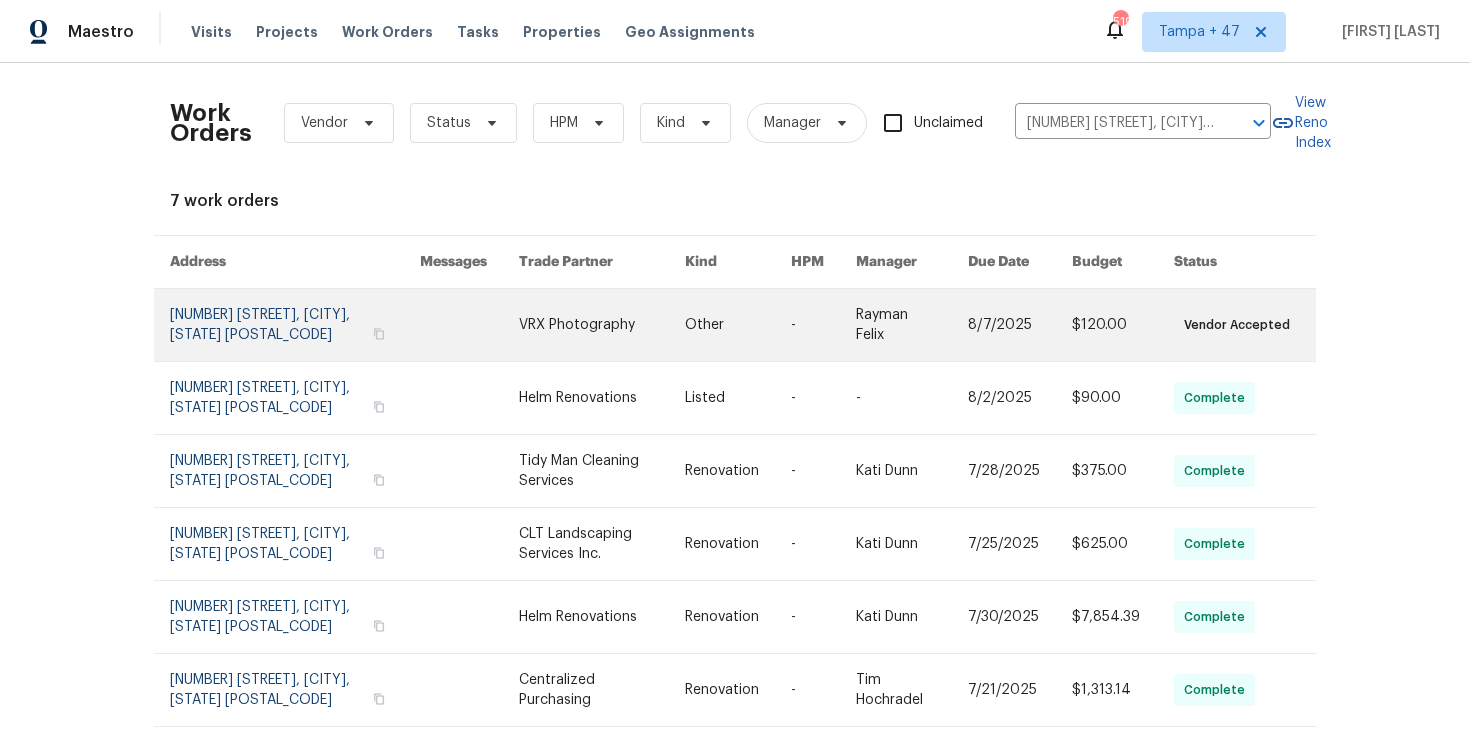 click at bounding box center [295, 325] 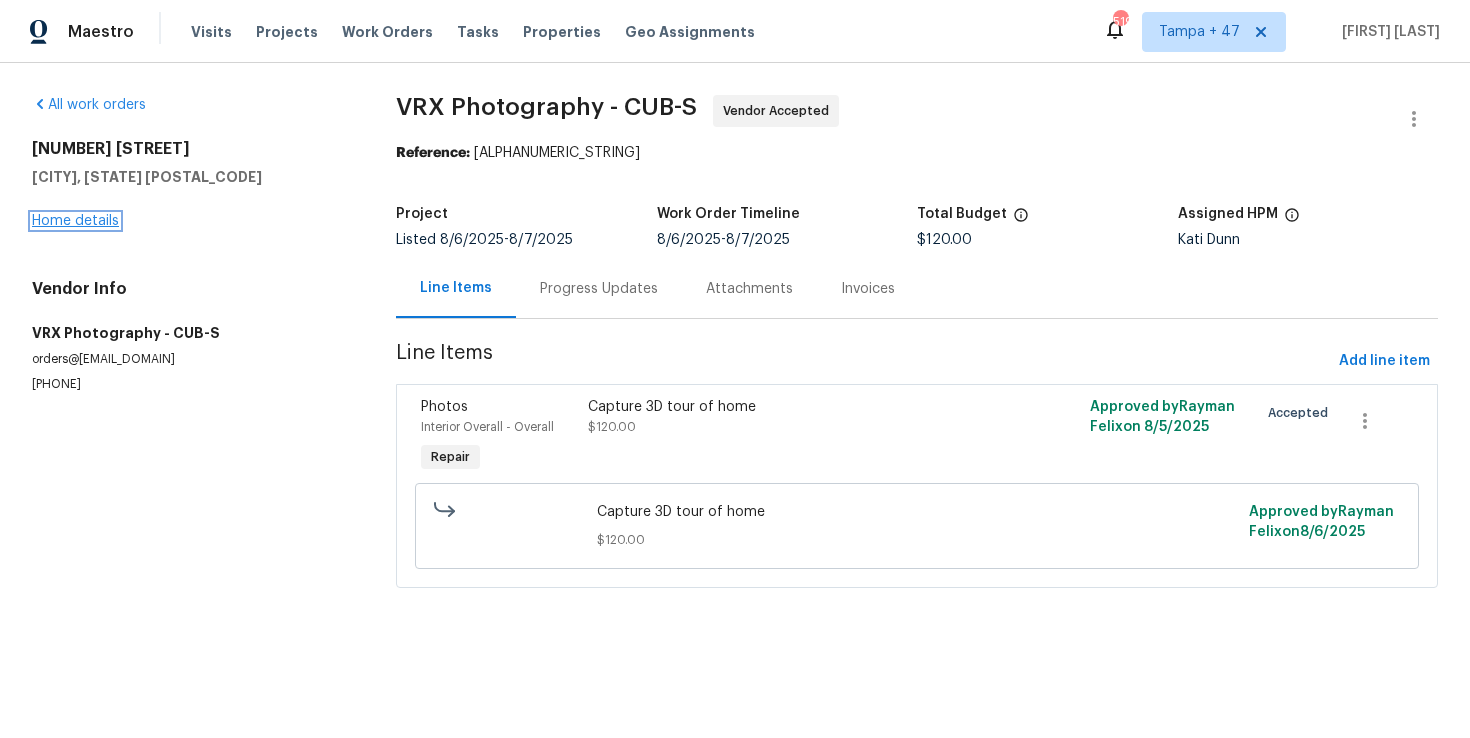 click on "Home details" at bounding box center [75, 221] 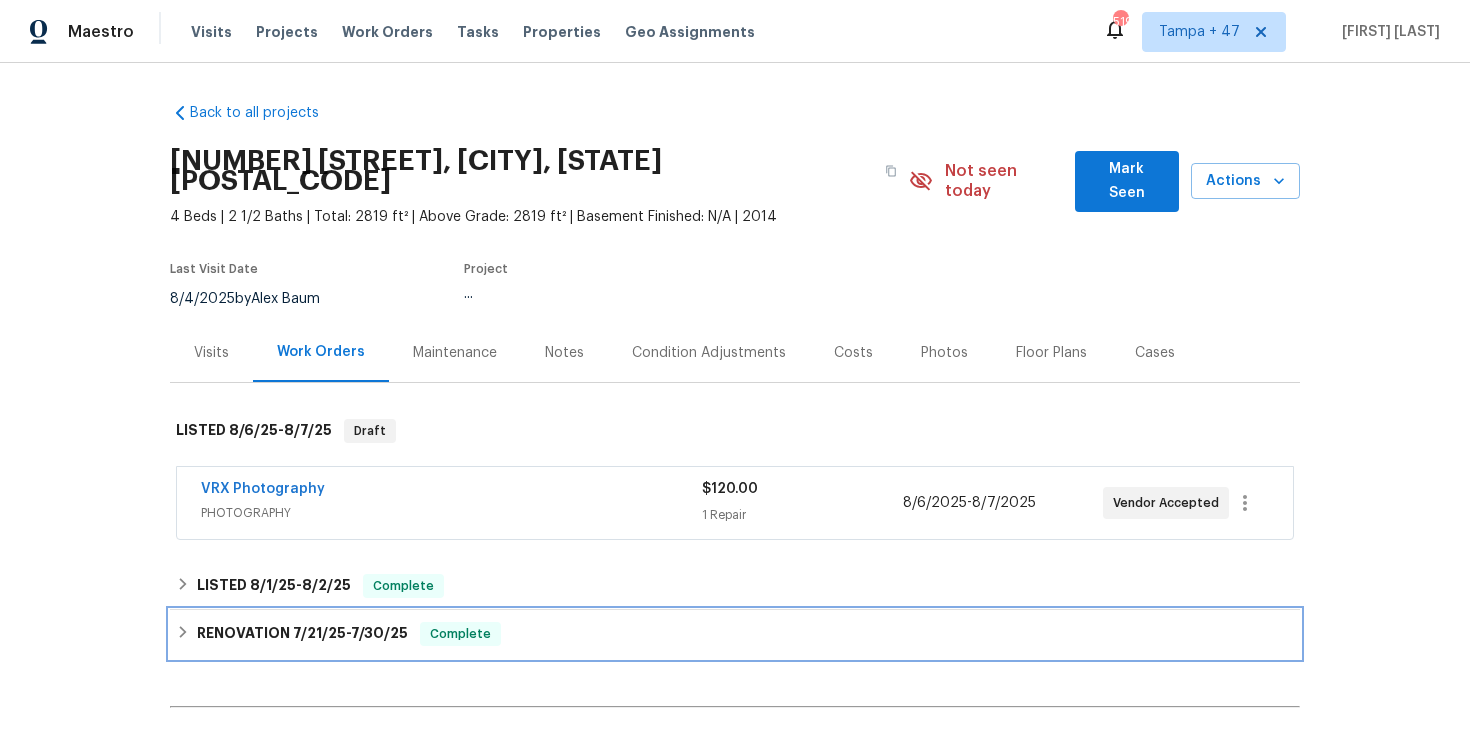 click on "RENOVATION   7/21/25  -  7/30/25 Complete" at bounding box center (735, 634) 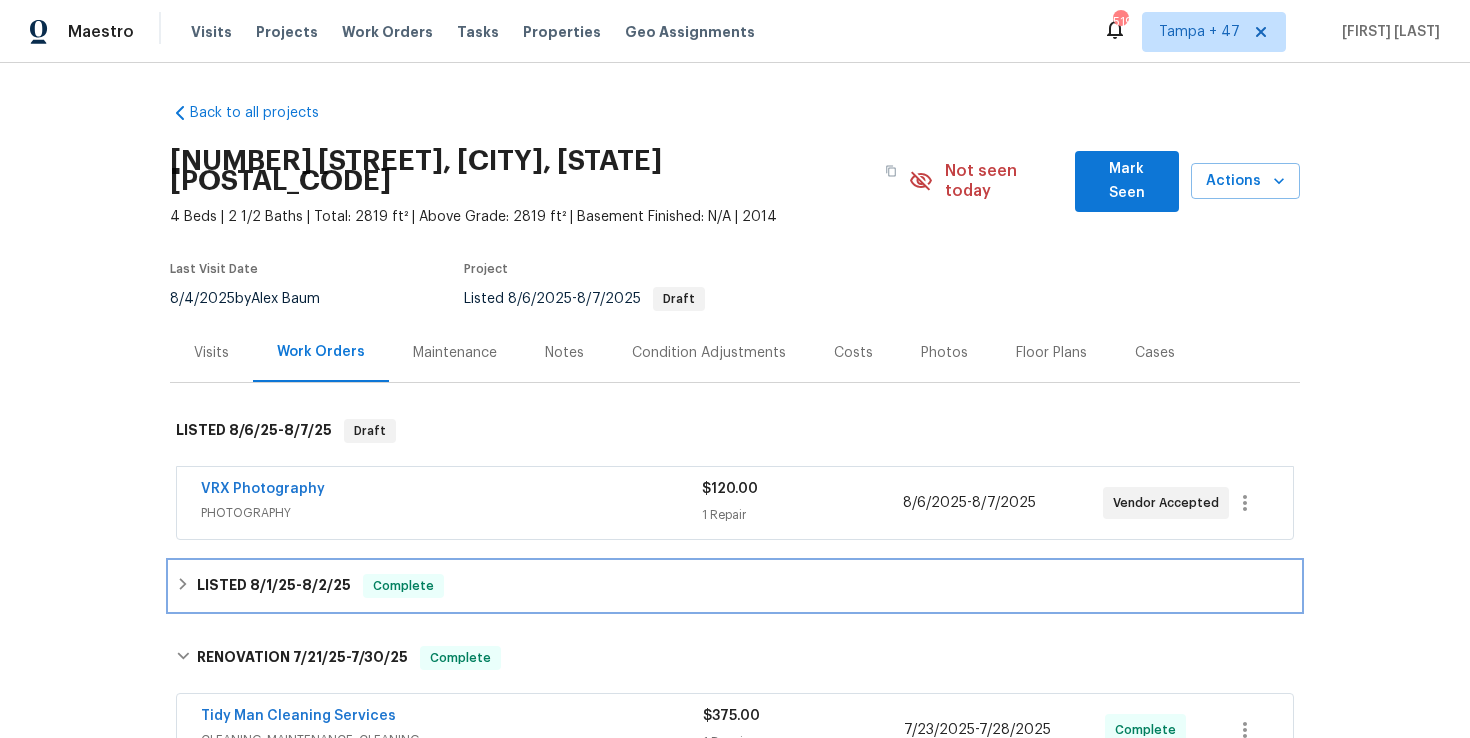 click on "LISTED   8/1/25  -  8/2/25 Complete" at bounding box center (735, 586) 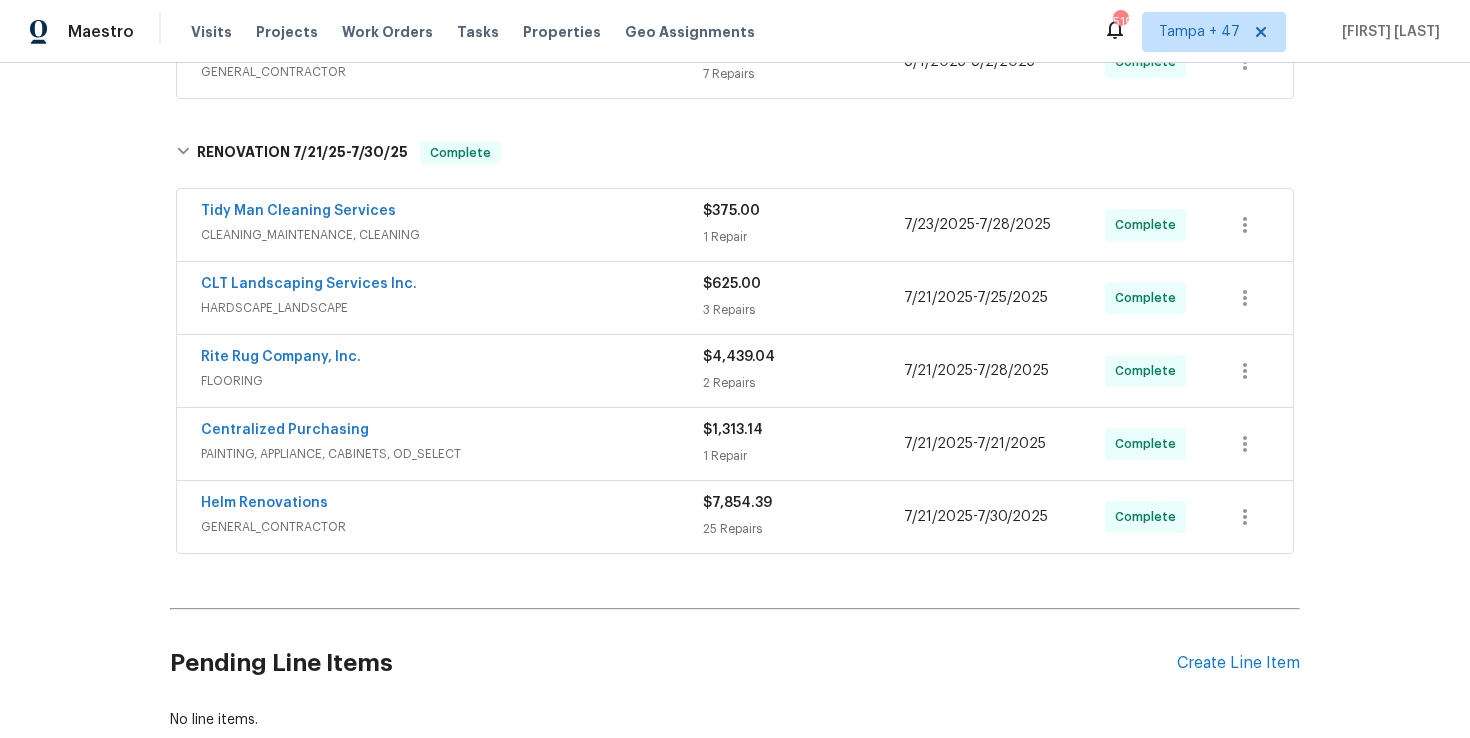 scroll, scrollTop: 712, scrollLeft: 0, axis: vertical 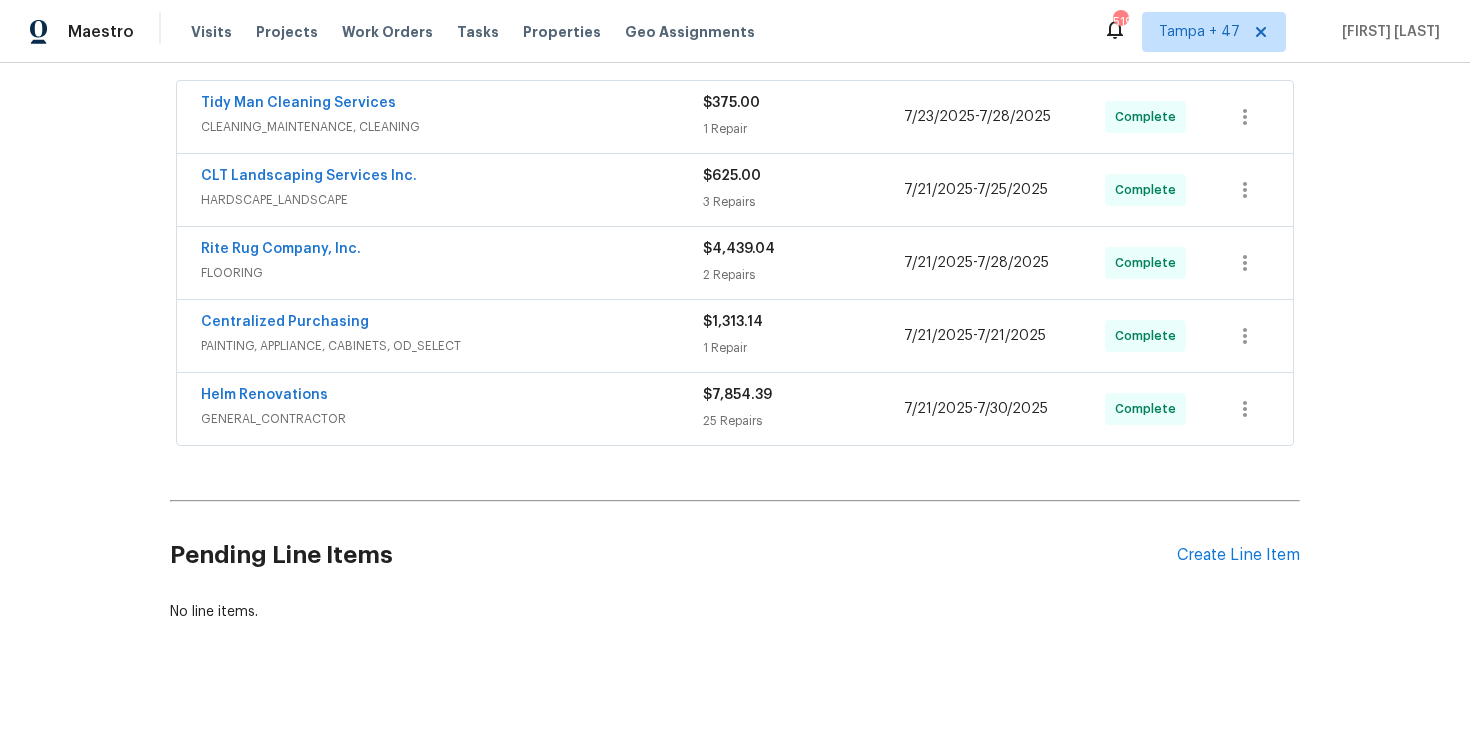 click on "GENERAL_CONTRACTOR" at bounding box center [452, 419] 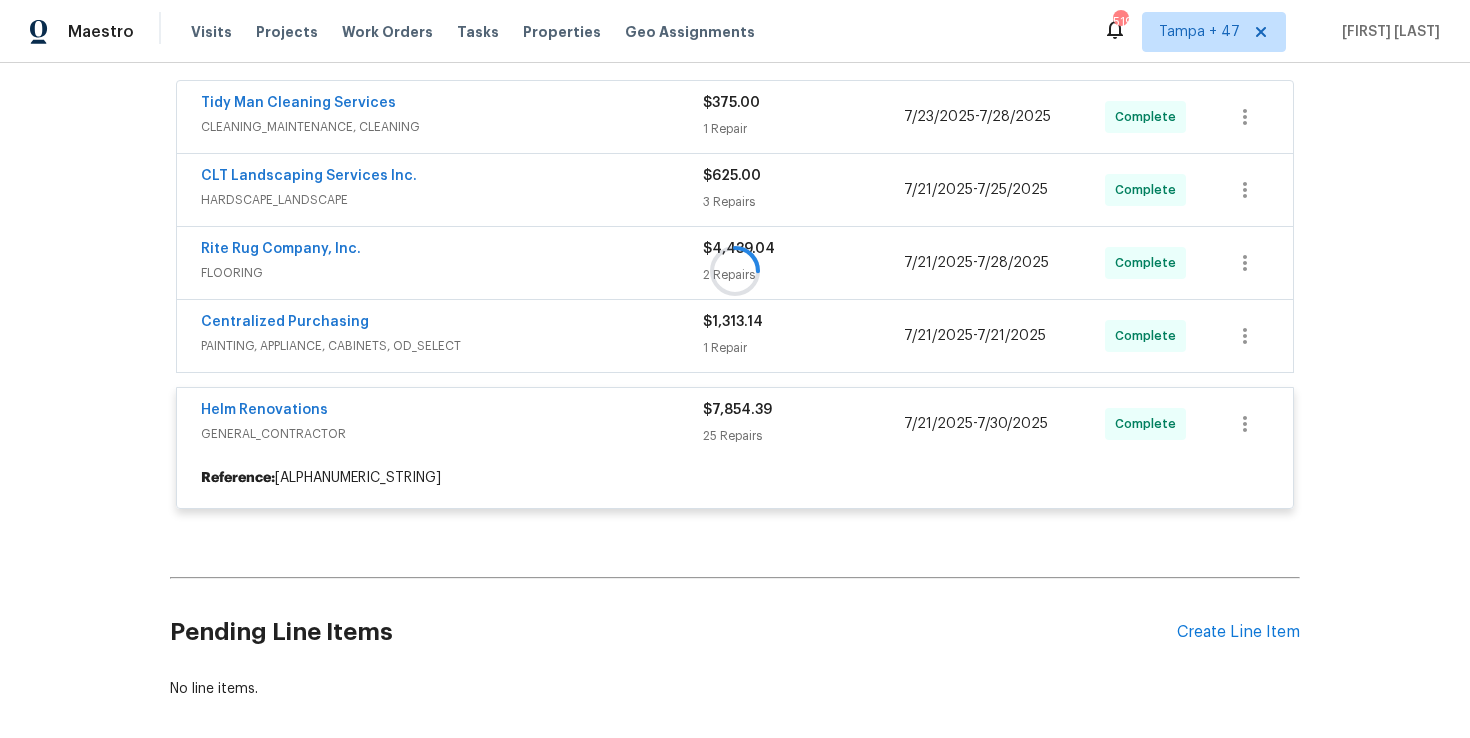 click at bounding box center (735, 271) 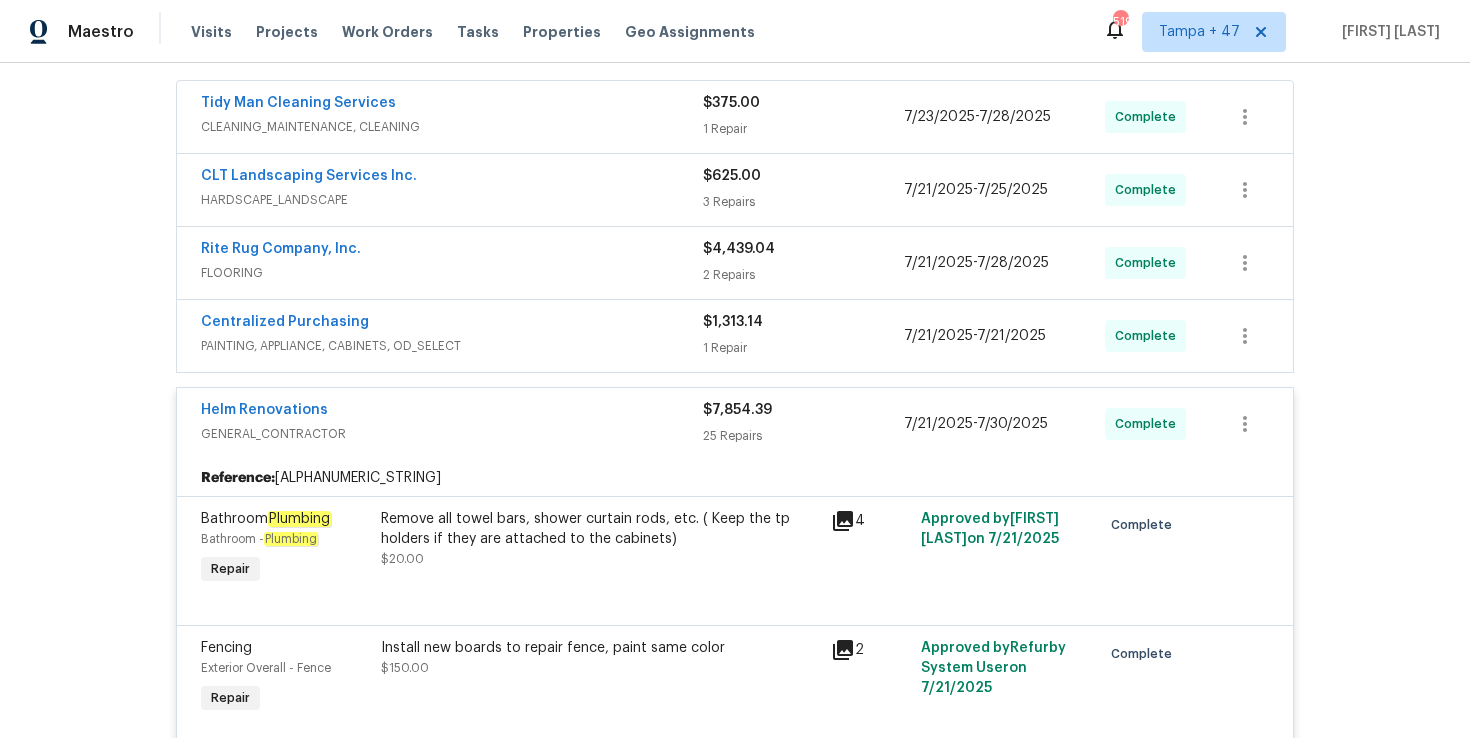 click on "PAINTING, APPLIANCE, CABINETS, OD_SELECT" at bounding box center [452, 346] 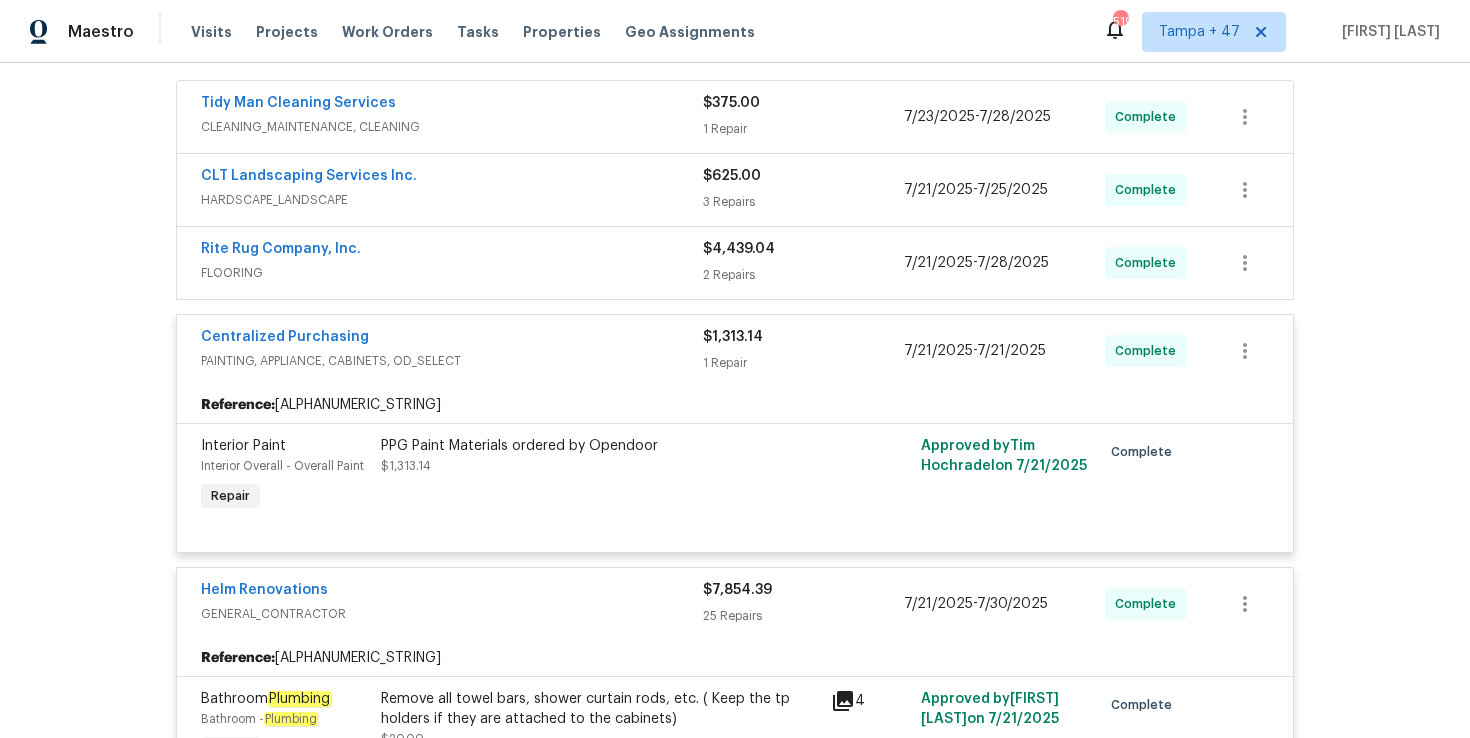 click on "FLOORING" at bounding box center (452, 273) 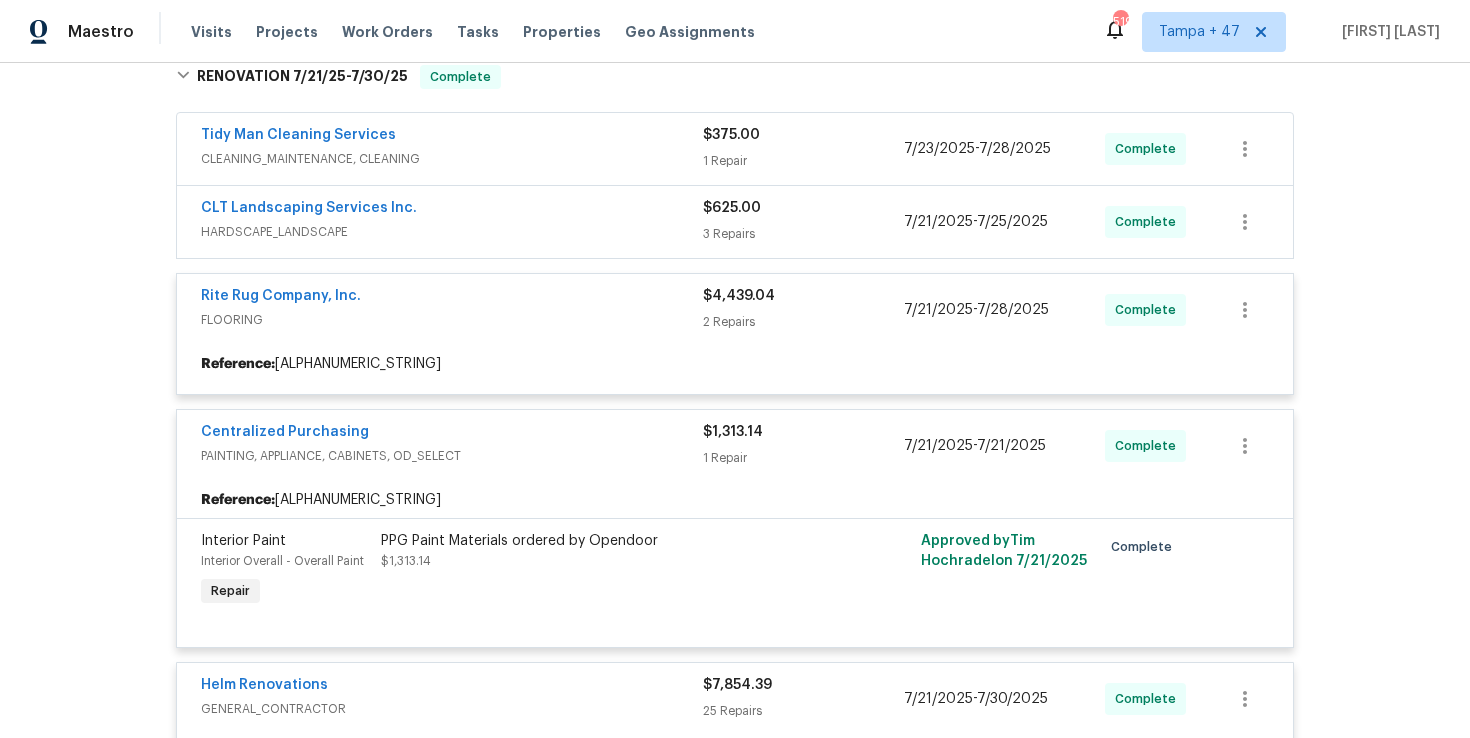 scroll, scrollTop: 675, scrollLeft: 0, axis: vertical 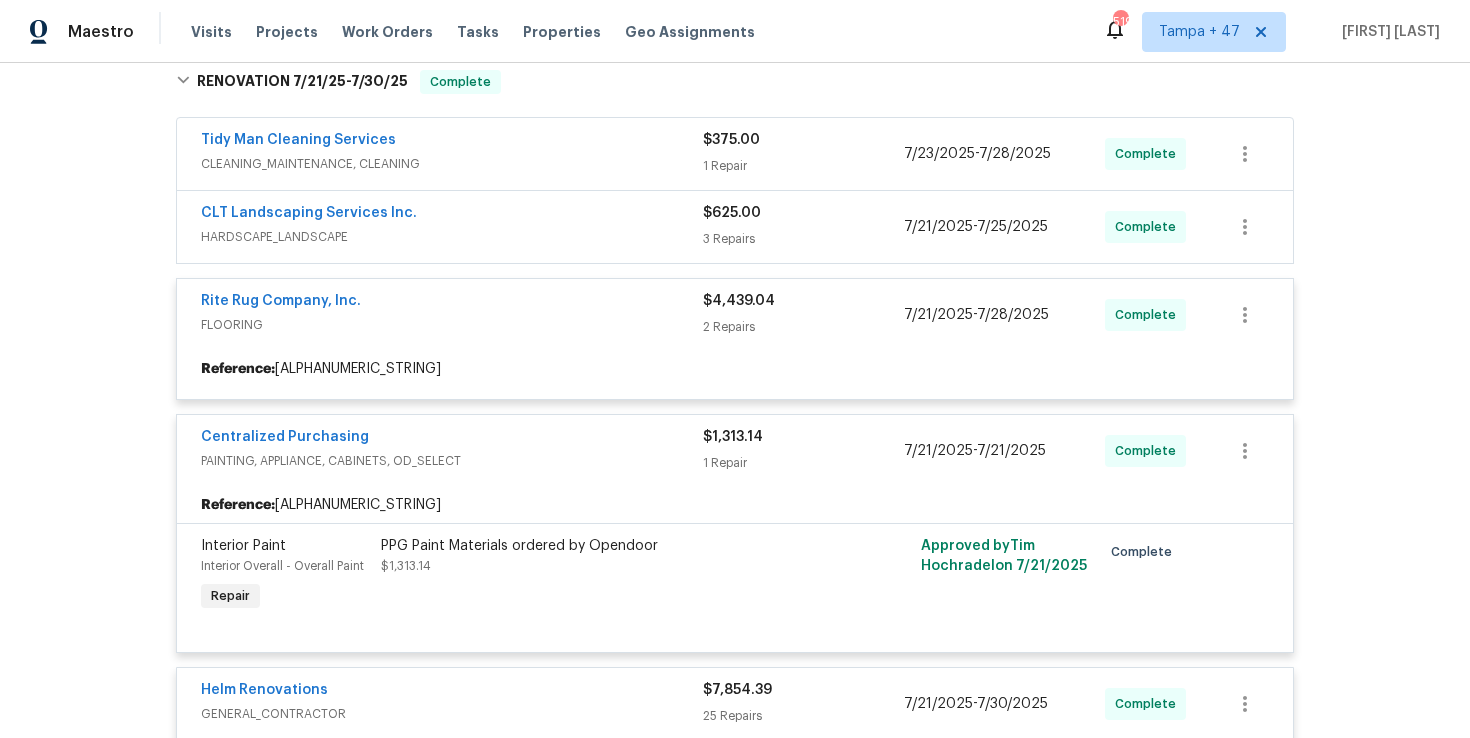 click on "CLT Landscaping Services Inc." at bounding box center (452, 215) 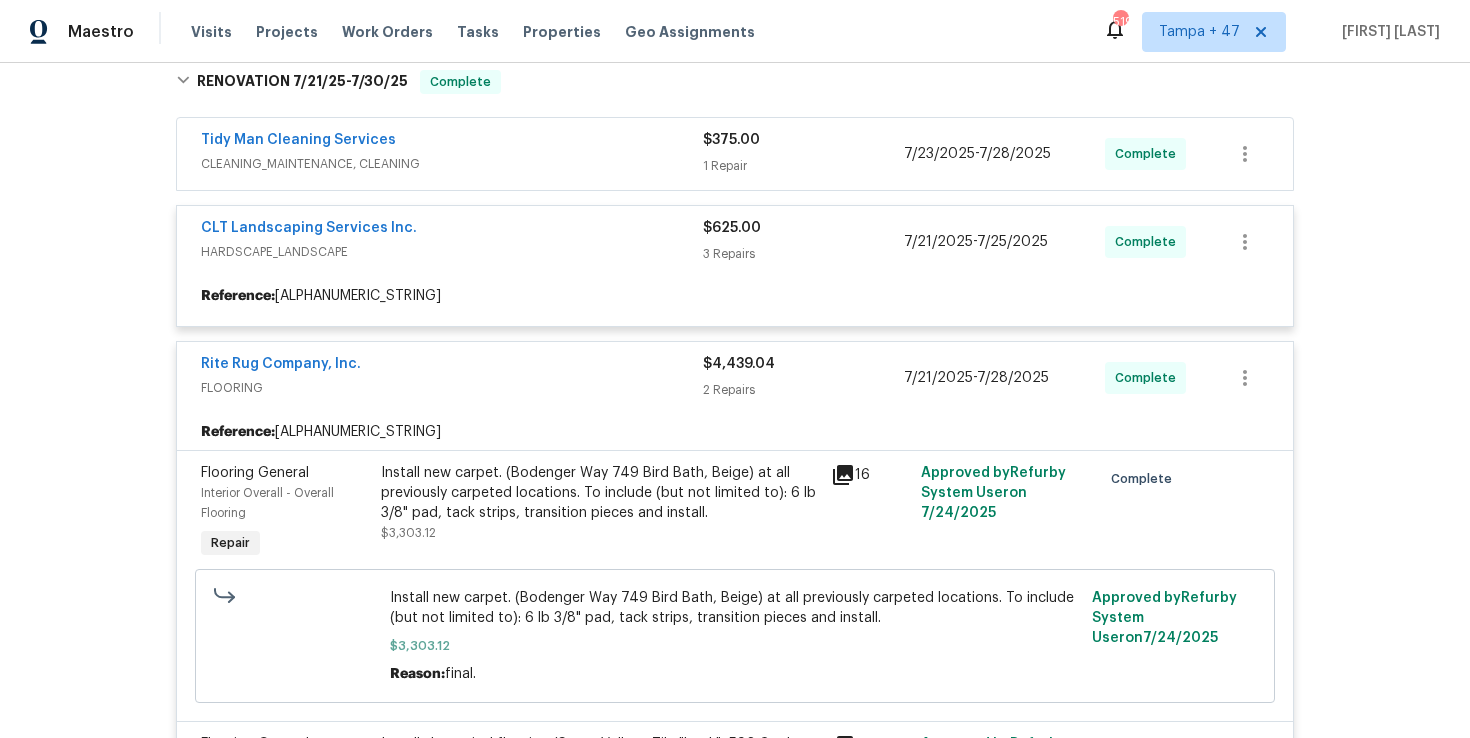 scroll, scrollTop: 527, scrollLeft: 0, axis: vertical 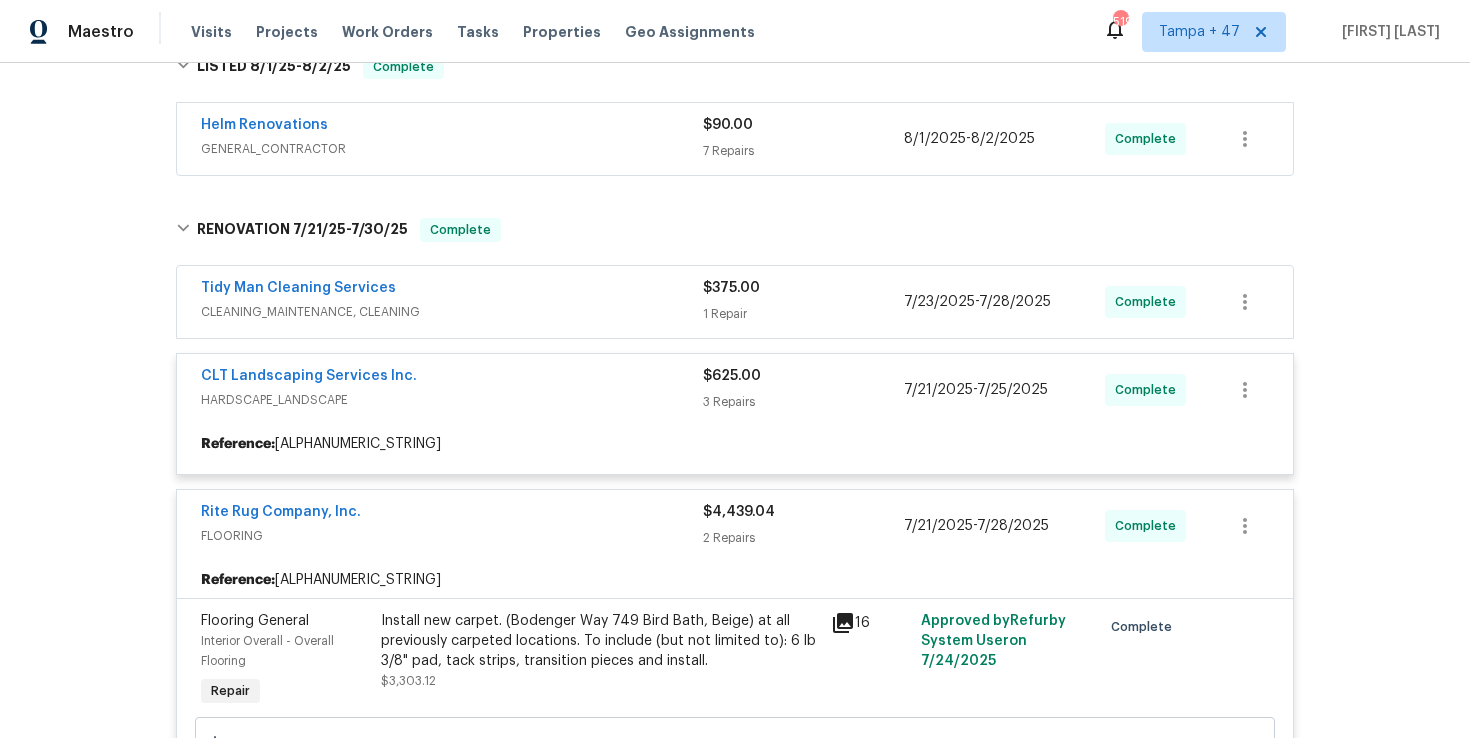 click at bounding box center [735, 2770] 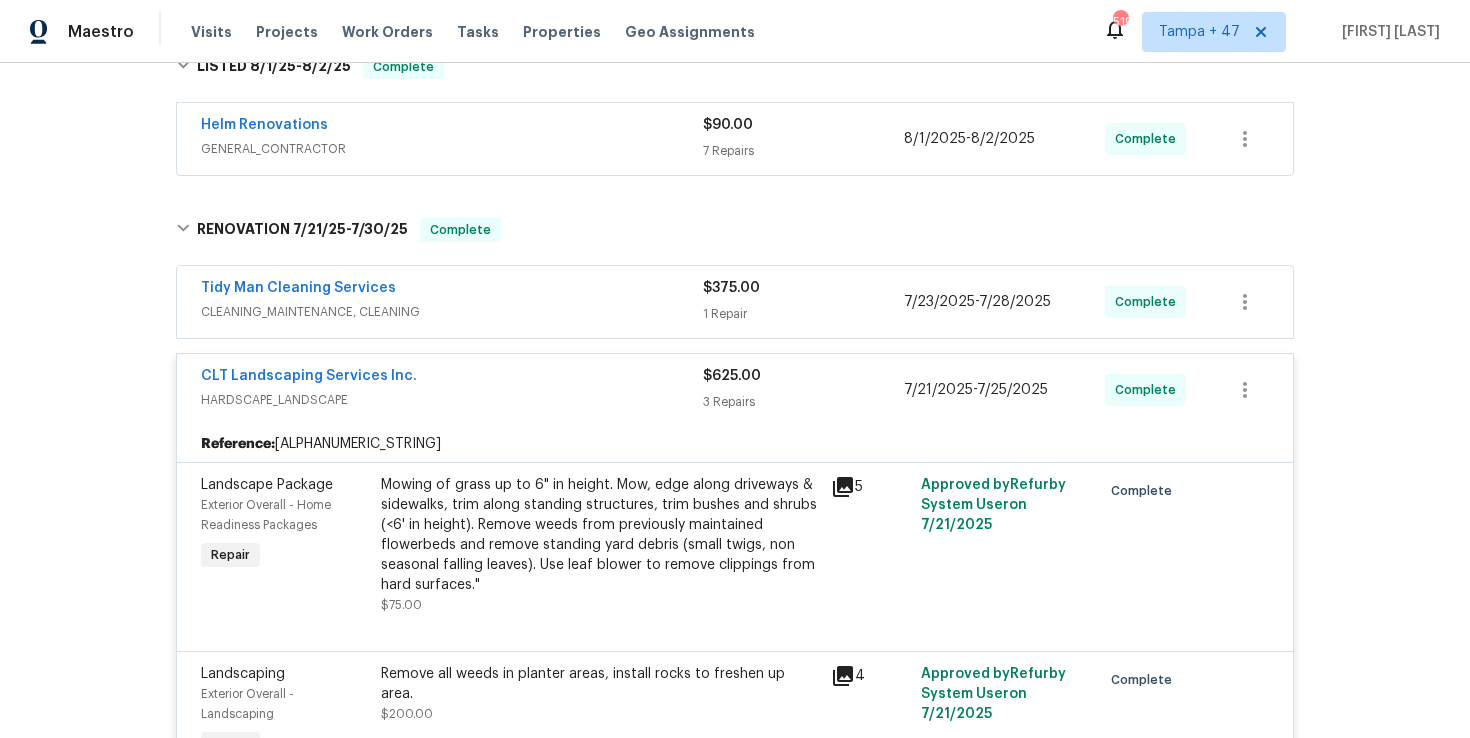 click on "CLEANING_MAINTENANCE, CLEANING" at bounding box center (452, 312) 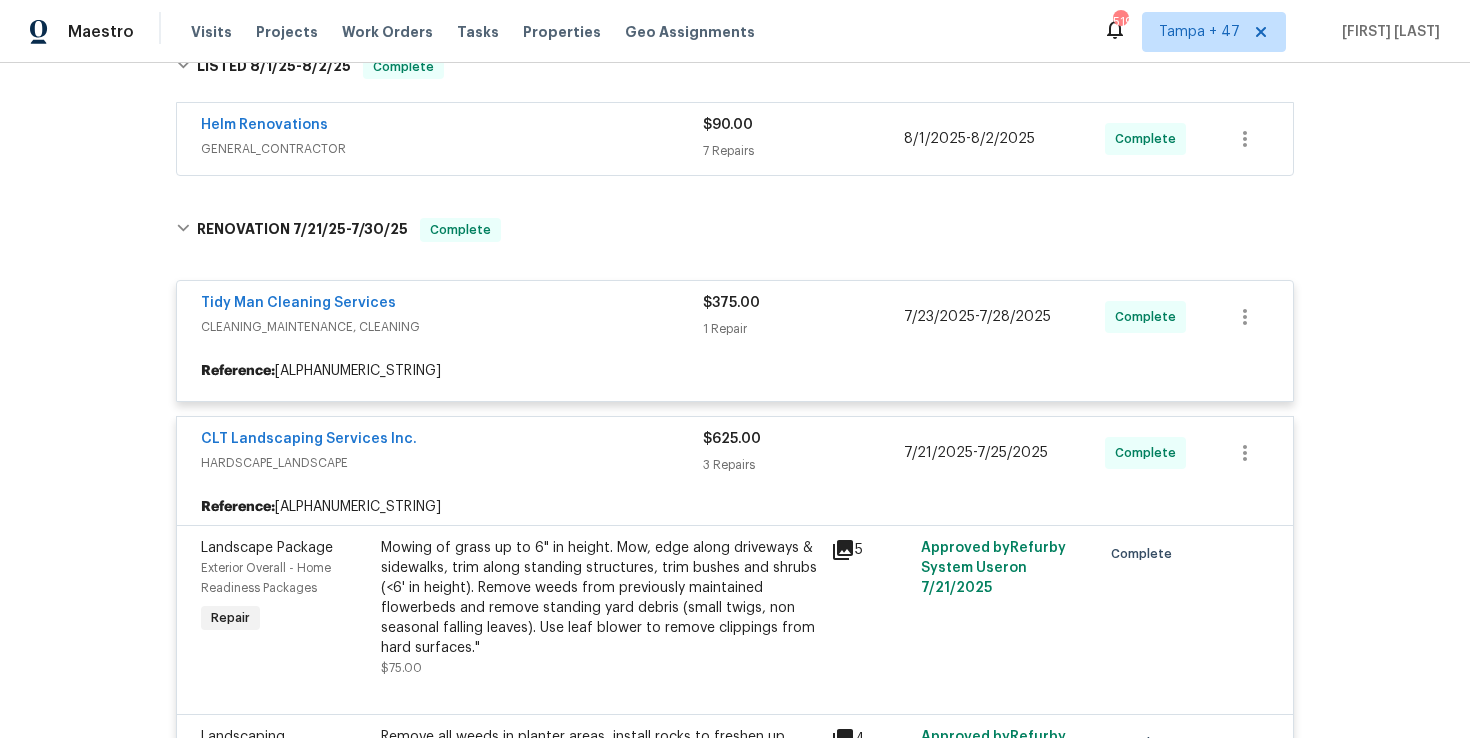 scroll, scrollTop: 415, scrollLeft: 0, axis: vertical 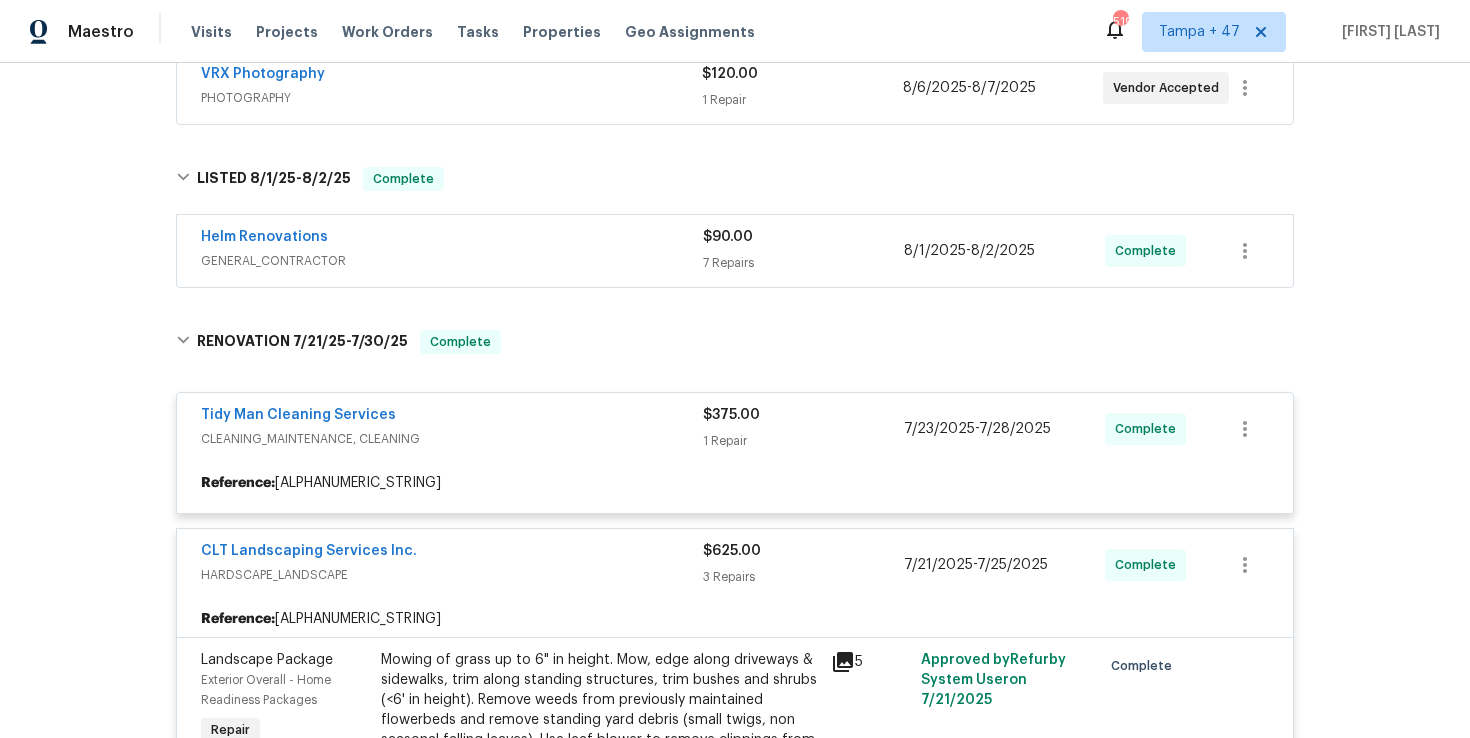 click on "Helm Renovations" at bounding box center [452, 239] 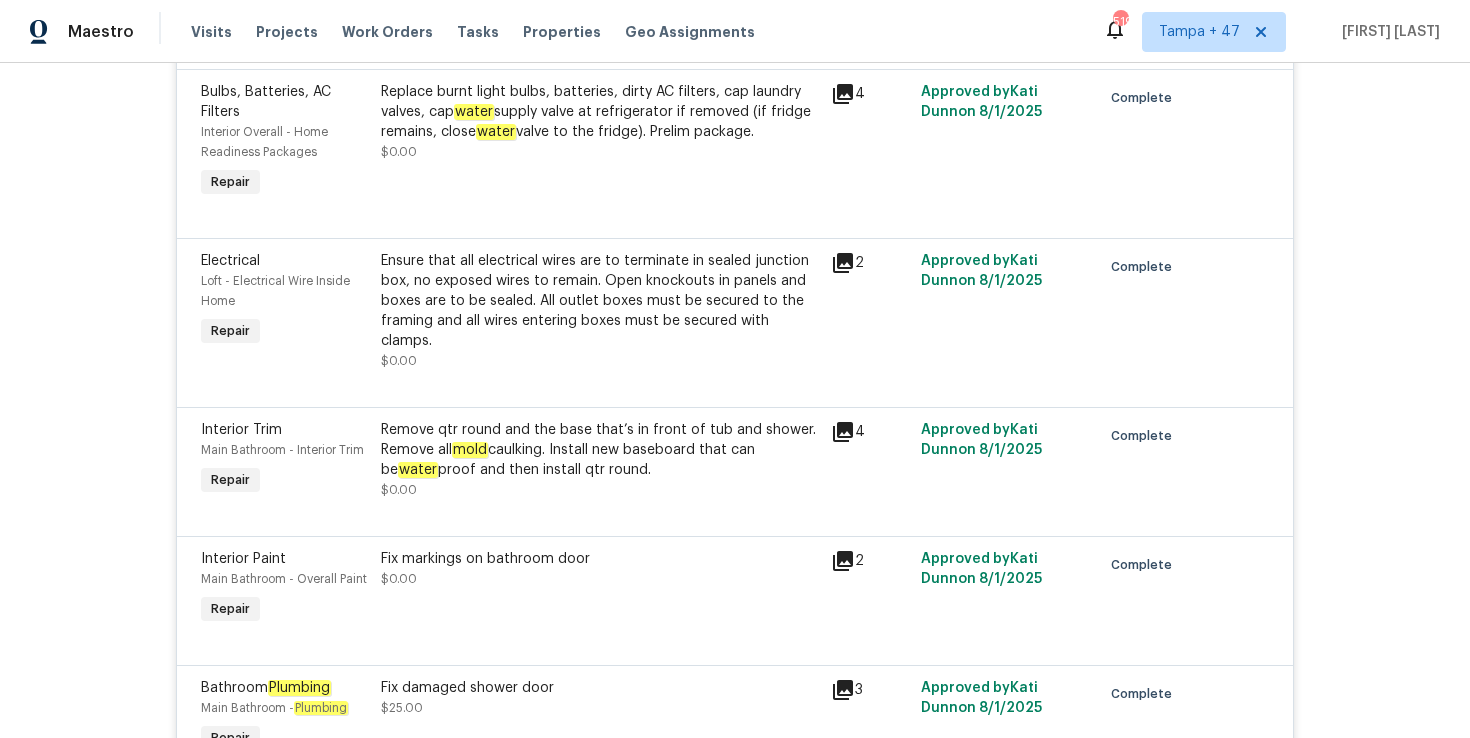 scroll, scrollTop: 950, scrollLeft: 0, axis: vertical 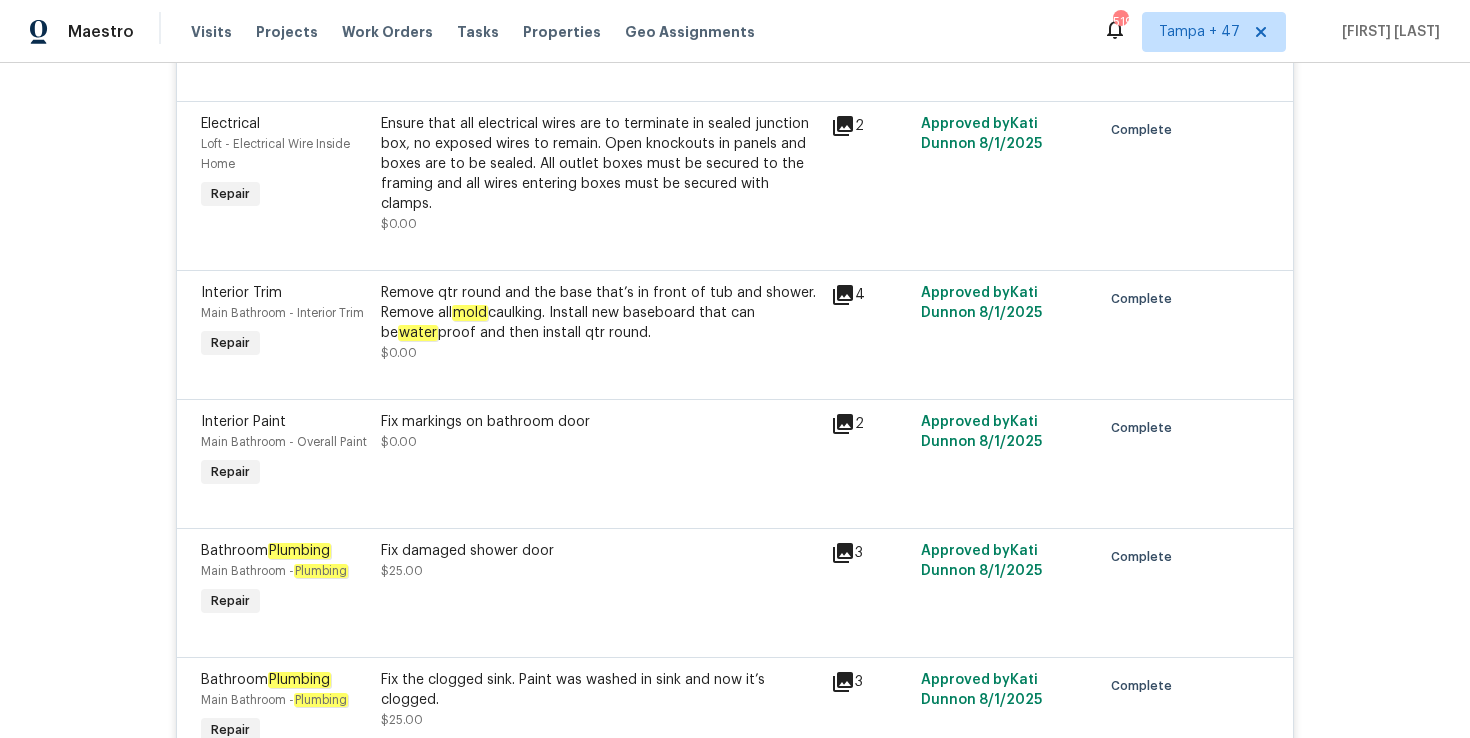 click on "Remove qtr round and the base that’s in front of tub and shower. Remove all  mold  caulking. Install new baseboard that can be  water  proof and then install qtr round." at bounding box center [600, 313] 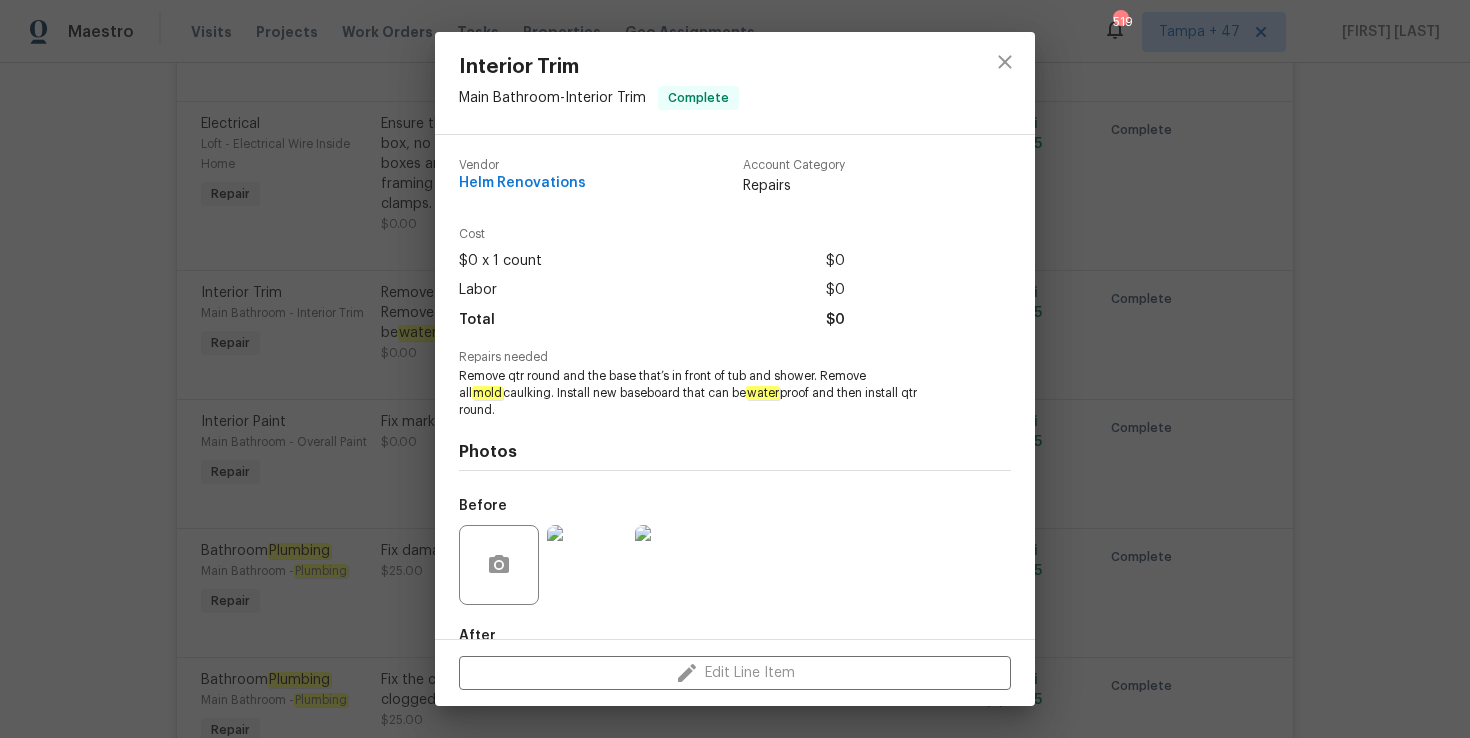 scroll, scrollTop: 100, scrollLeft: 0, axis: vertical 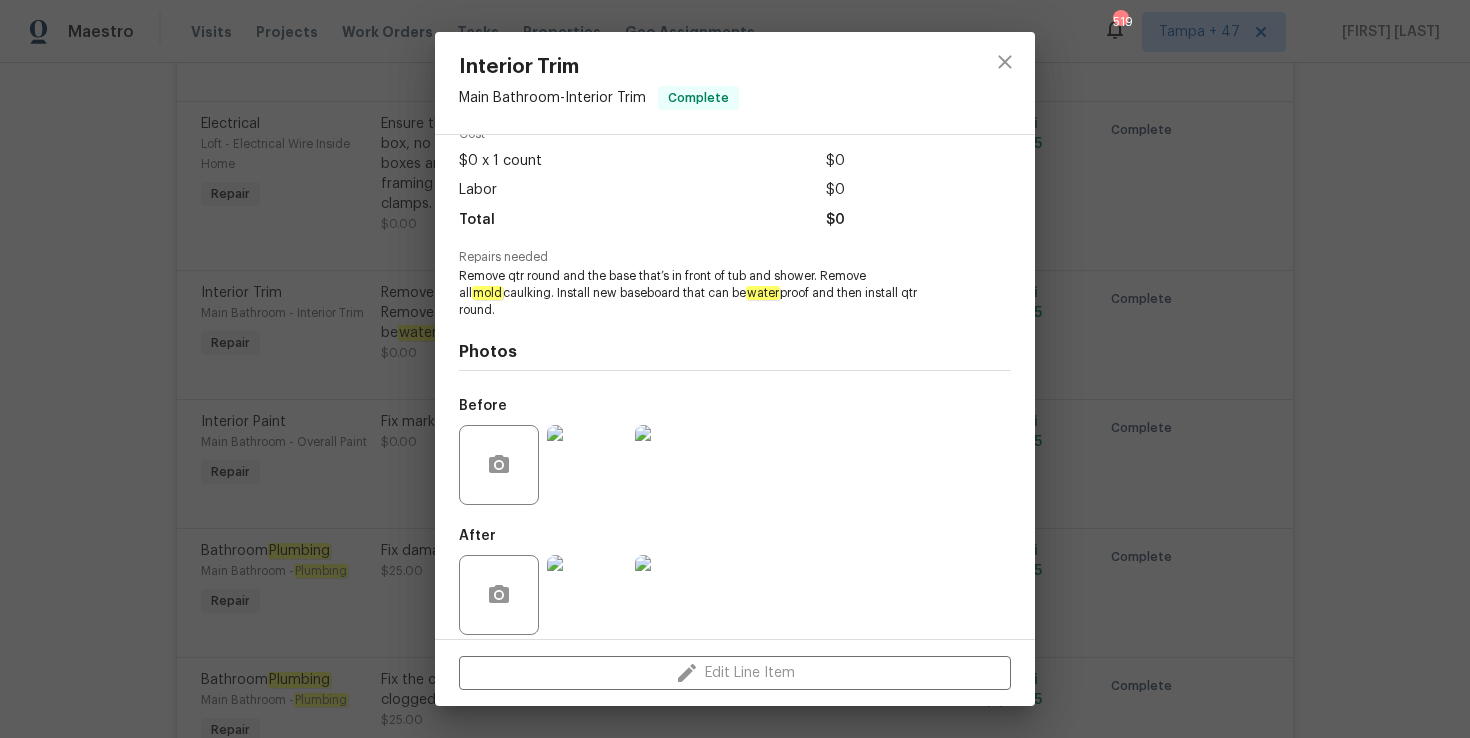click at bounding box center (587, 465) 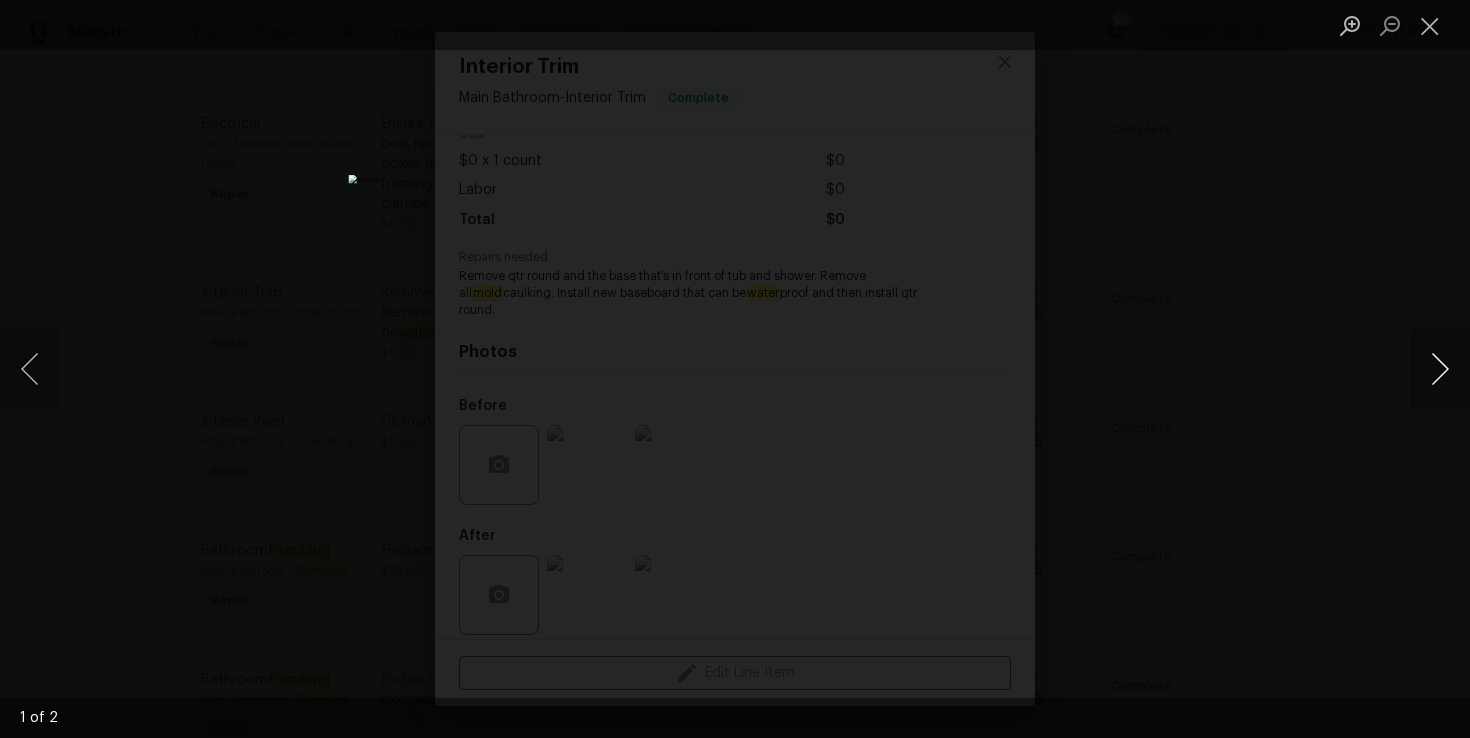 click at bounding box center [1440, 369] 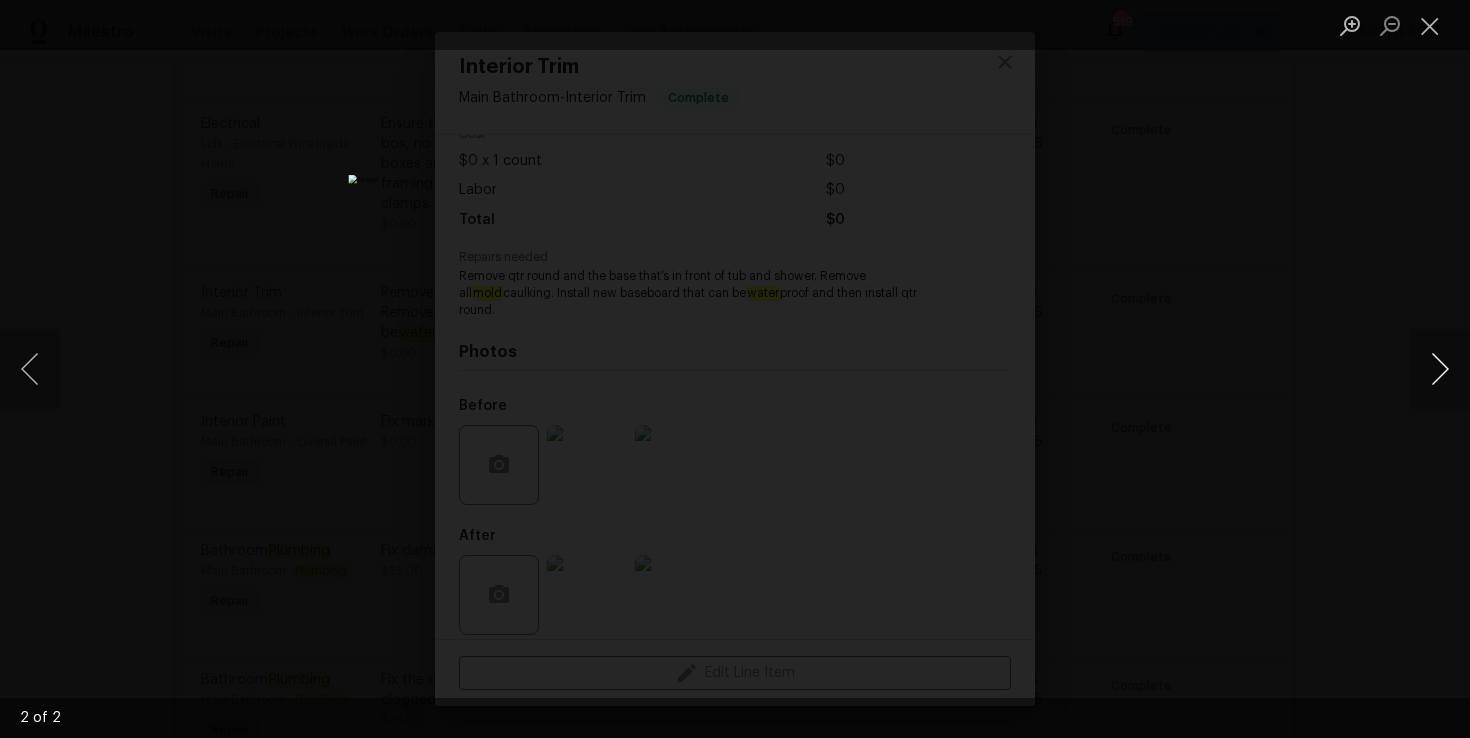 click at bounding box center (1440, 369) 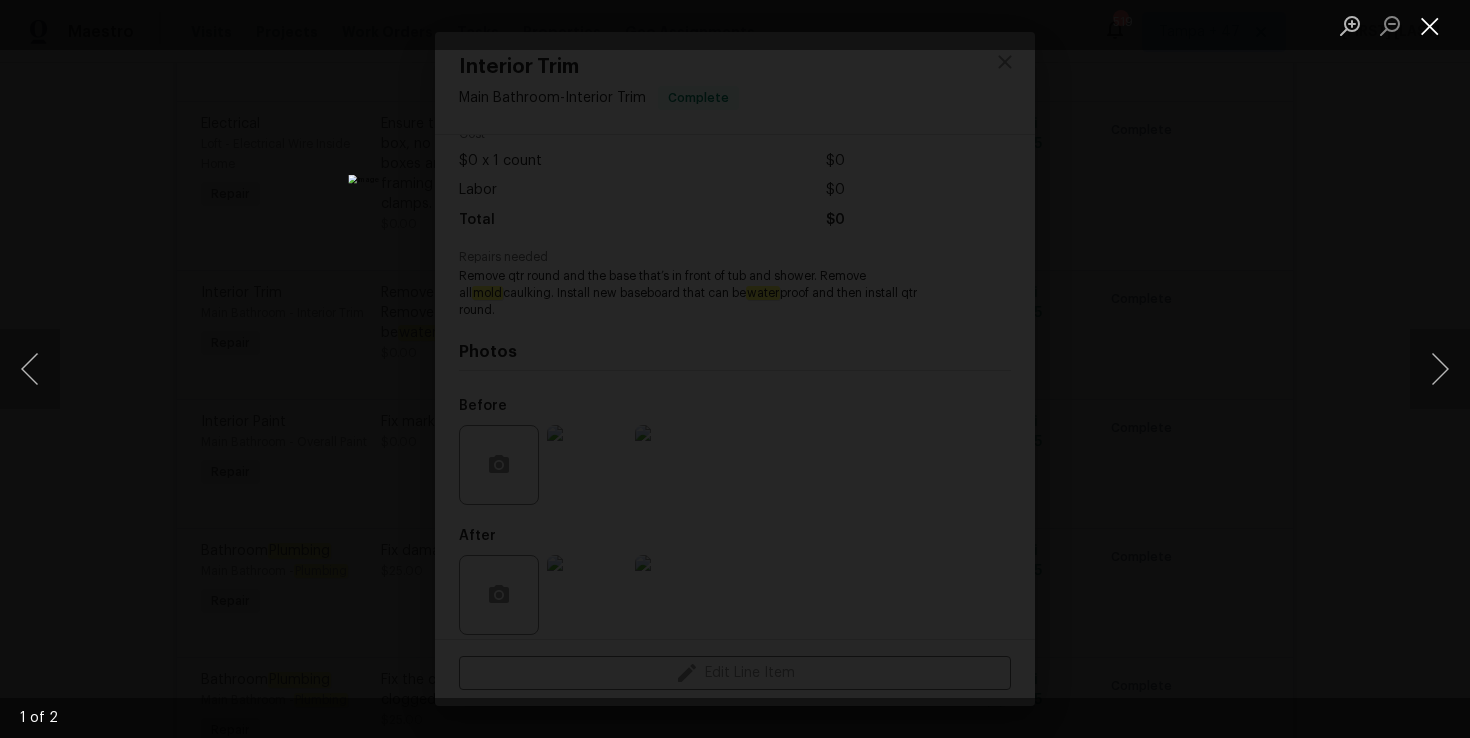 click at bounding box center [1430, 25] 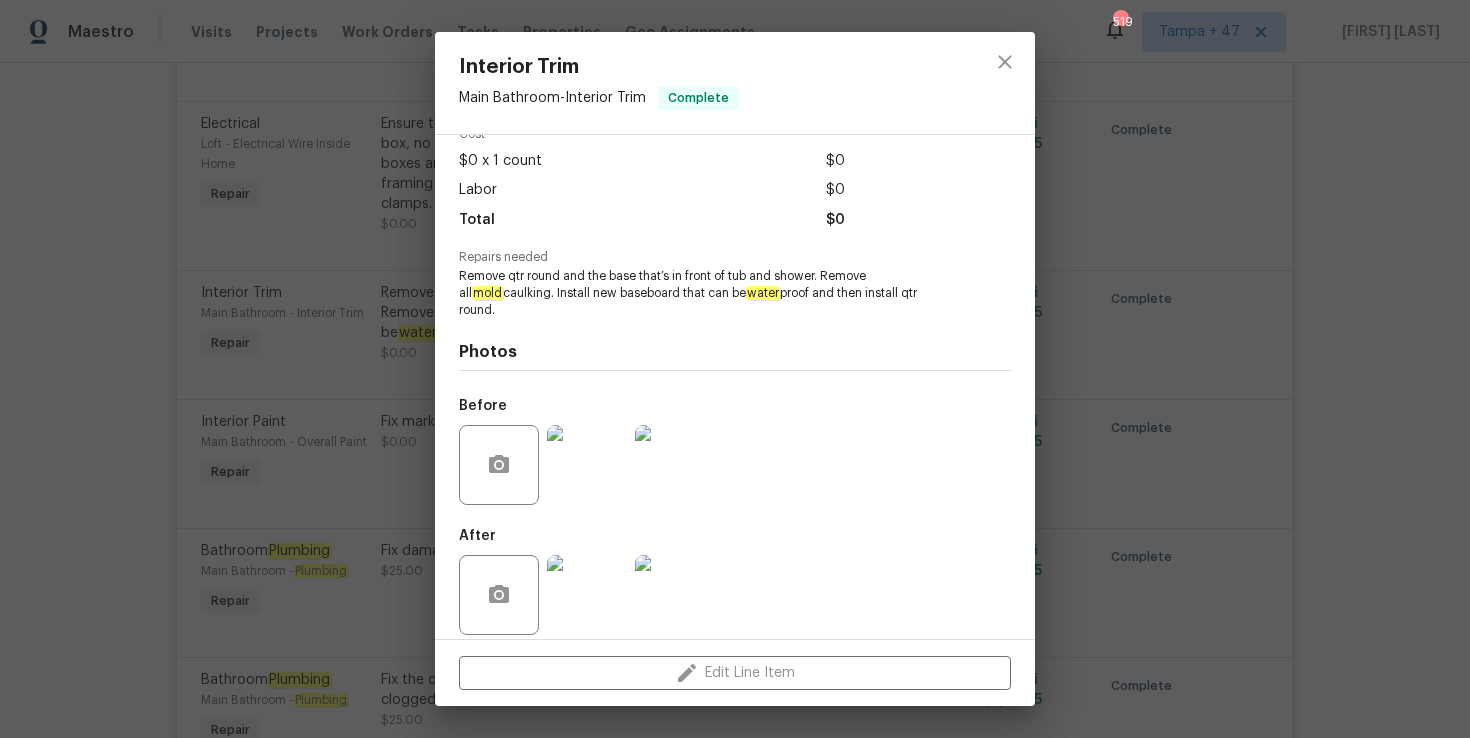 click on "Interior Trim Main Bathroom  -  Interior Trim Complete Vendor Helm Renovations Account Category Repairs Cost $0 x 1 count $0 Labor $0 Total $0 Repairs needed Remove qtr round and the base that’s in front of tub and shower. Remove all  mold  caulking. Install new baseboard that can be  water  proof and then install qtr round. Photos Before After  Edit Line Item" at bounding box center (735, 369) 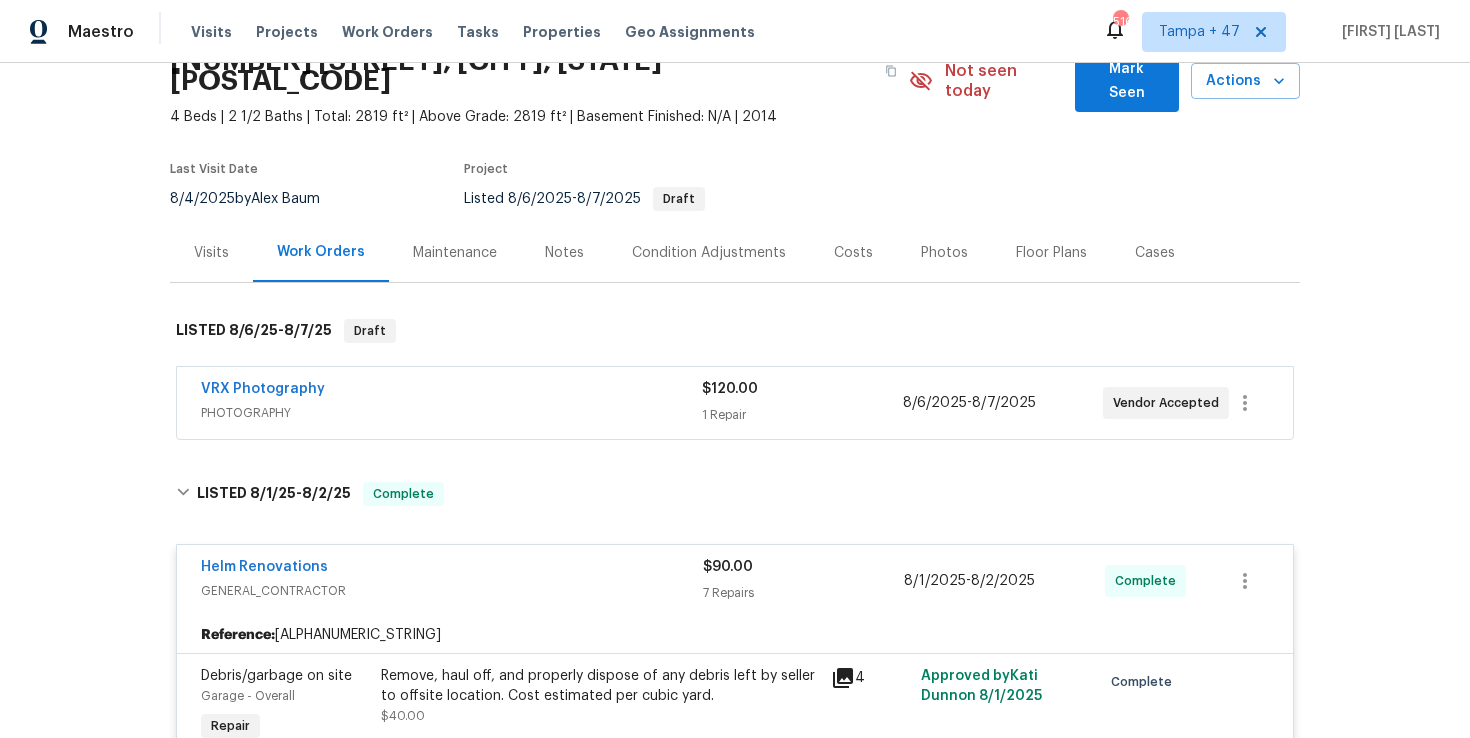 scroll, scrollTop: 0, scrollLeft: 0, axis: both 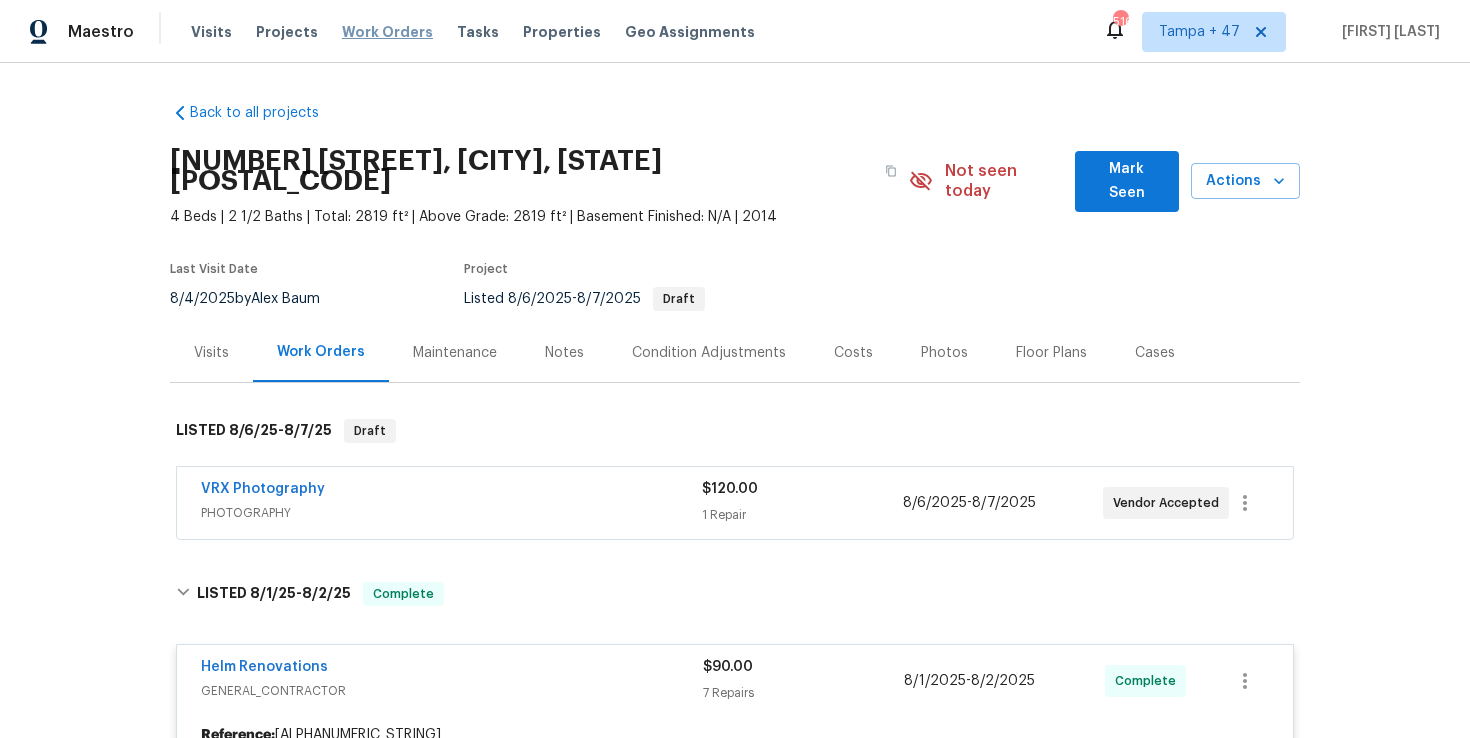 click on "Work Orders" at bounding box center (387, 32) 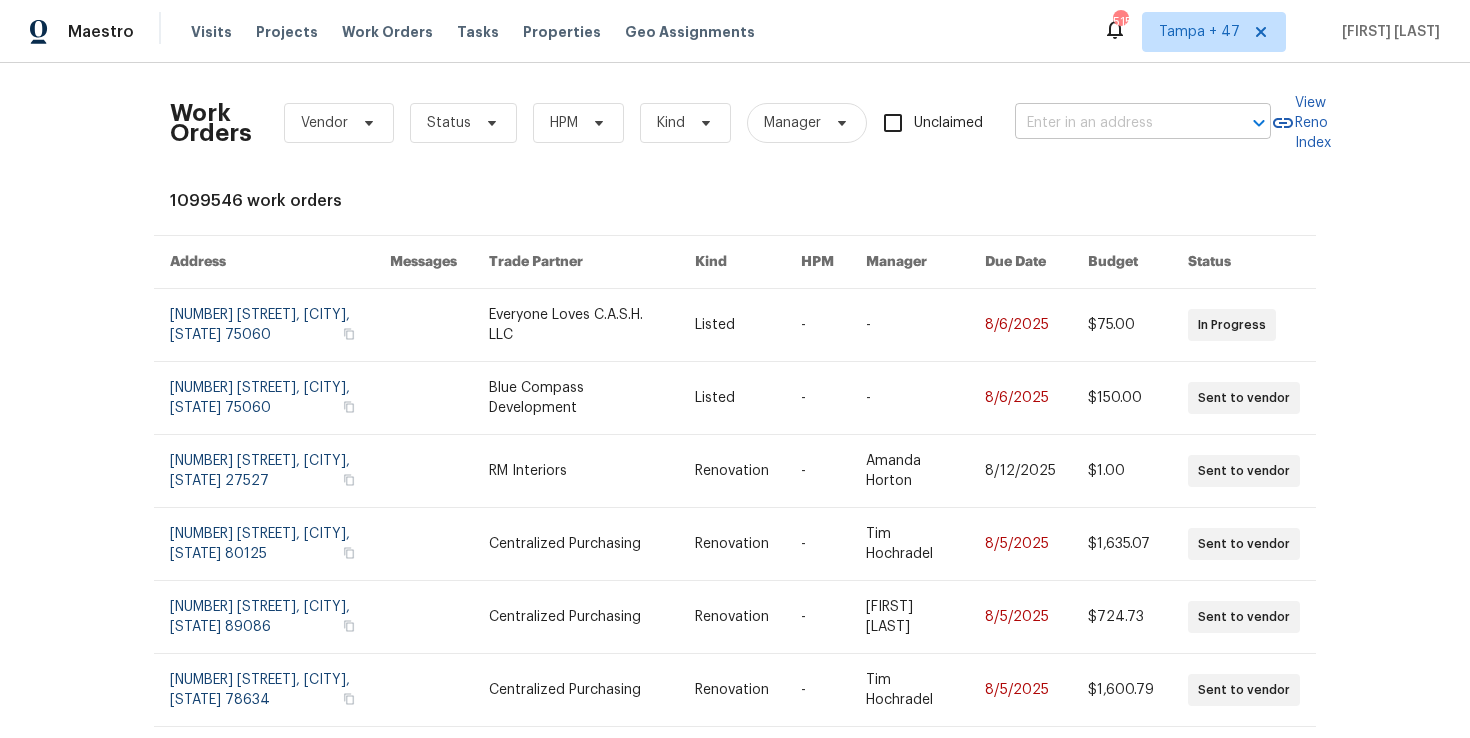 click at bounding box center [1115, 123] 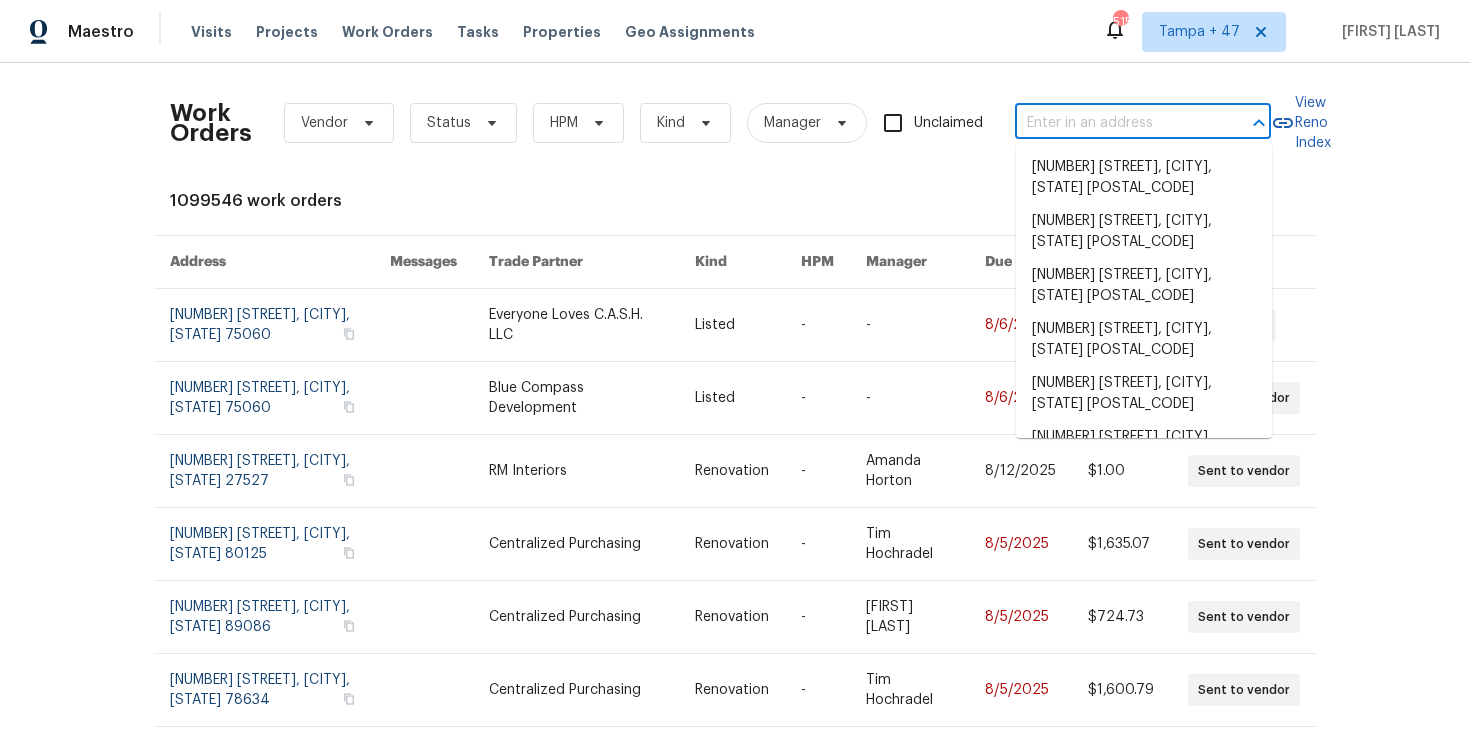 paste on "32 Welbeck Ct Montgomery Village, MD 20886" 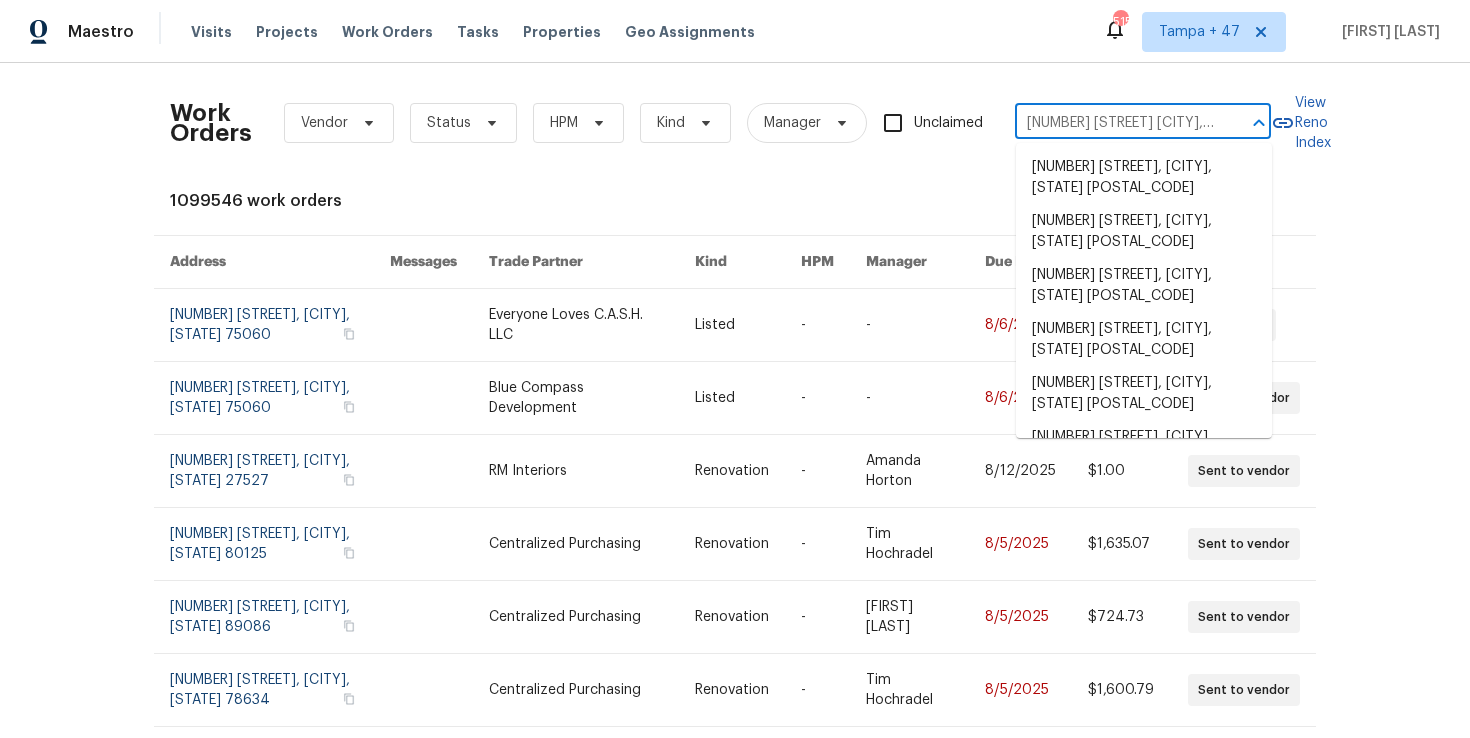 scroll, scrollTop: 0, scrollLeft: 118, axis: horizontal 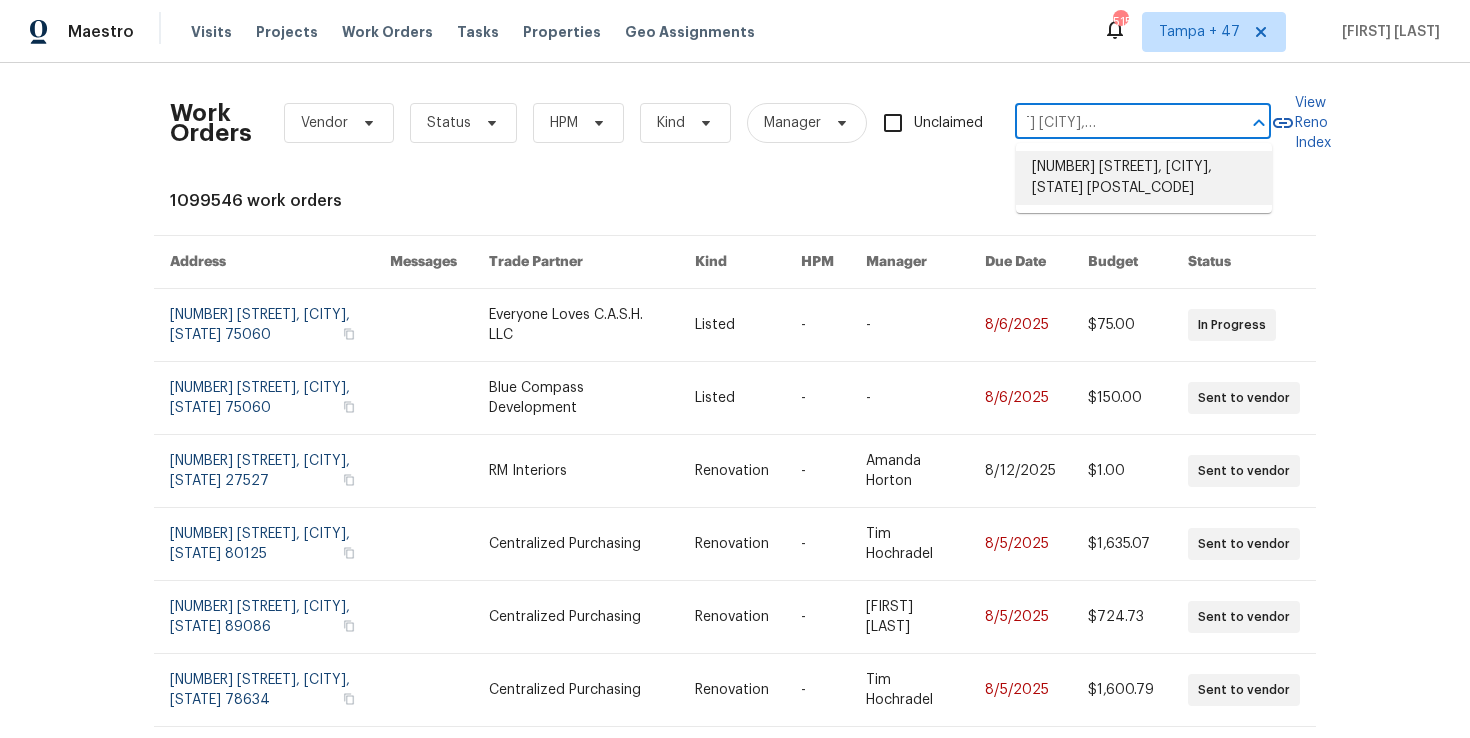 click on "32 Welbeck Ct, Montgomery Village, MD 20886" at bounding box center (1144, 178) 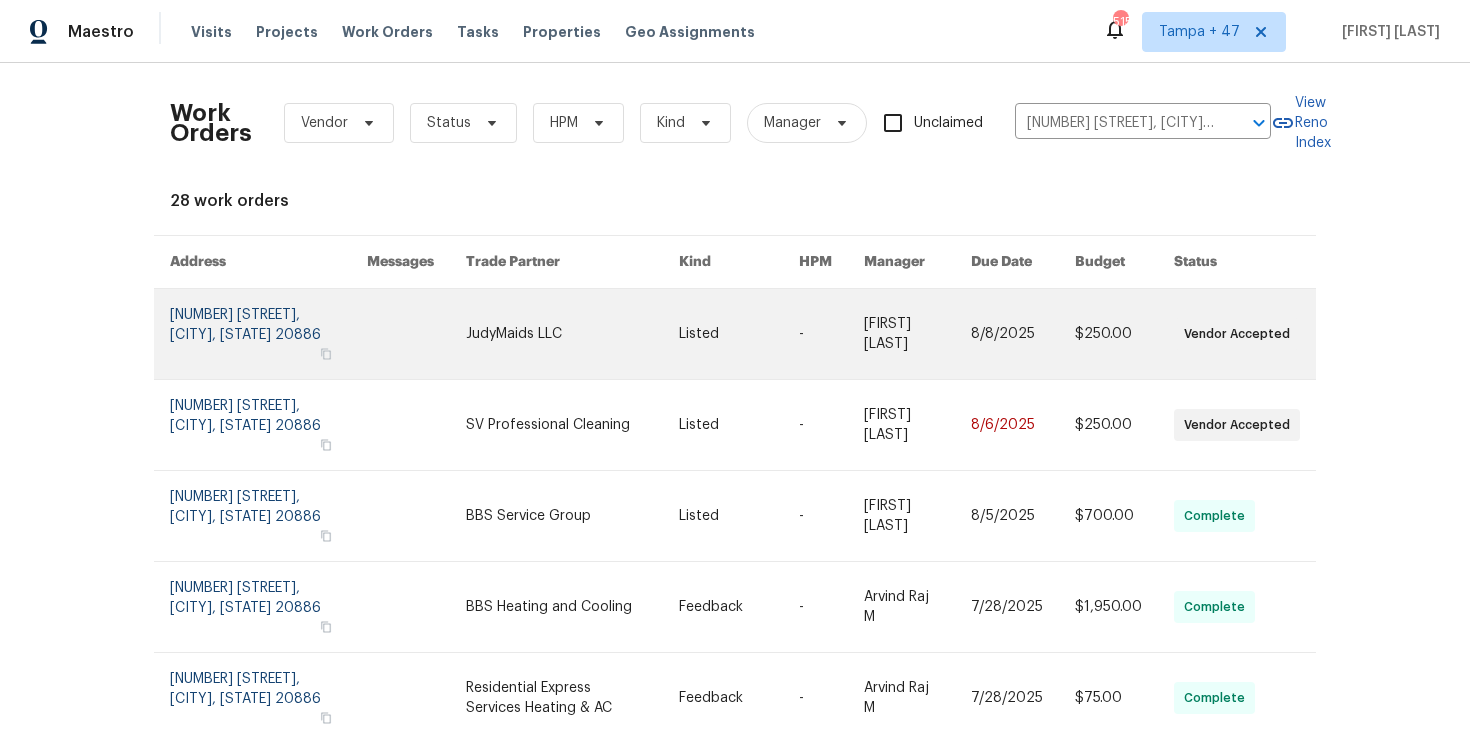 click at bounding box center (268, 334) 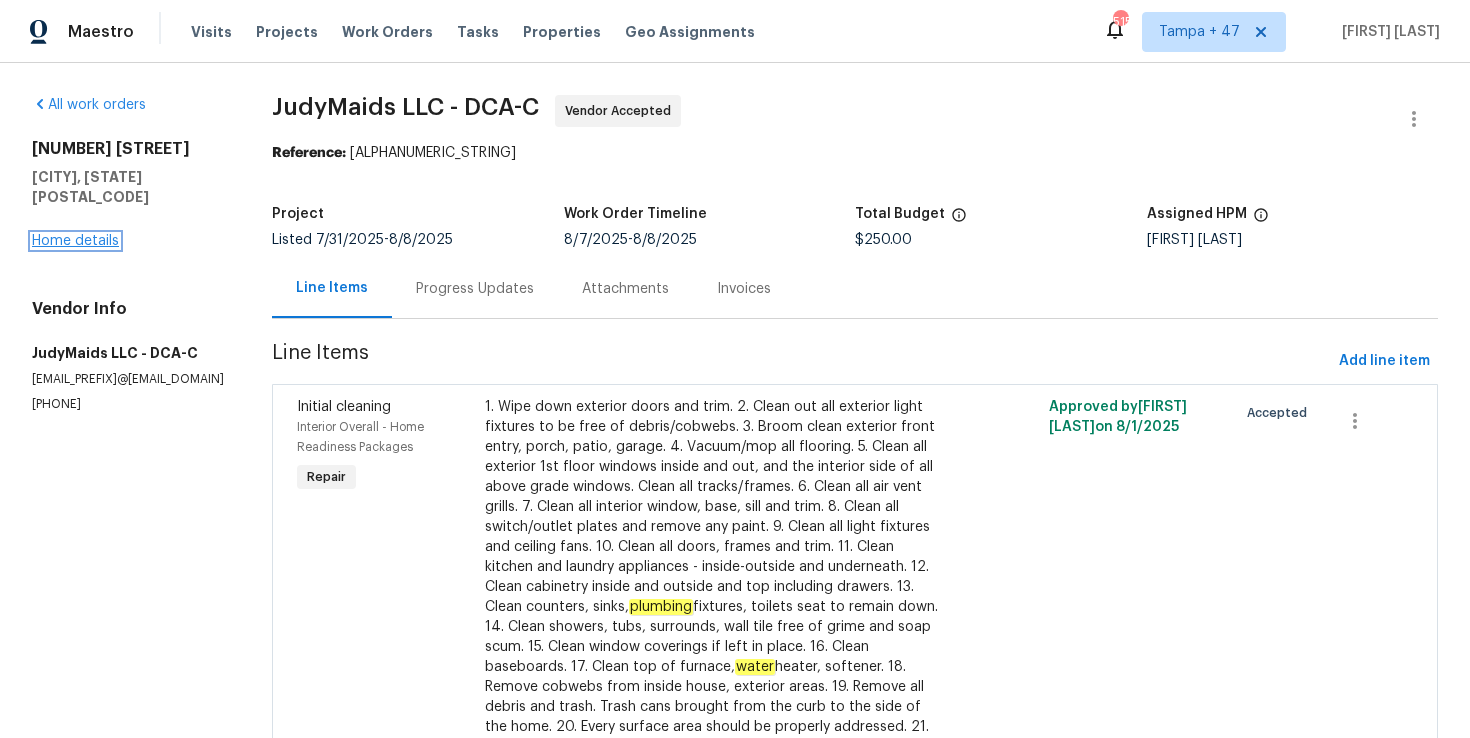 click on "Home details" at bounding box center (75, 241) 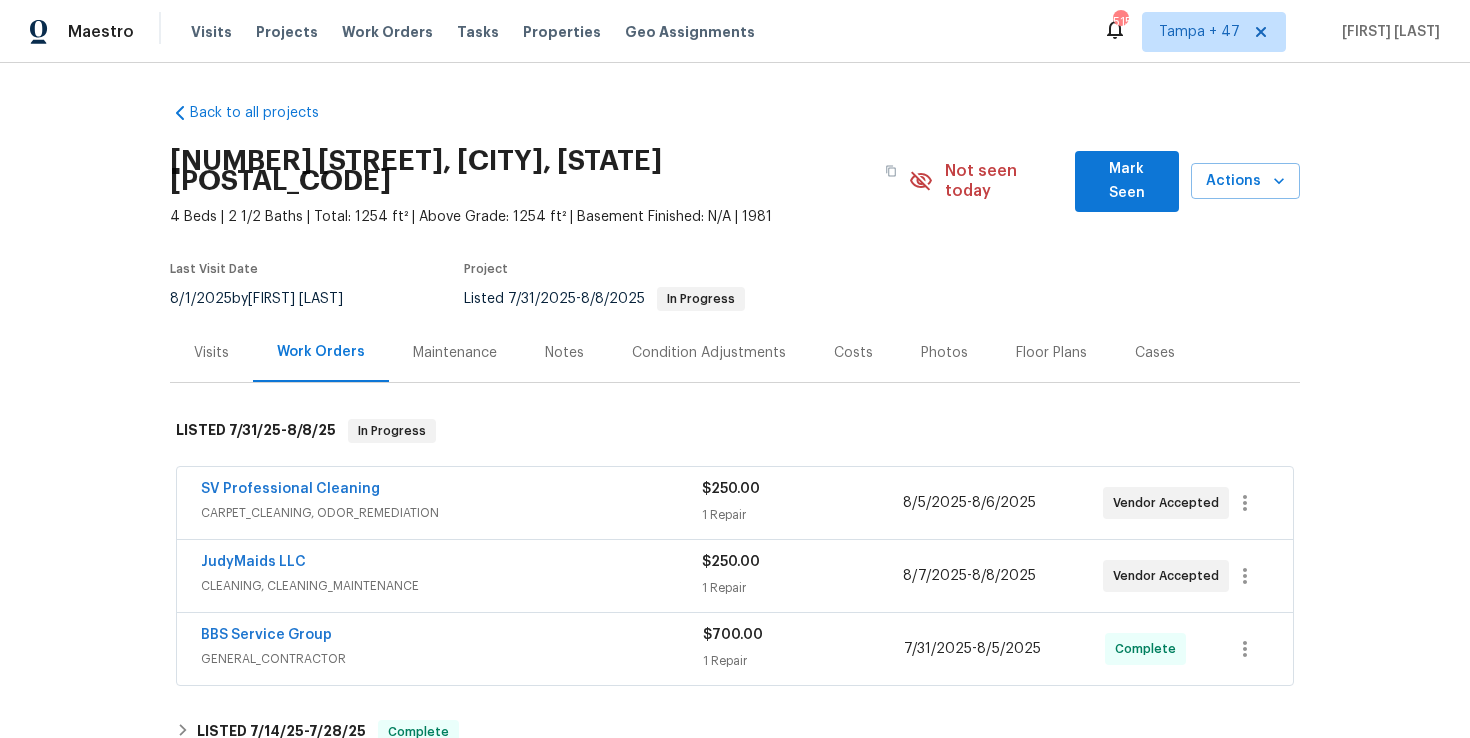 scroll, scrollTop: 357, scrollLeft: 0, axis: vertical 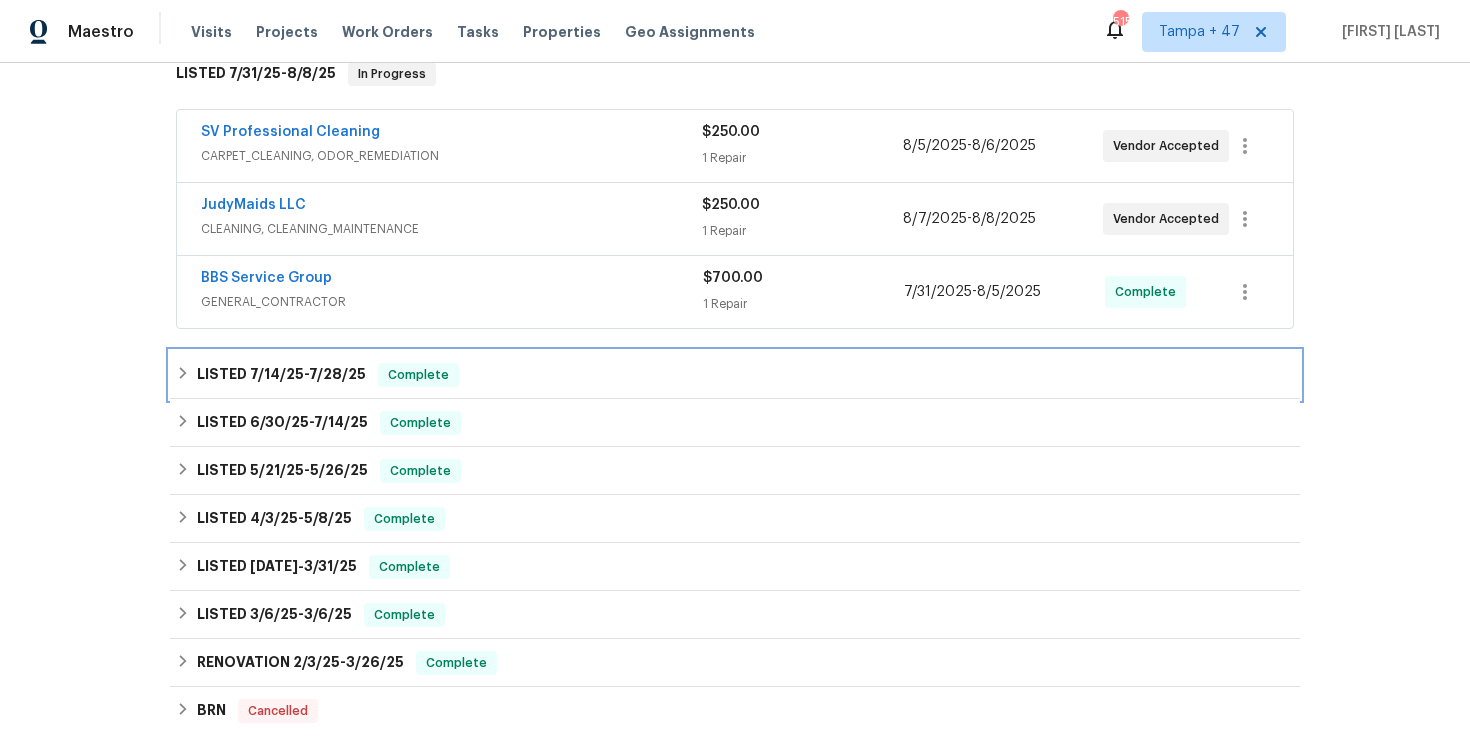 click on "LISTED   7/14/25  -  7/28/25 Complete" at bounding box center (735, 375) 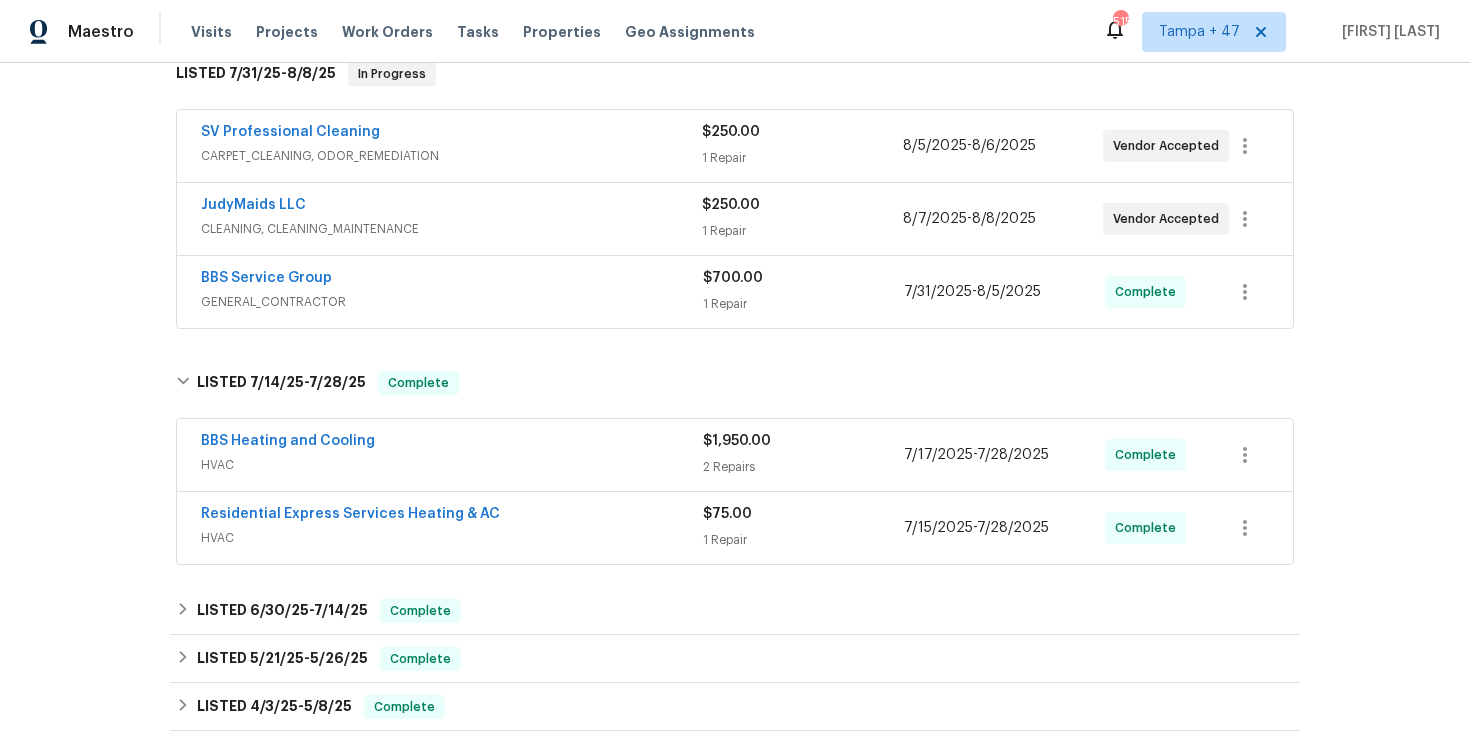 click on "HVAC" at bounding box center [452, 538] 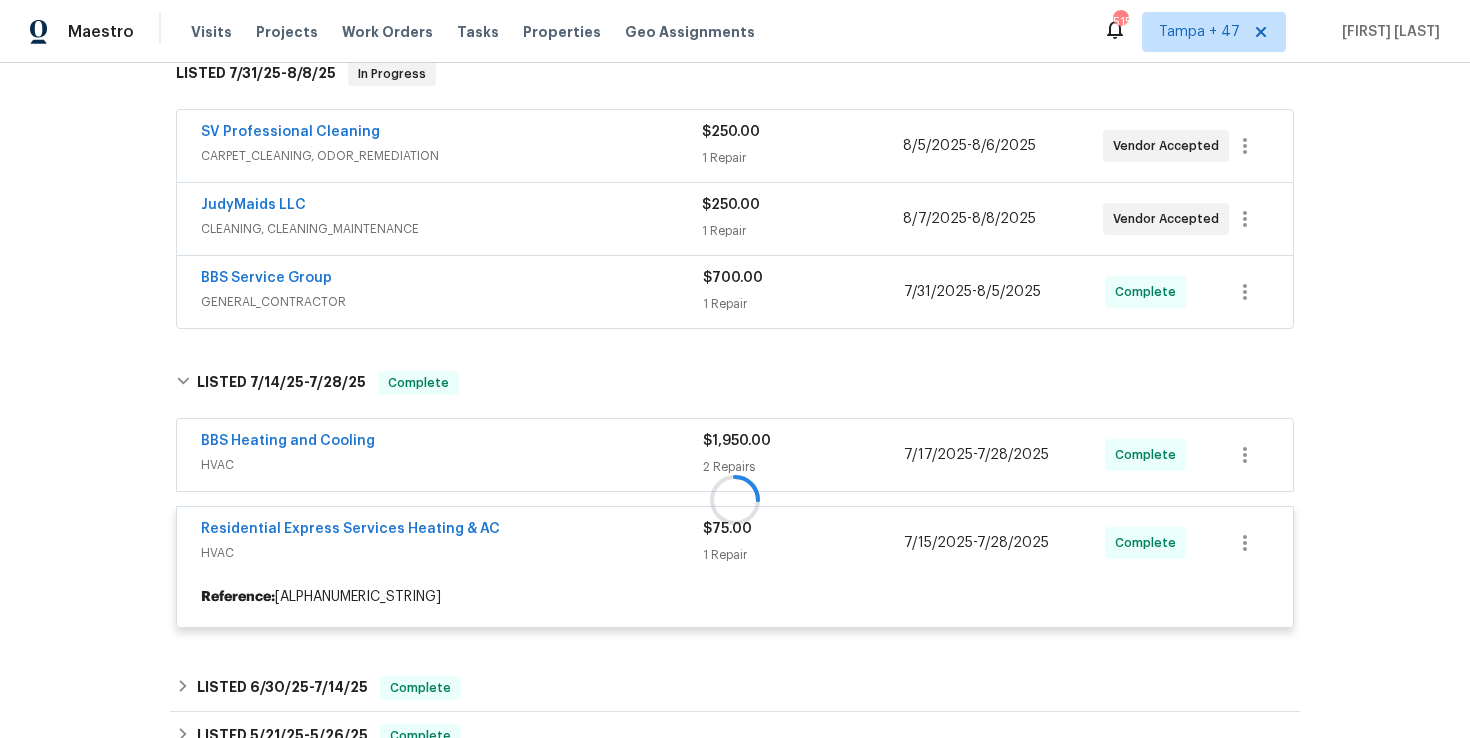 click at bounding box center [735, 499] 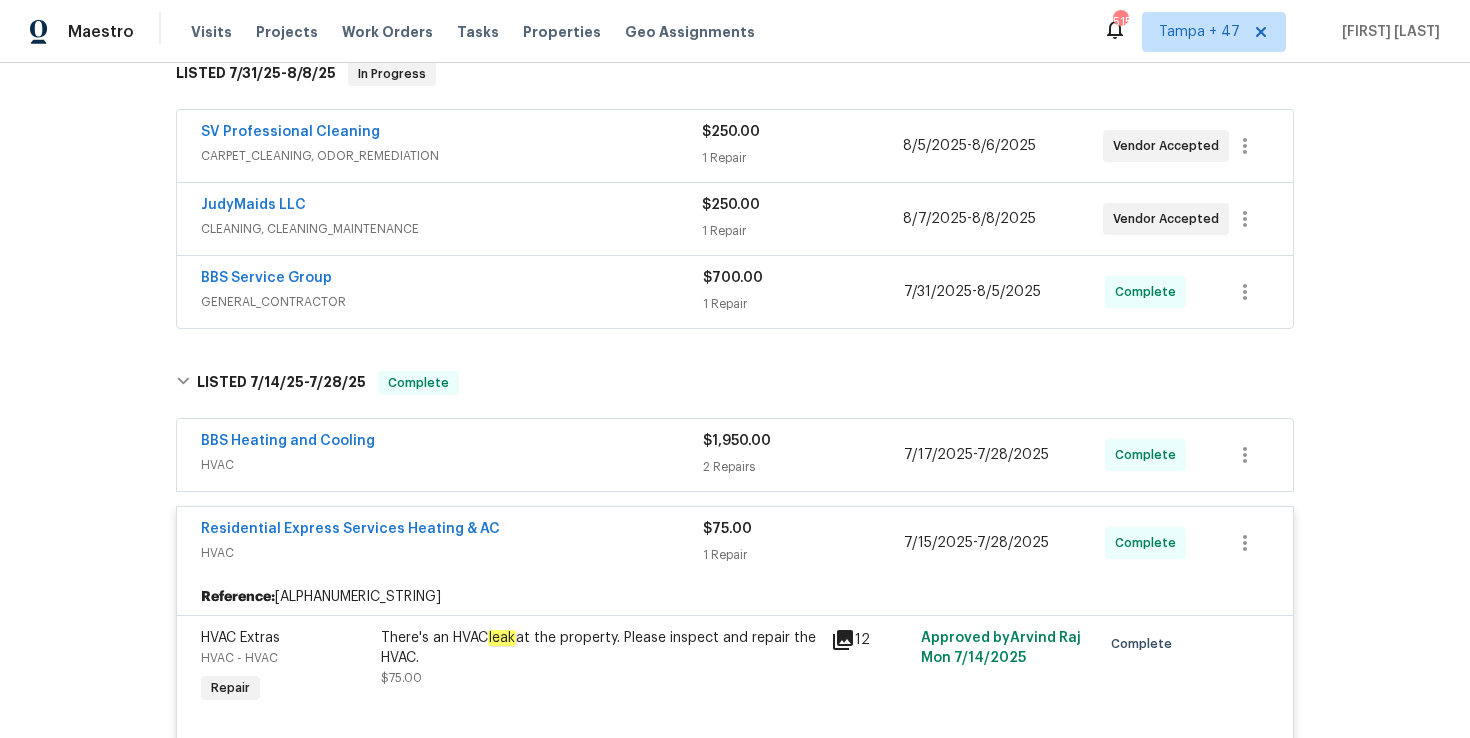 click on "BBS Heating and Cooling" at bounding box center (452, 443) 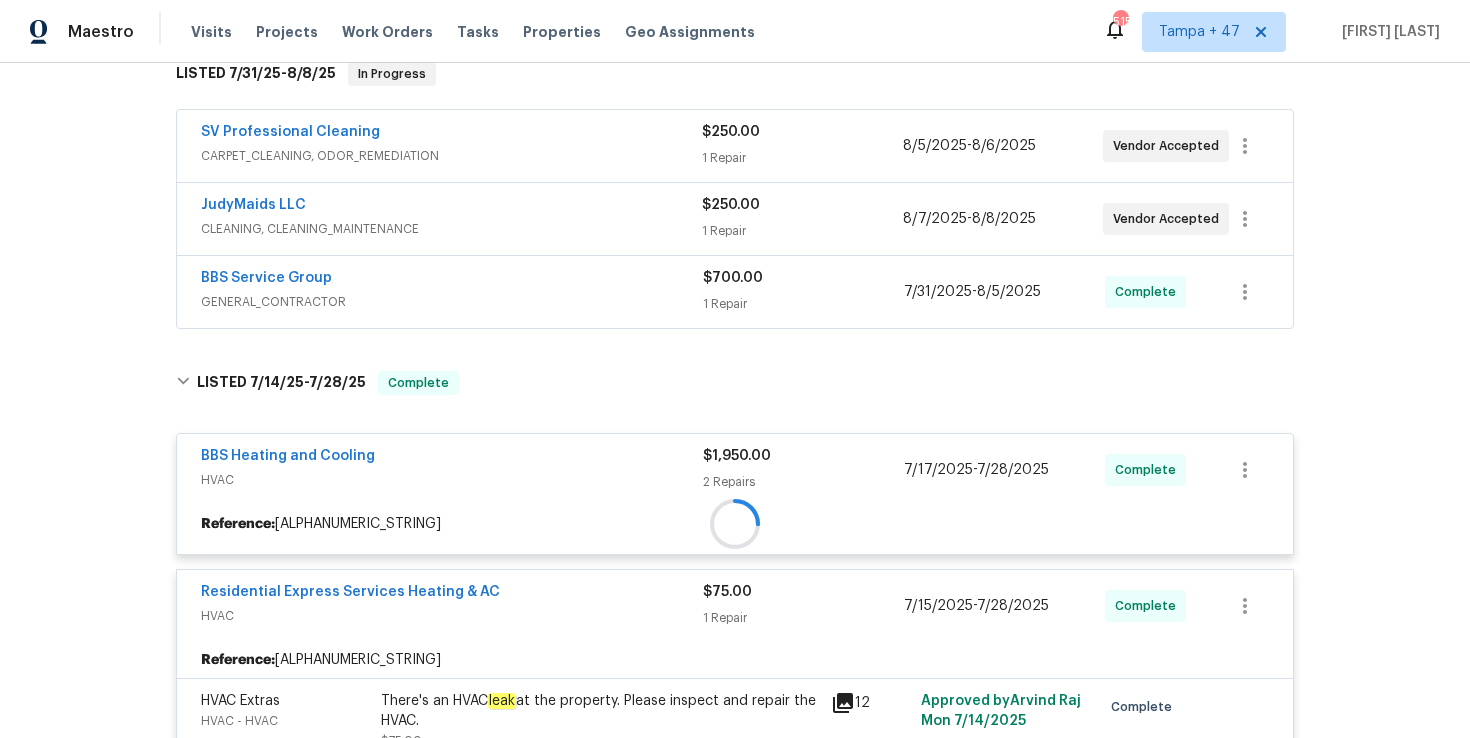 click on "GENERAL_CONTRACTOR" at bounding box center [452, 302] 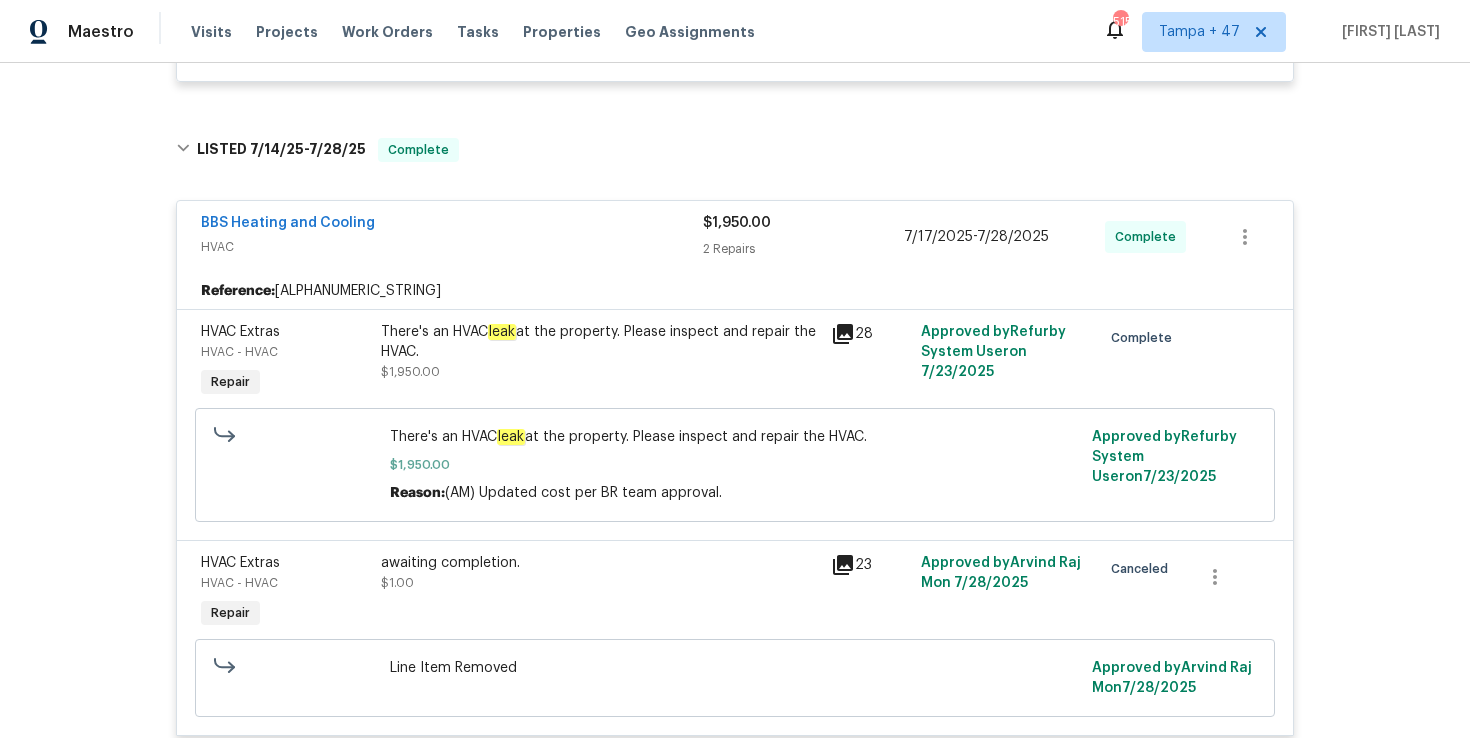 scroll, scrollTop: 945, scrollLeft: 0, axis: vertical 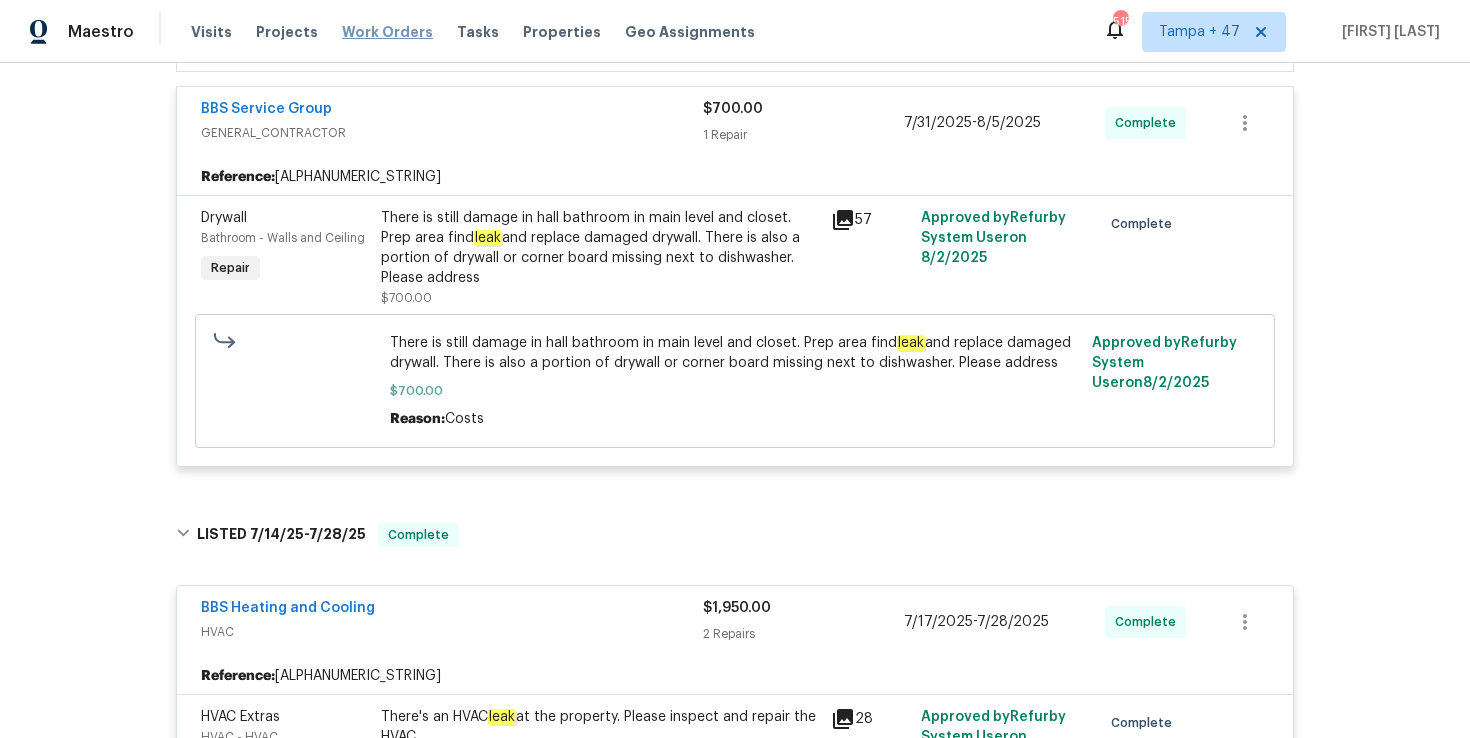 click on "Work Orders" at bounding box center (387, 32) 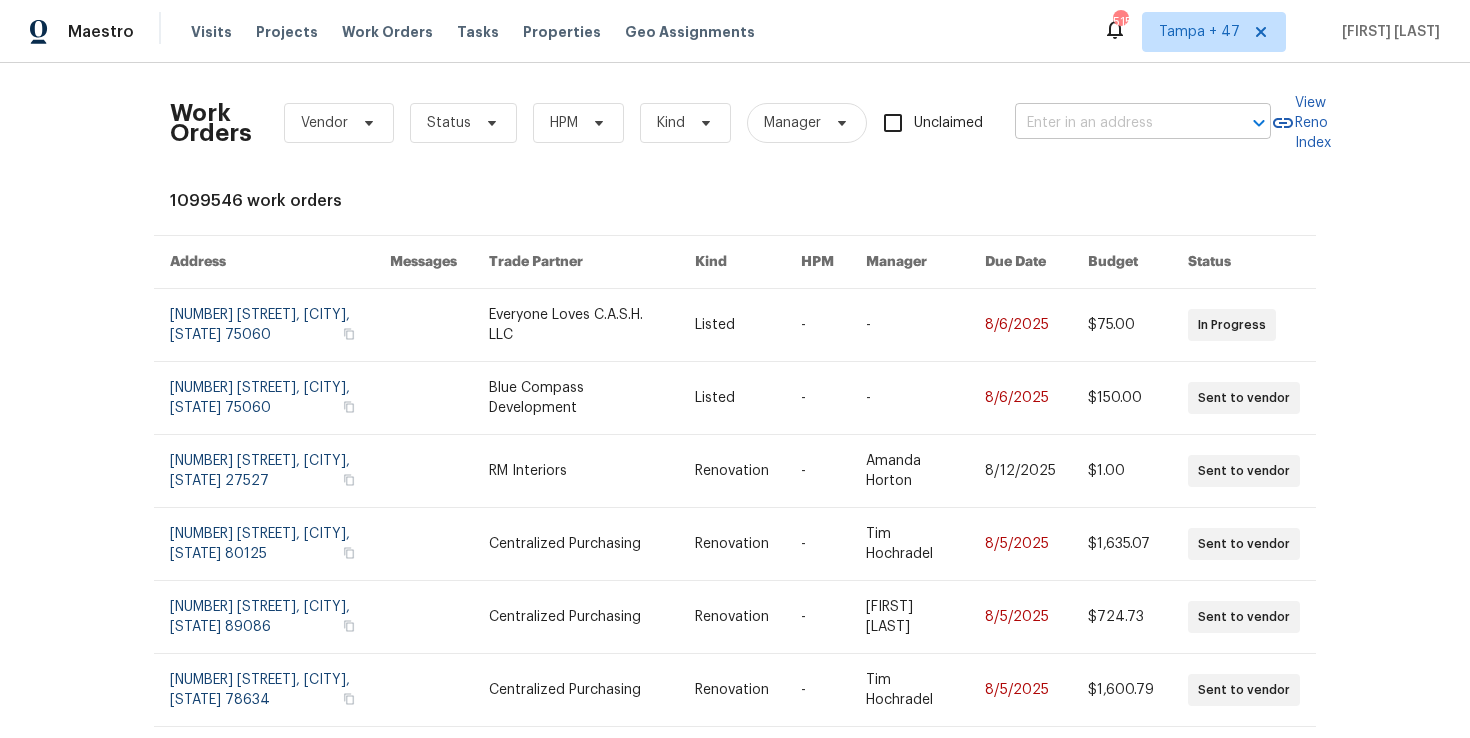 click at bounding box center (1115, 123) 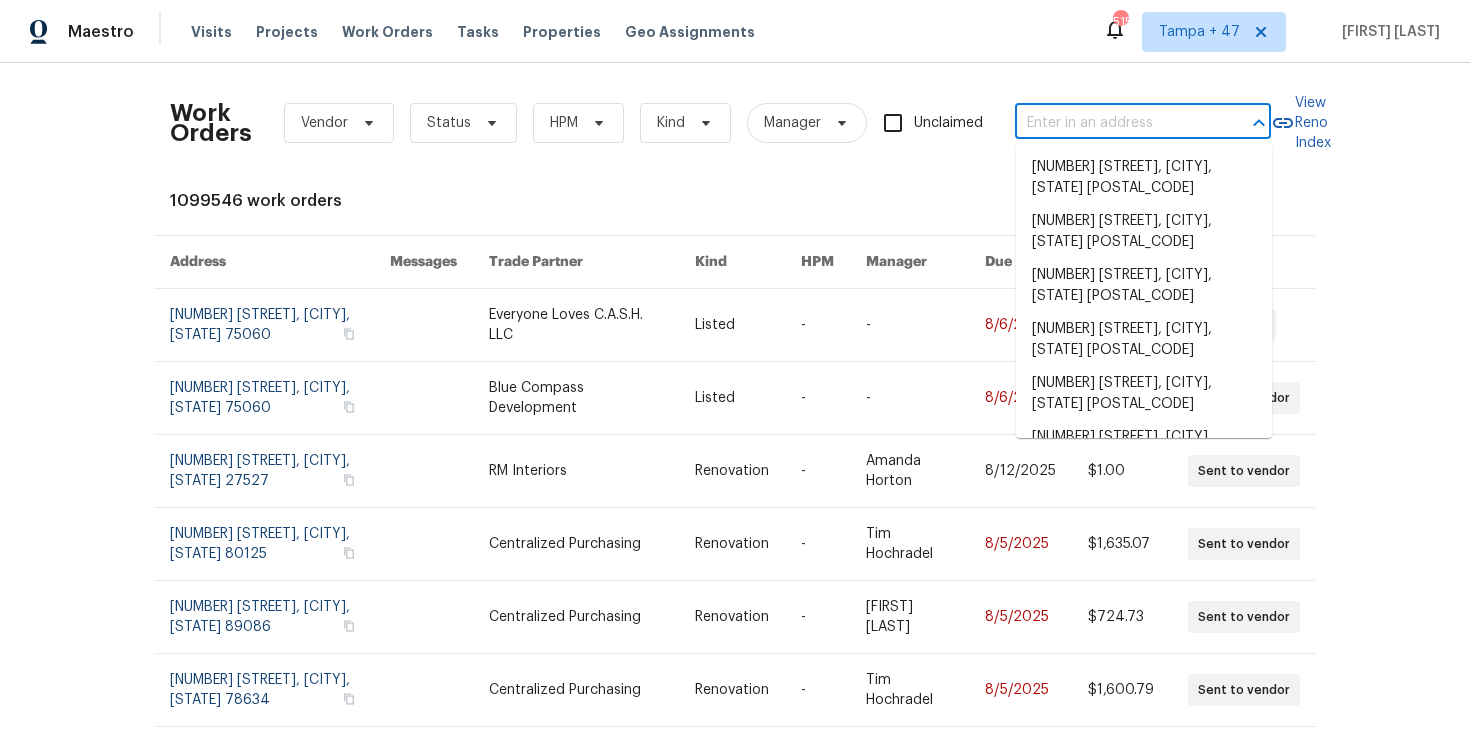 paste on "2 N 20th St East Orange, NJ 07017" 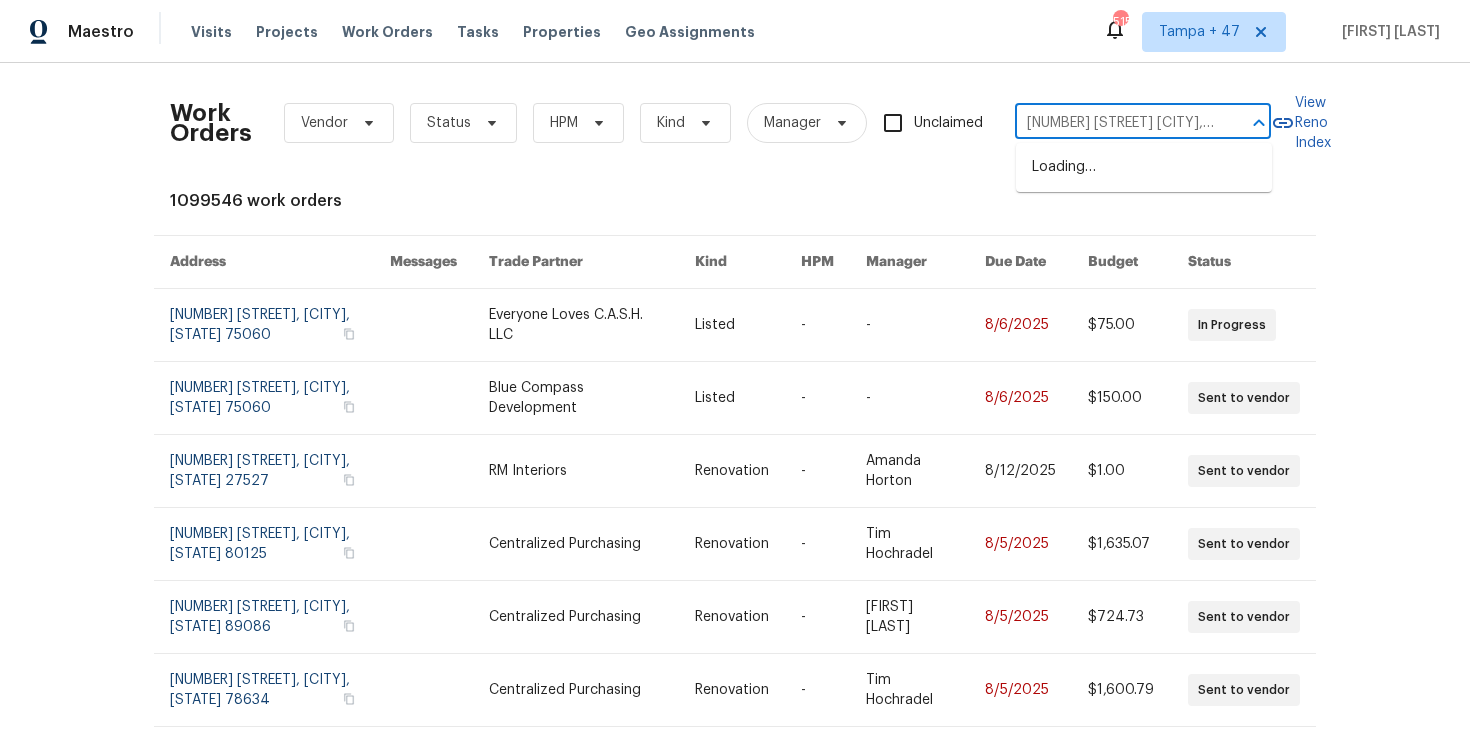 scroll, scrollTop: 0, scrollLeft: 35, axis: horizontal 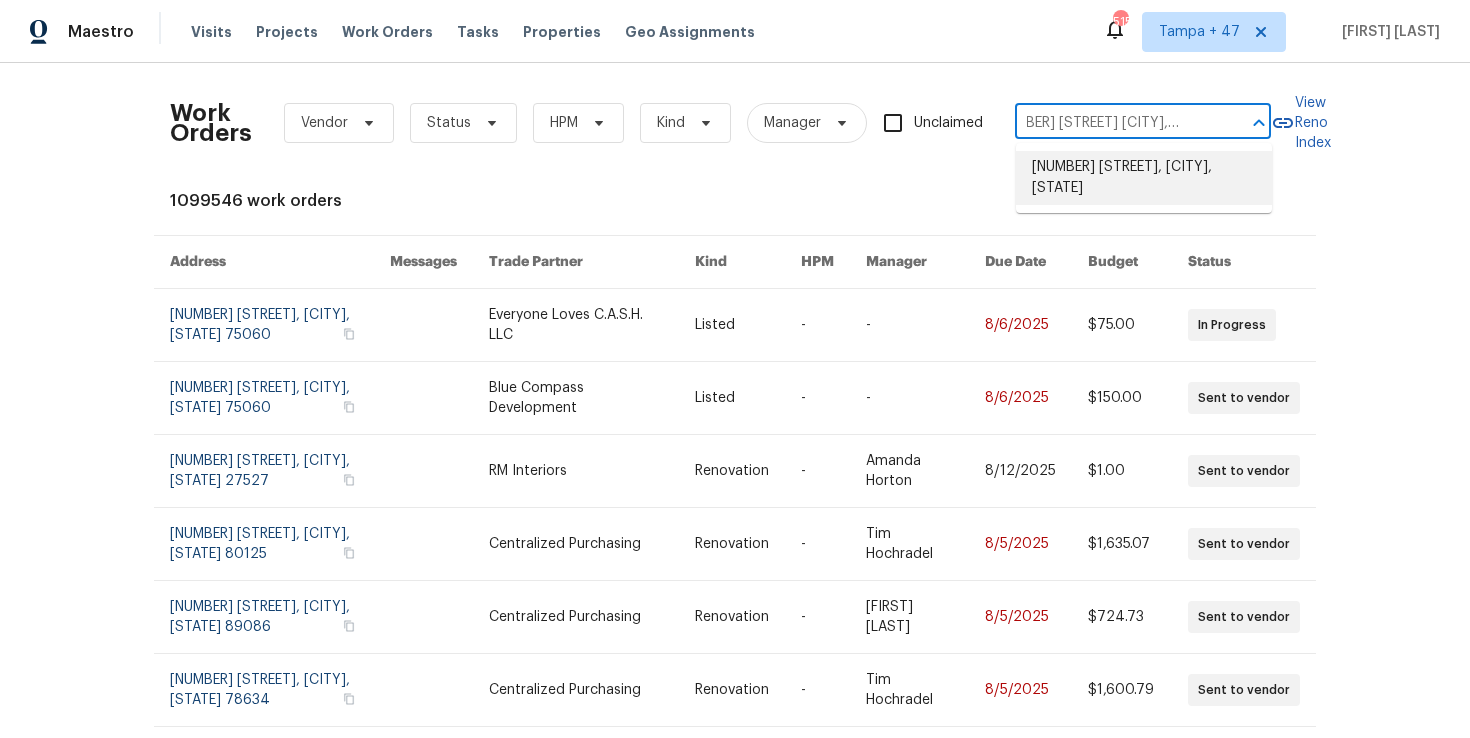 click on "[NUMBER] [STREET], [CITY], [STATE] [POSTAL_CODE]" at bounding box center [1144, 178] 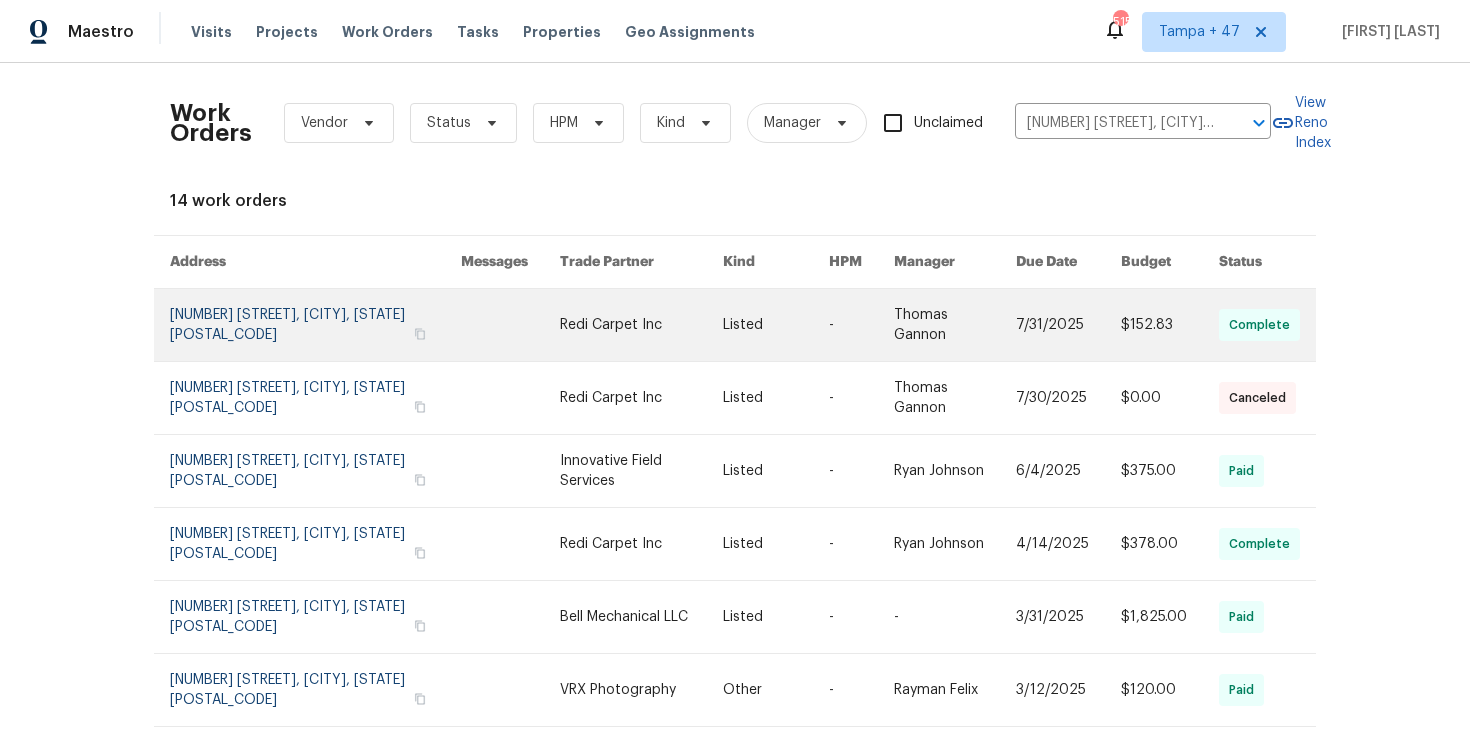 click at bounding box center [315, 325] 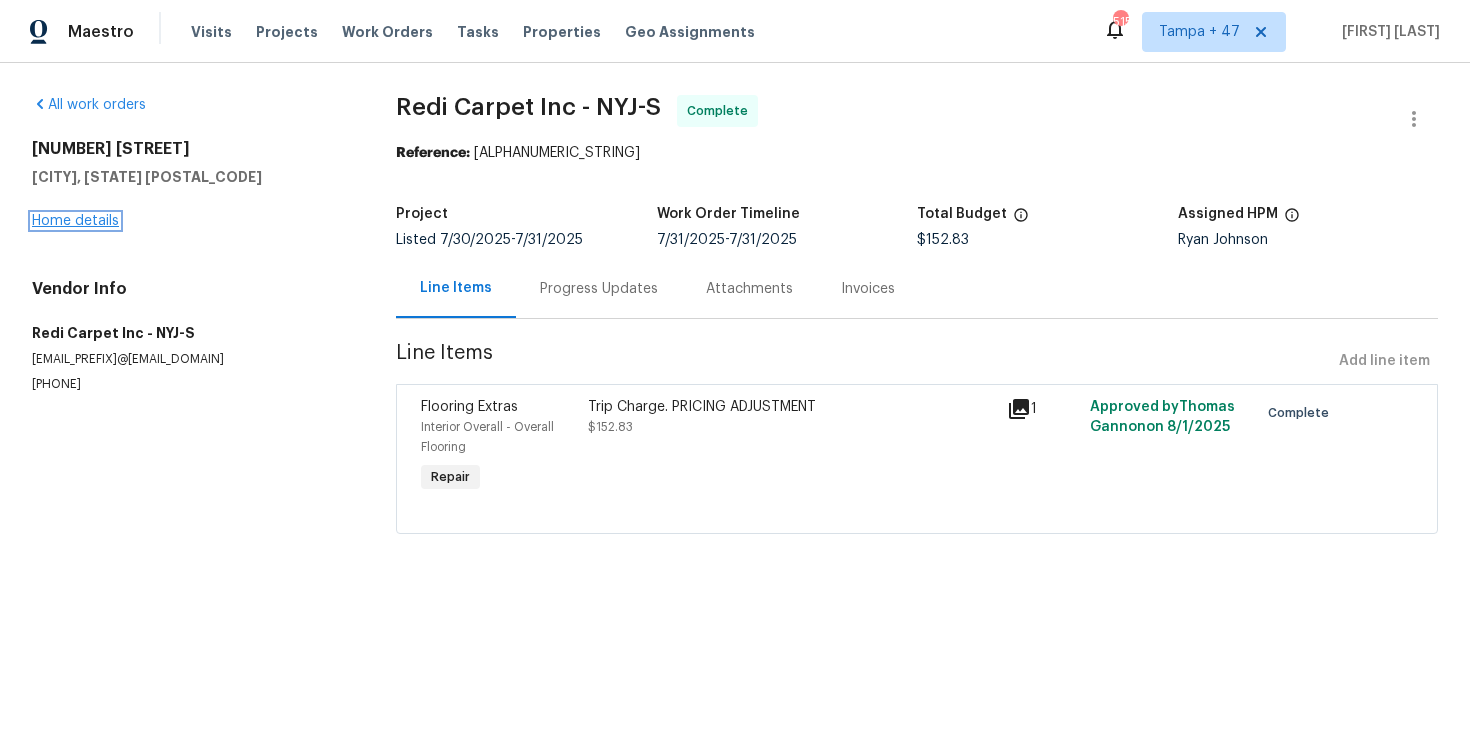 click on "Home details" at bounding box center [75, 221] 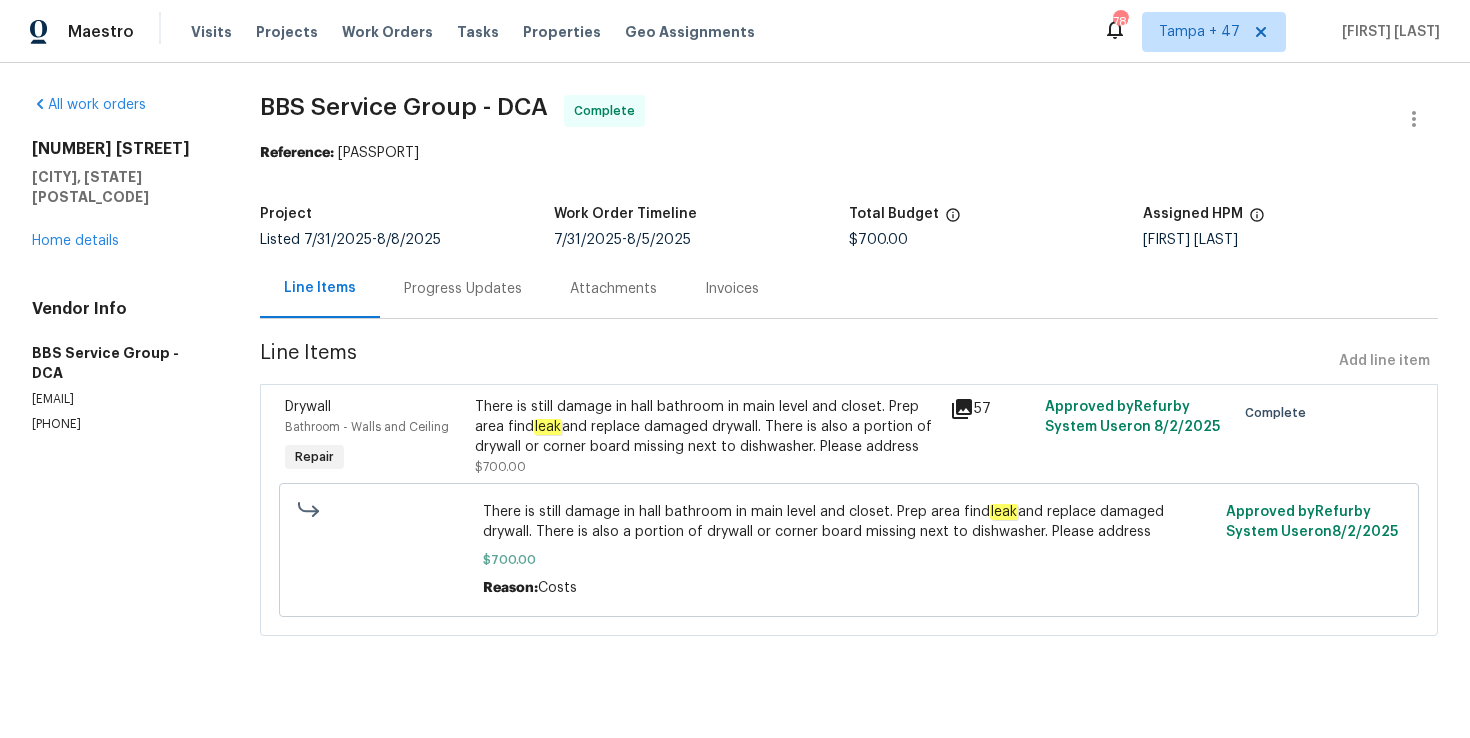 scroll, scrollTop: 0, scrollLeft: 0, axis: both 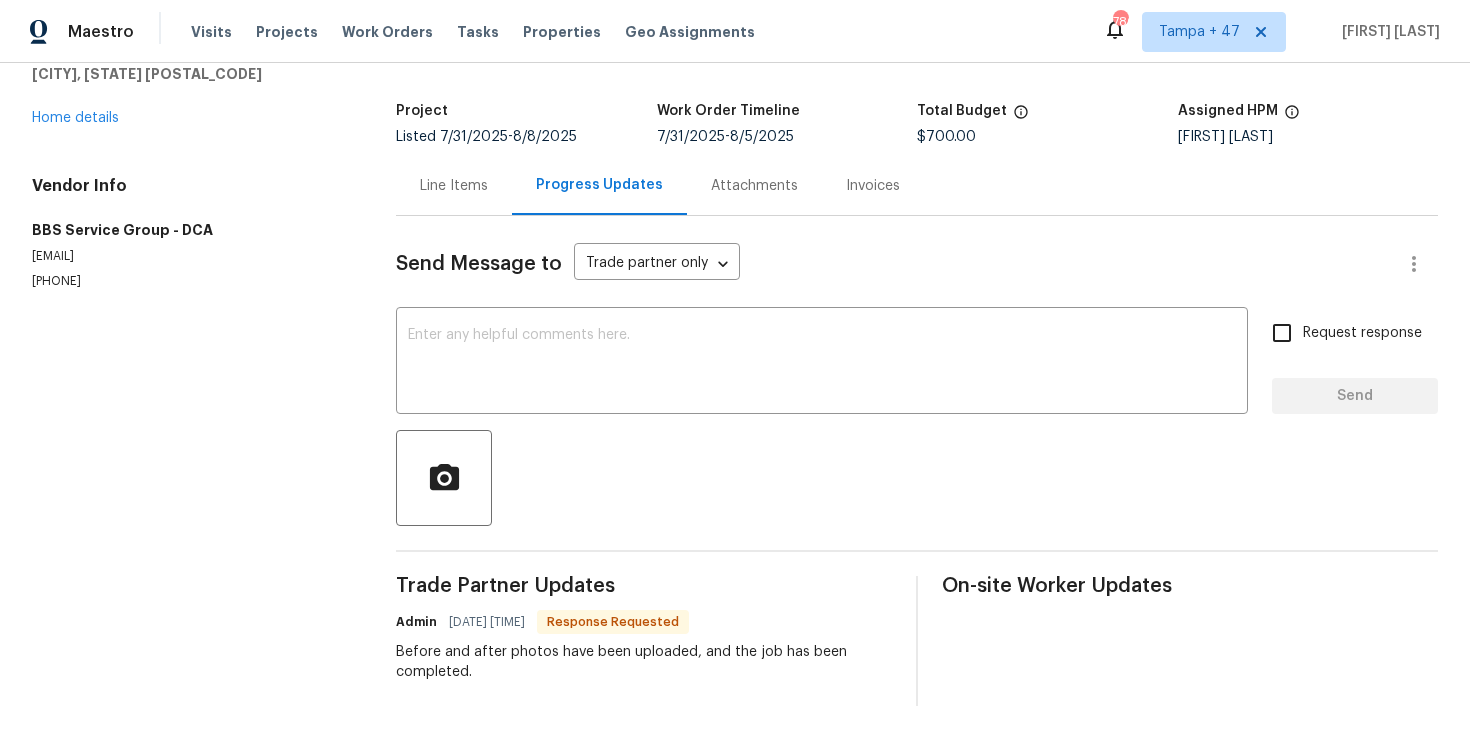 click on "Invoices" at bounding box center [873, 186] 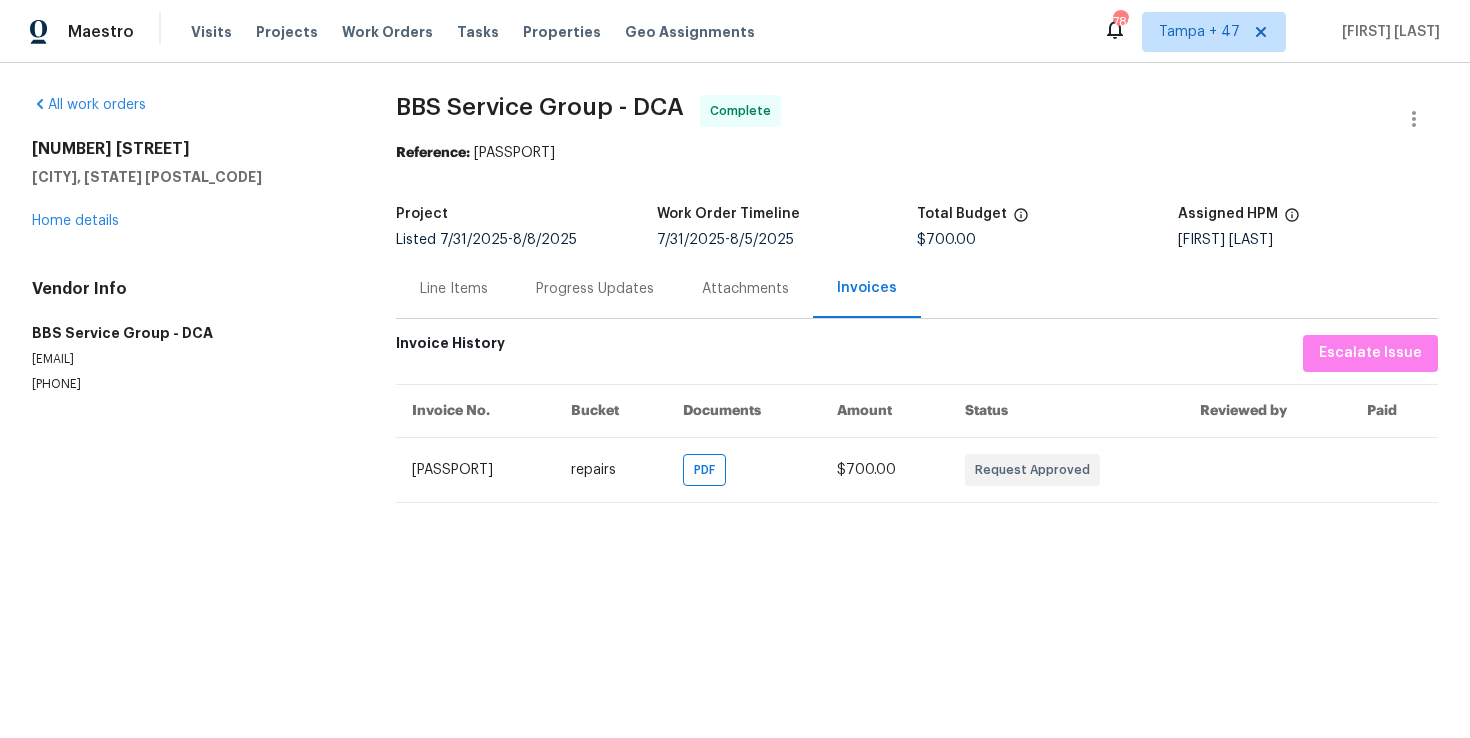 click on "Line Items" at bounding box center (454, 289) 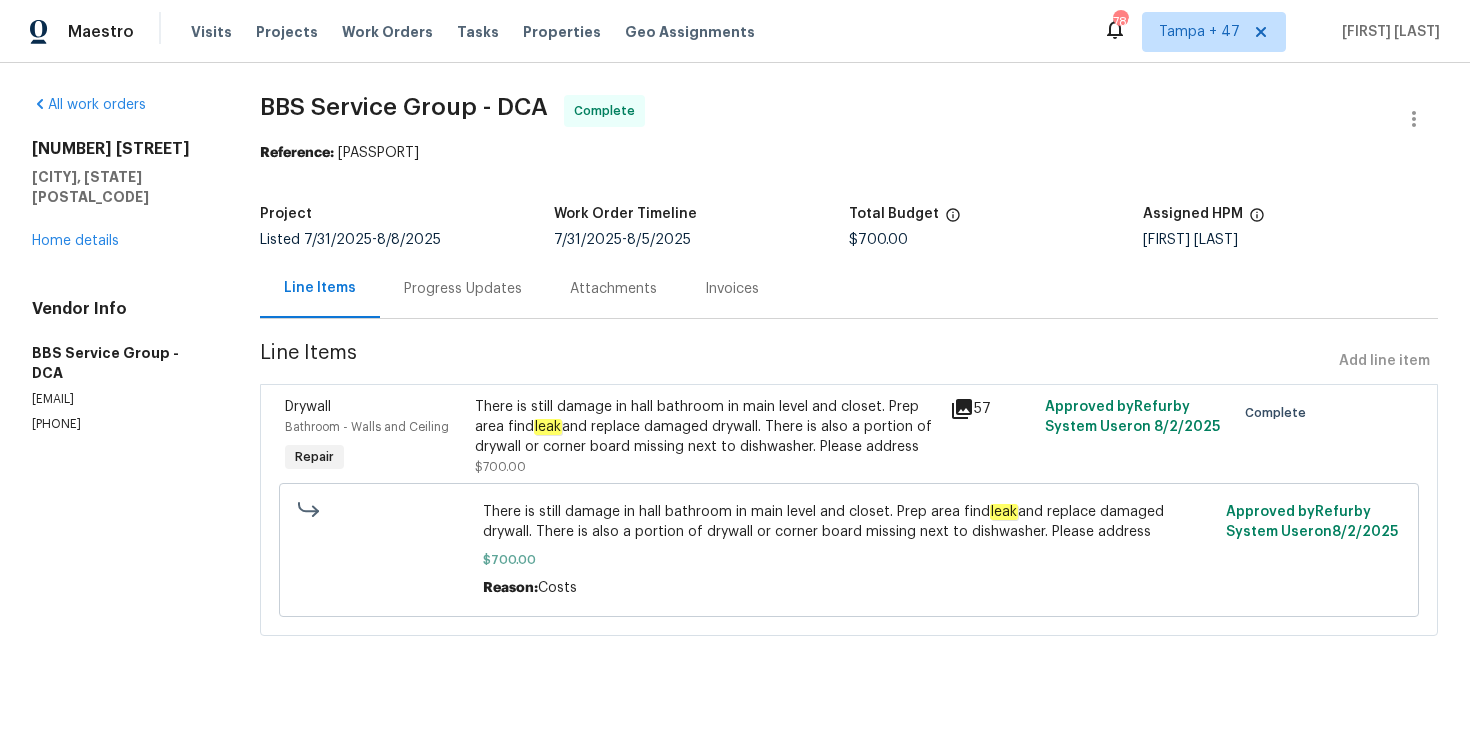 click on "There is still damage in hall bathroom in main level and closet. Prep area find  leak  and replace damaged drywall. There is also a portion of drywall or corner board missing next to dishwasher. Please address" at bounding box center [706, 427] 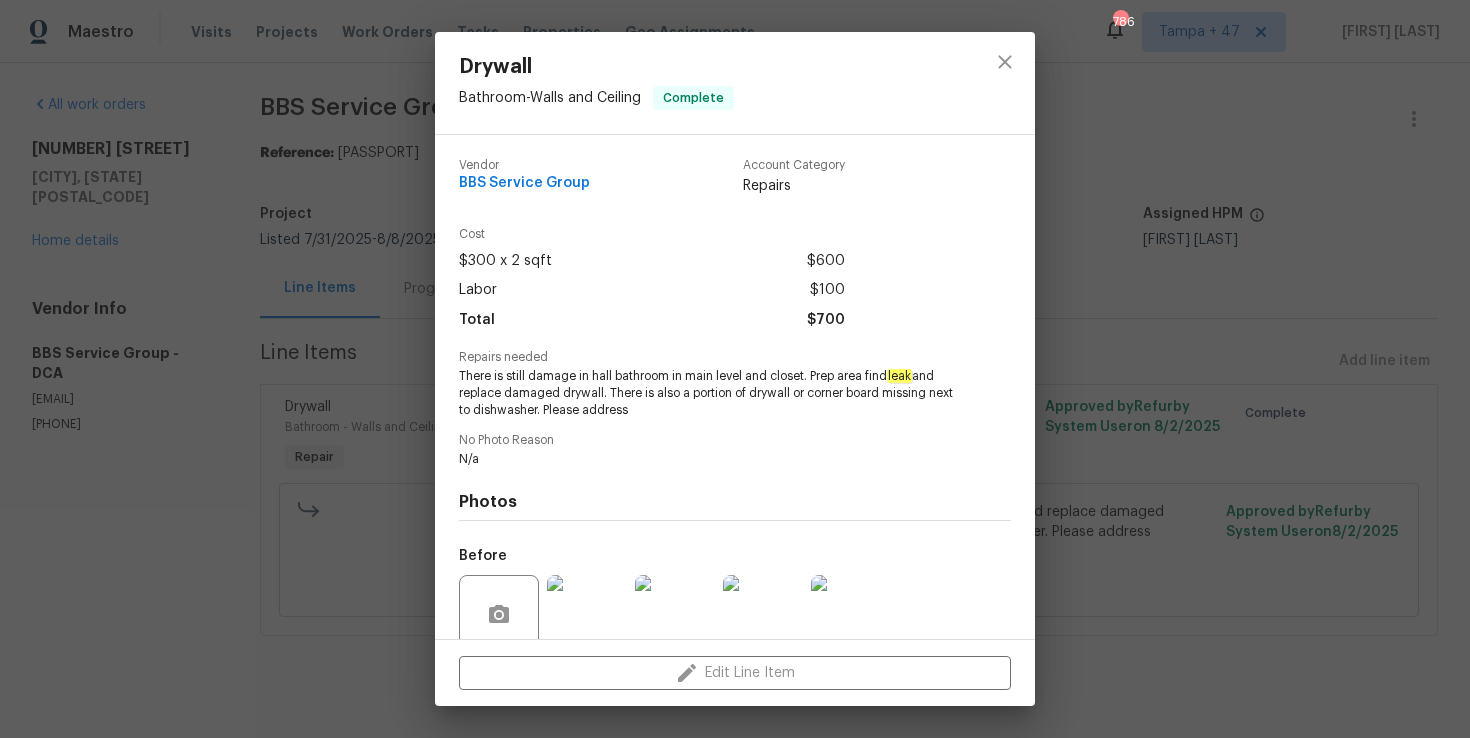 scroll, scrollTop: 166, scrollLeft: 0, axis: vertical 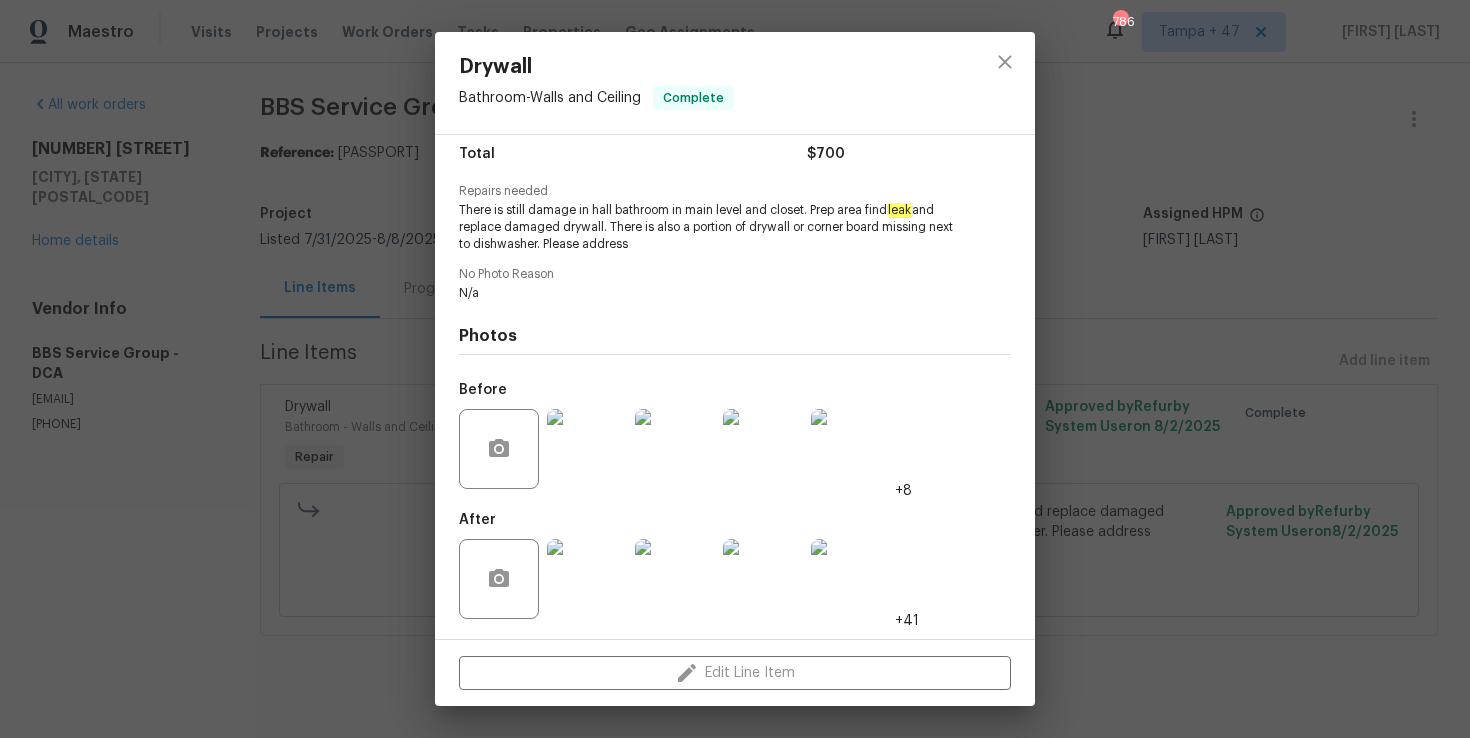 click at bounding box center [587, 449] 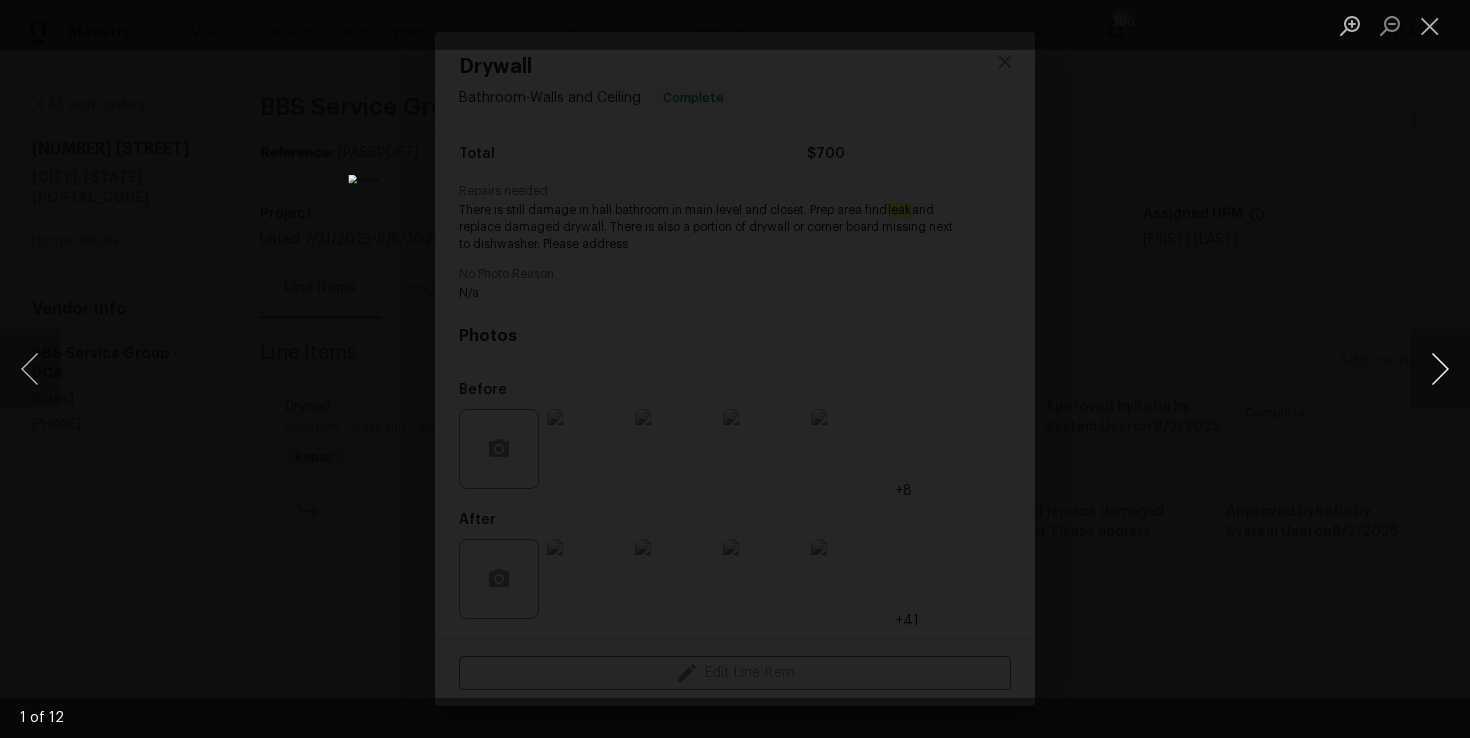 click at bounding box center (1440, 369) 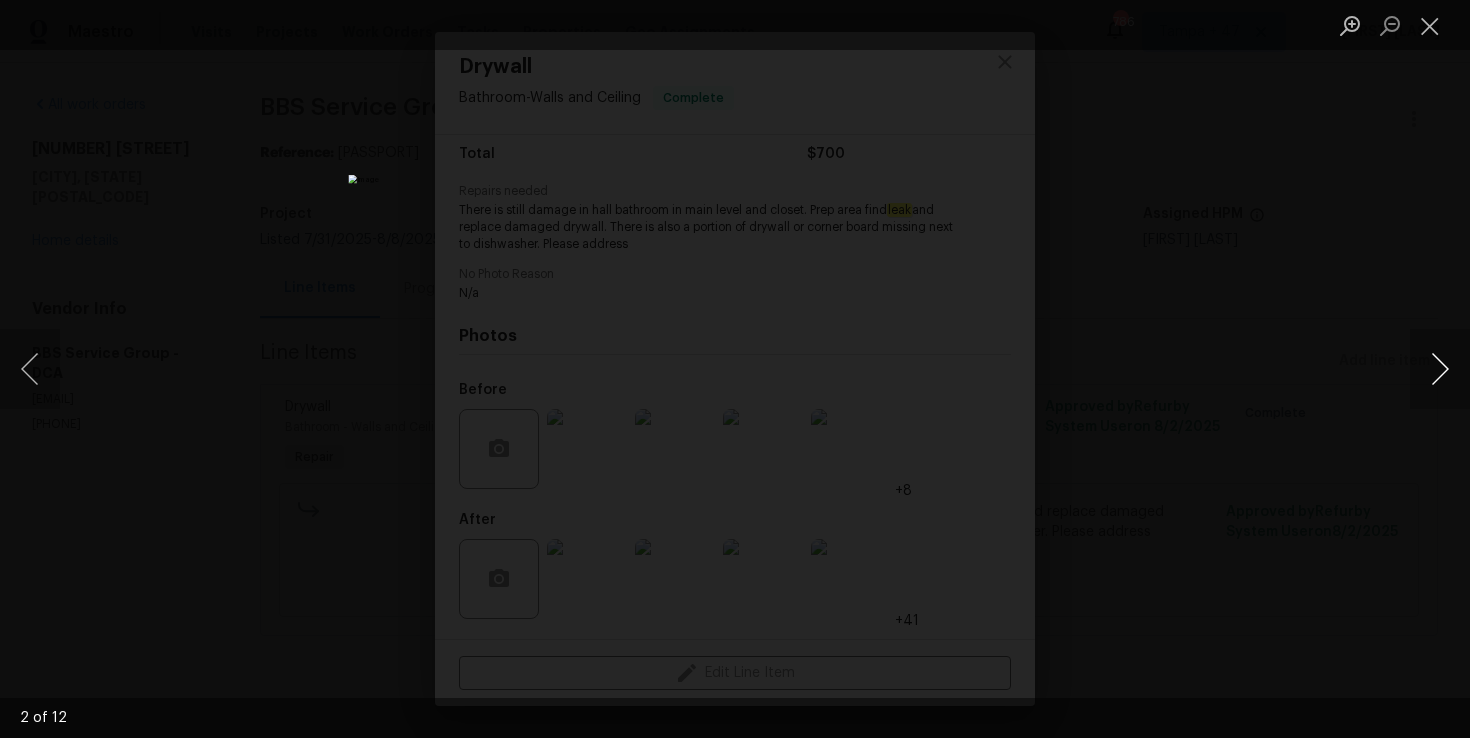 click at bounding box center (1440, 369) 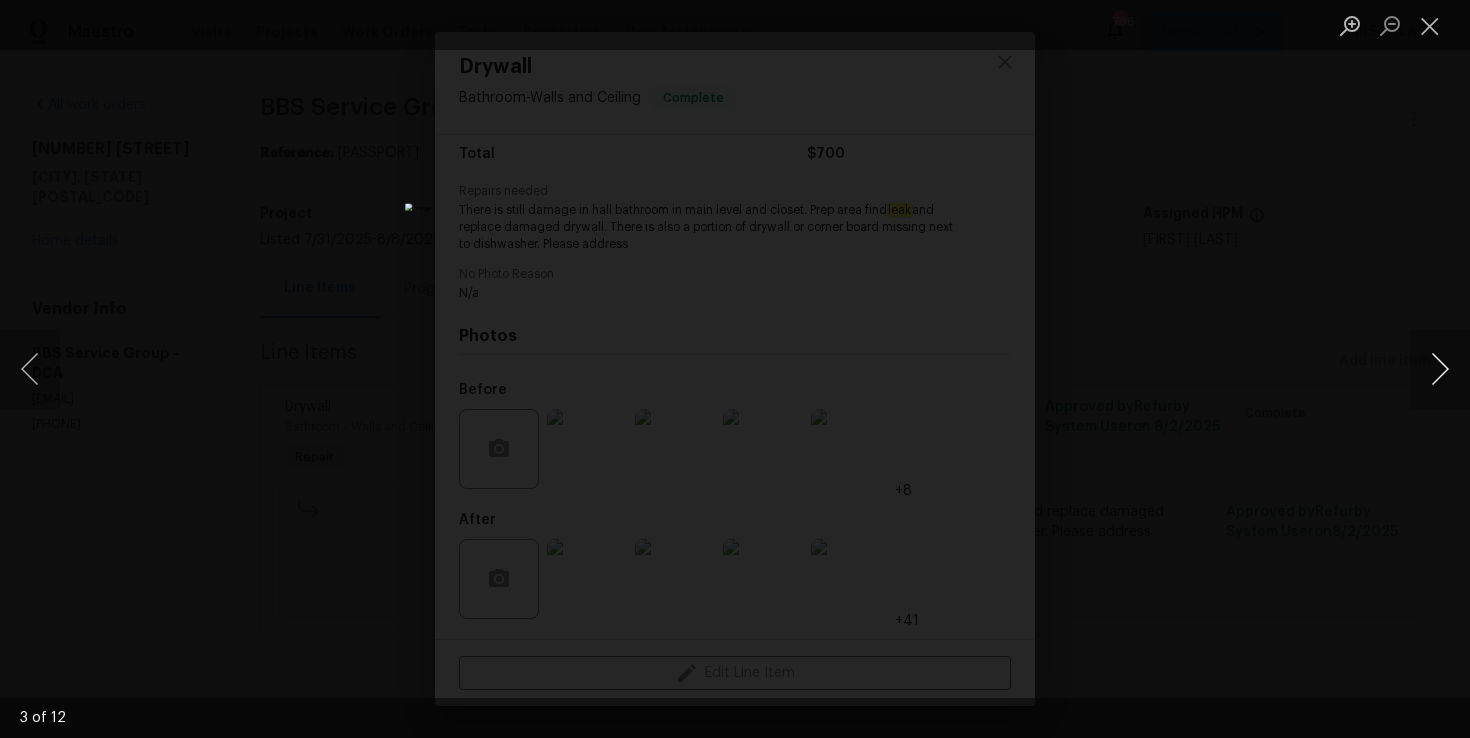 click at bounding box center [1440, 369] 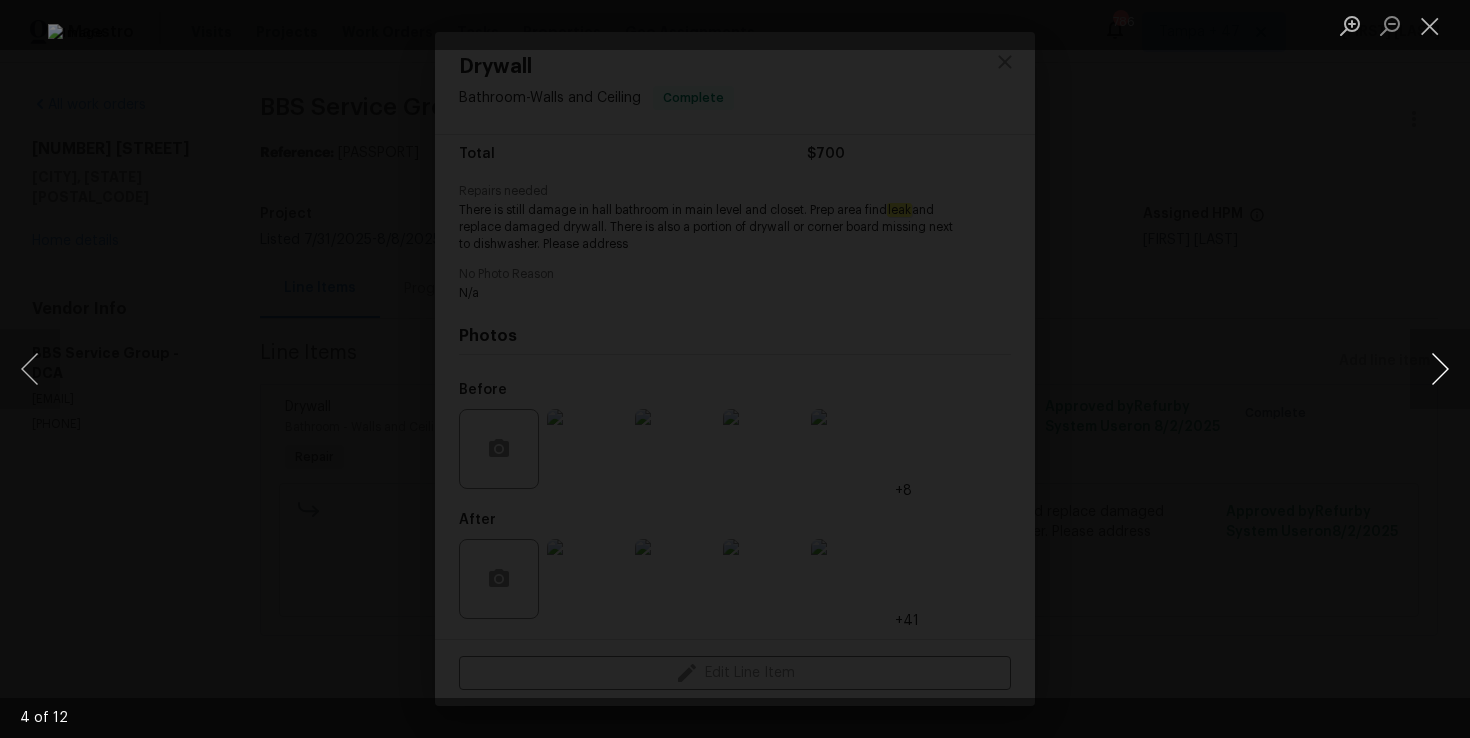 click at bounding box center (1440, 369) 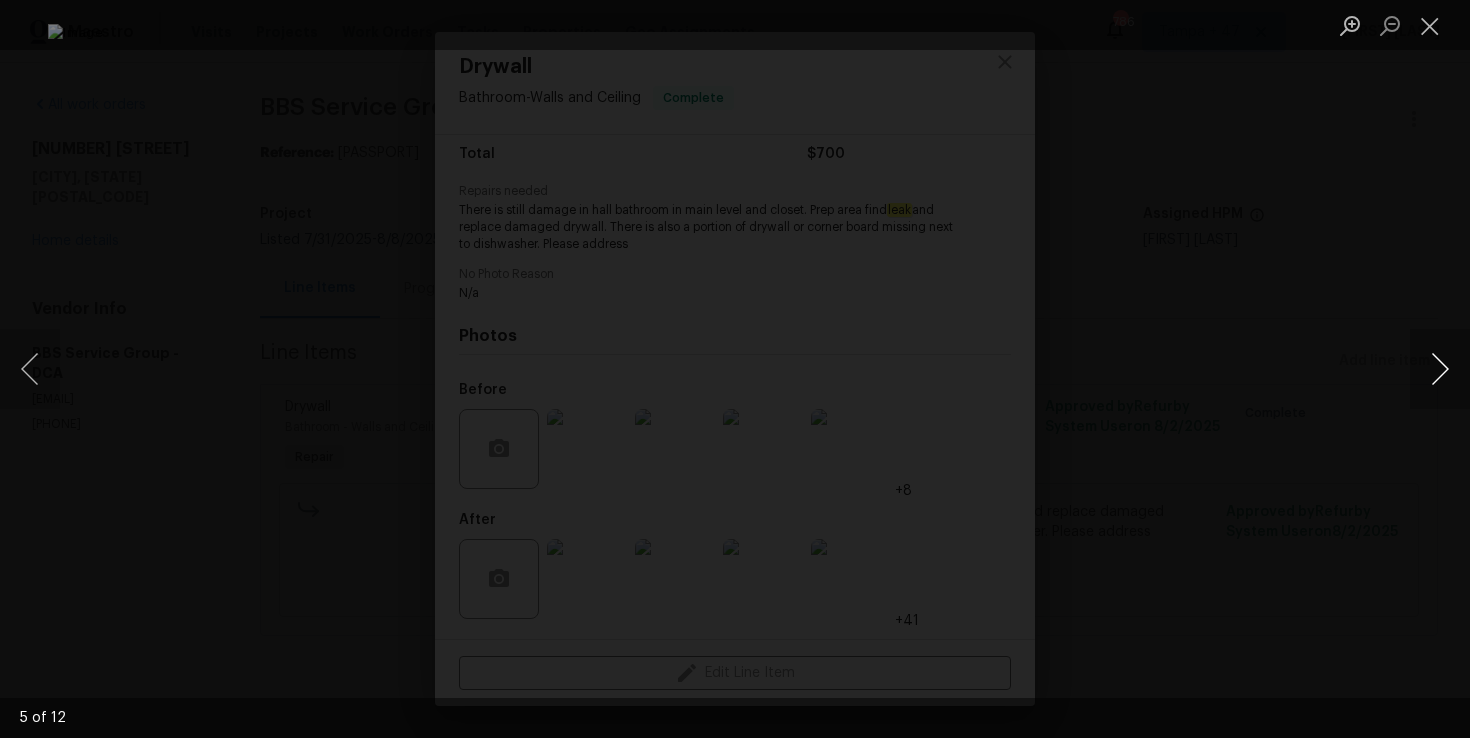 click at bounding box center (1440, 369) 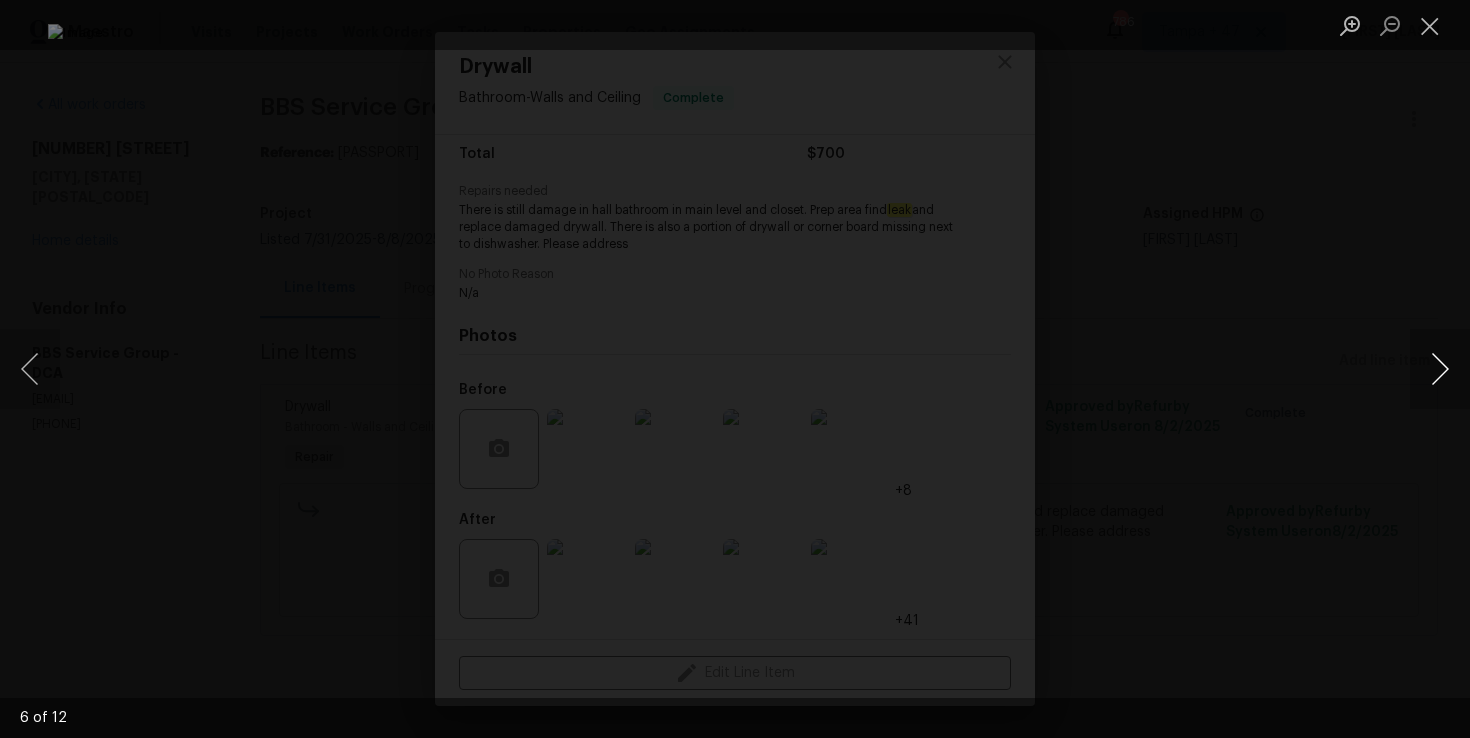 click at bounding box center [1440, 369] 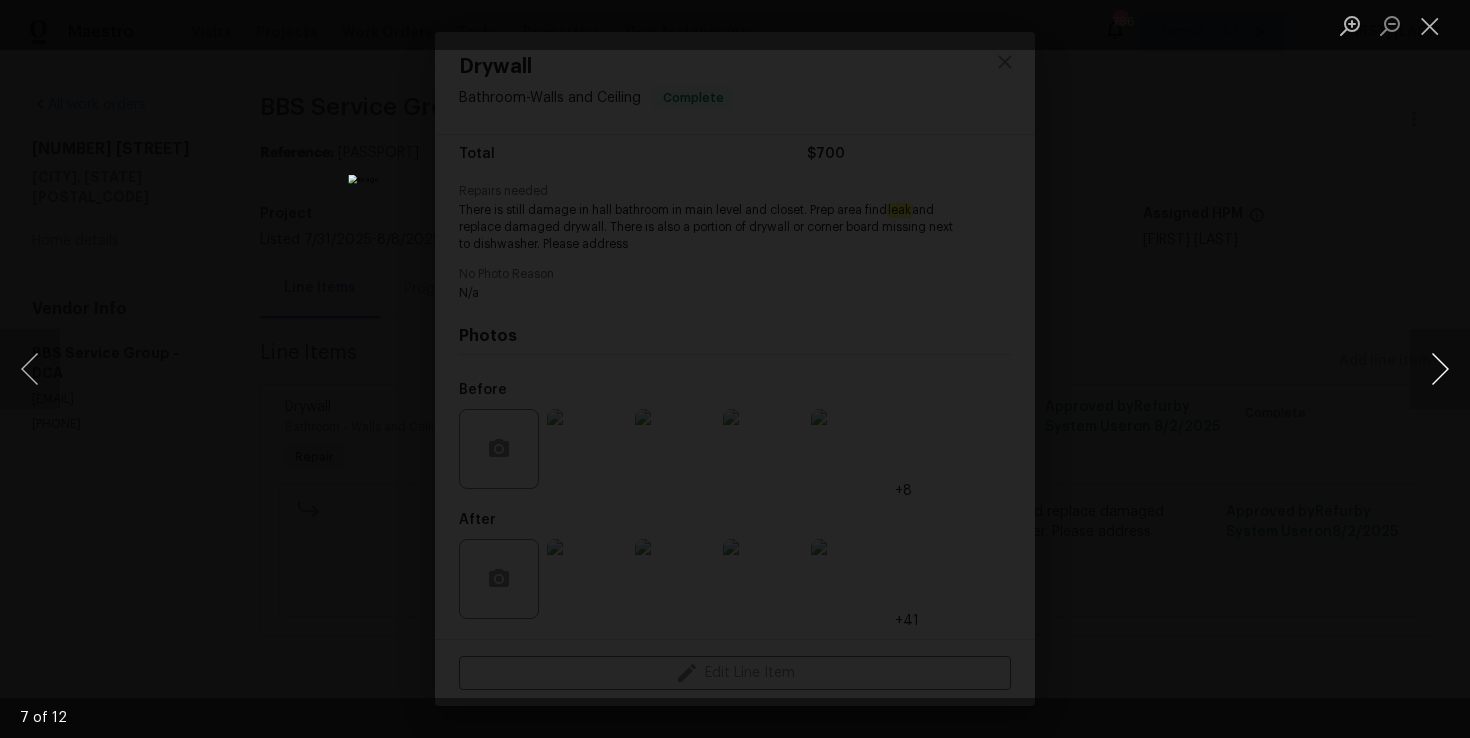 click at bounding box center [1440, 369] 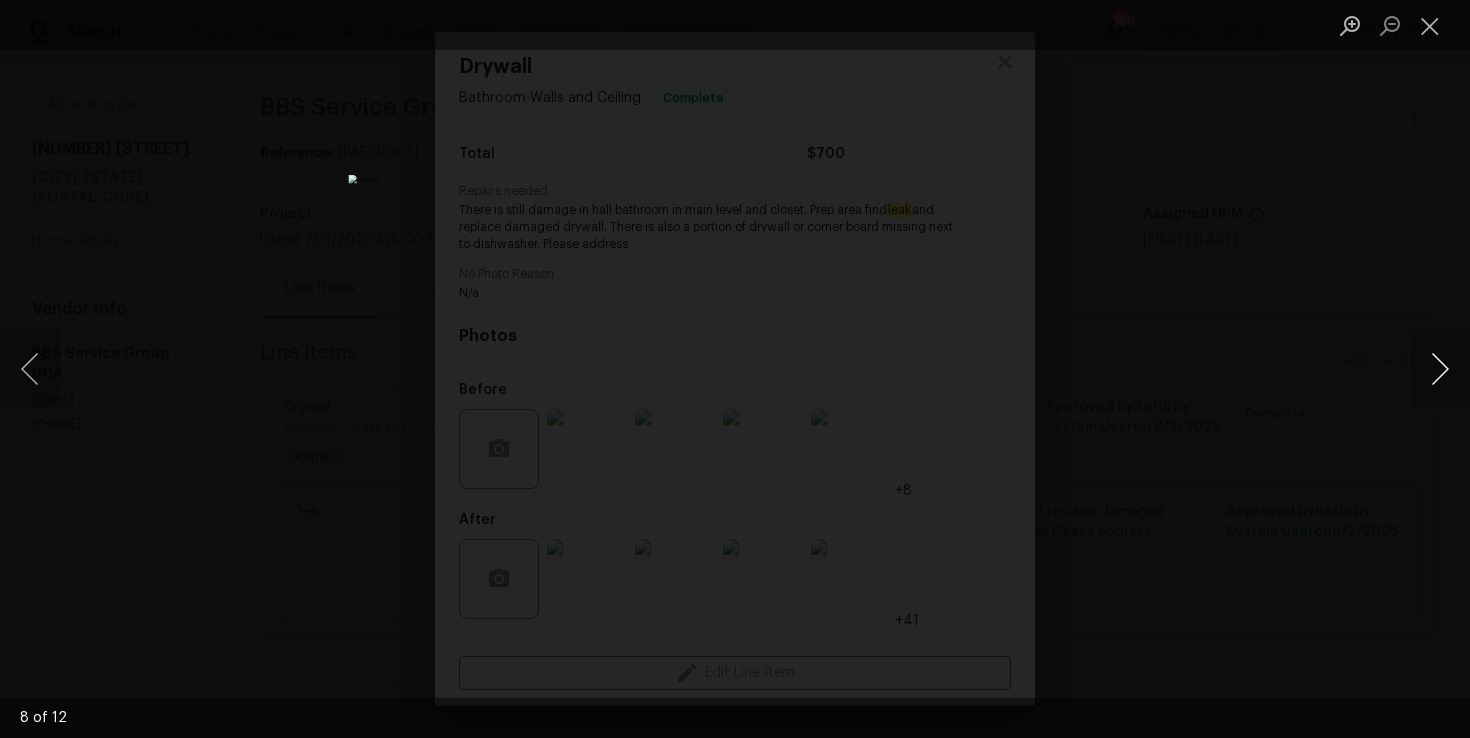 click at bounding box center (1440, 369) 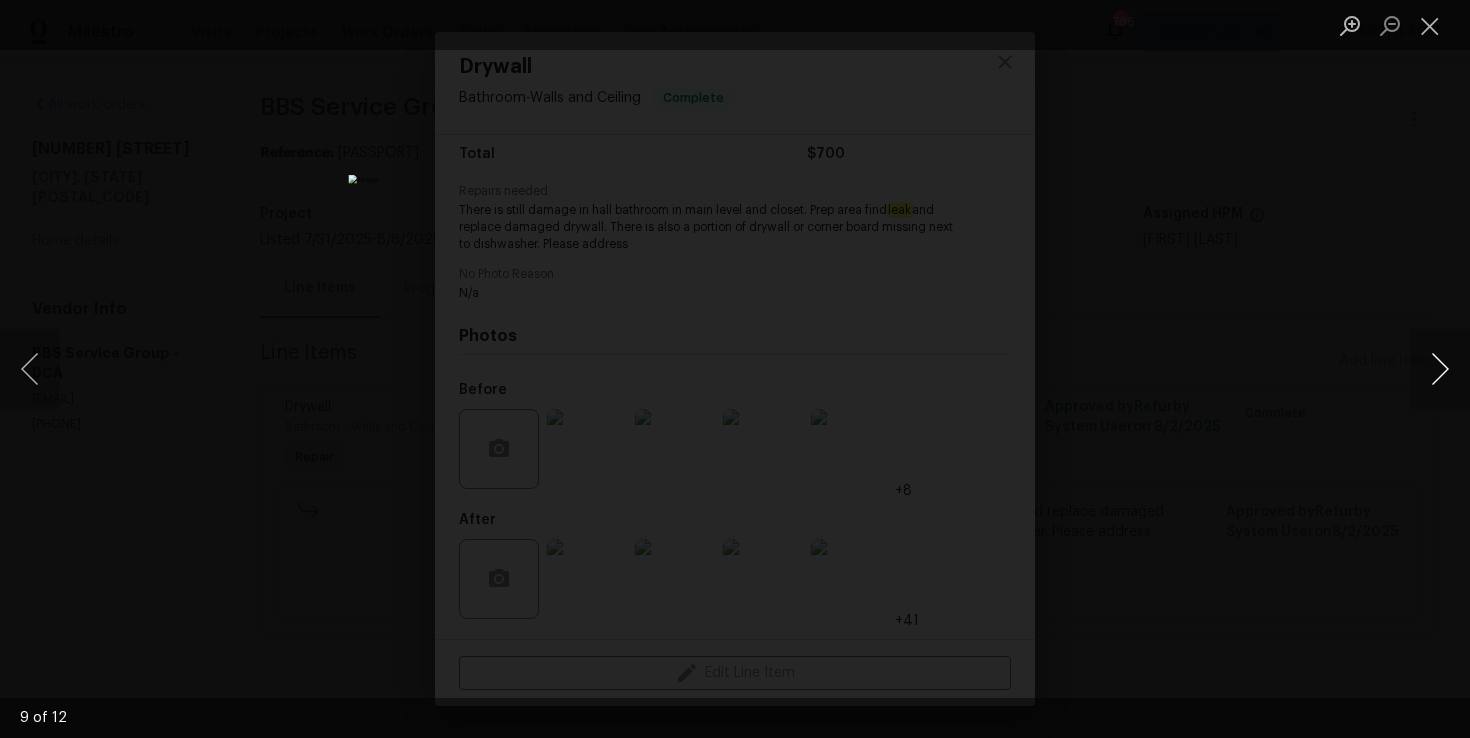 click at bounding box center (1440, 369) 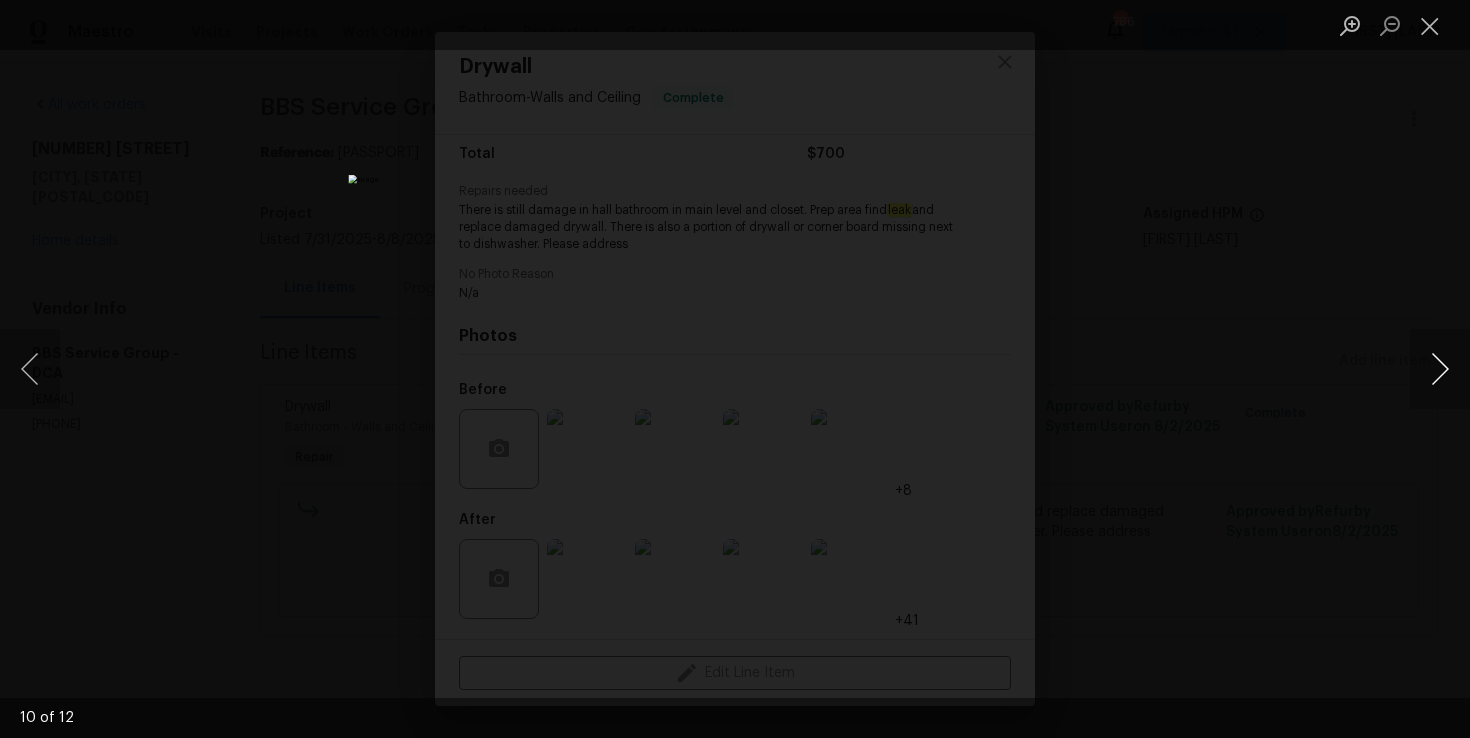 click at bounding box center (1440, 369) 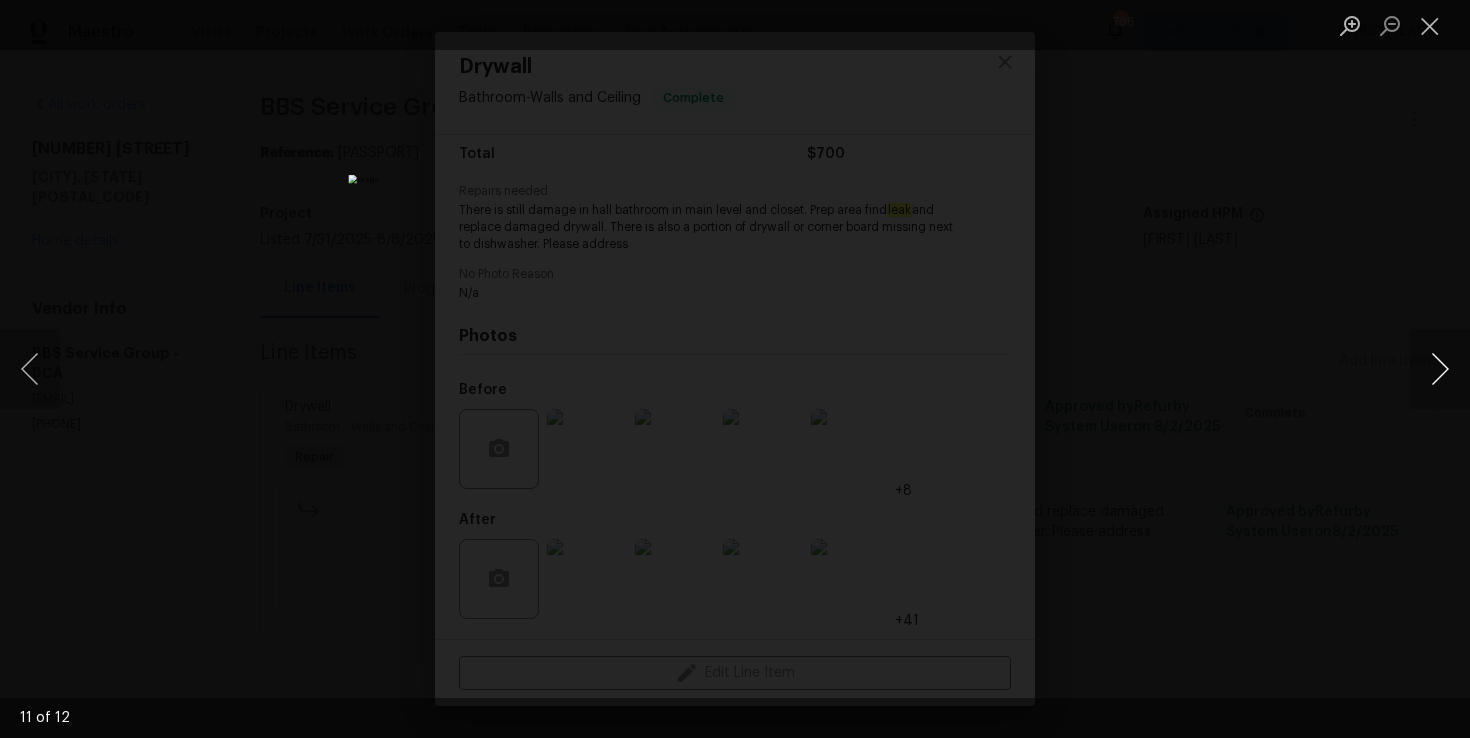 click at bounding box center [1440, 369] 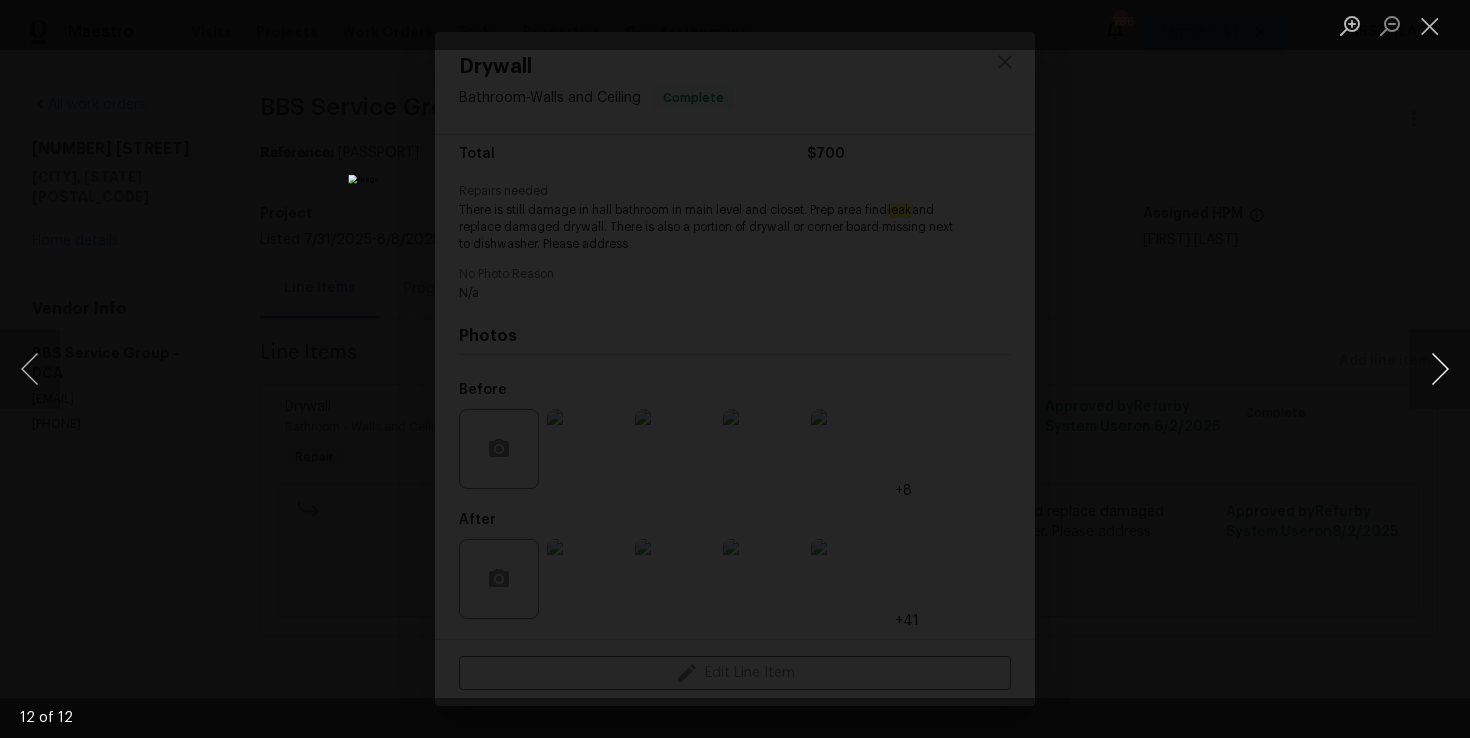click at bounding box center (1440, 369) 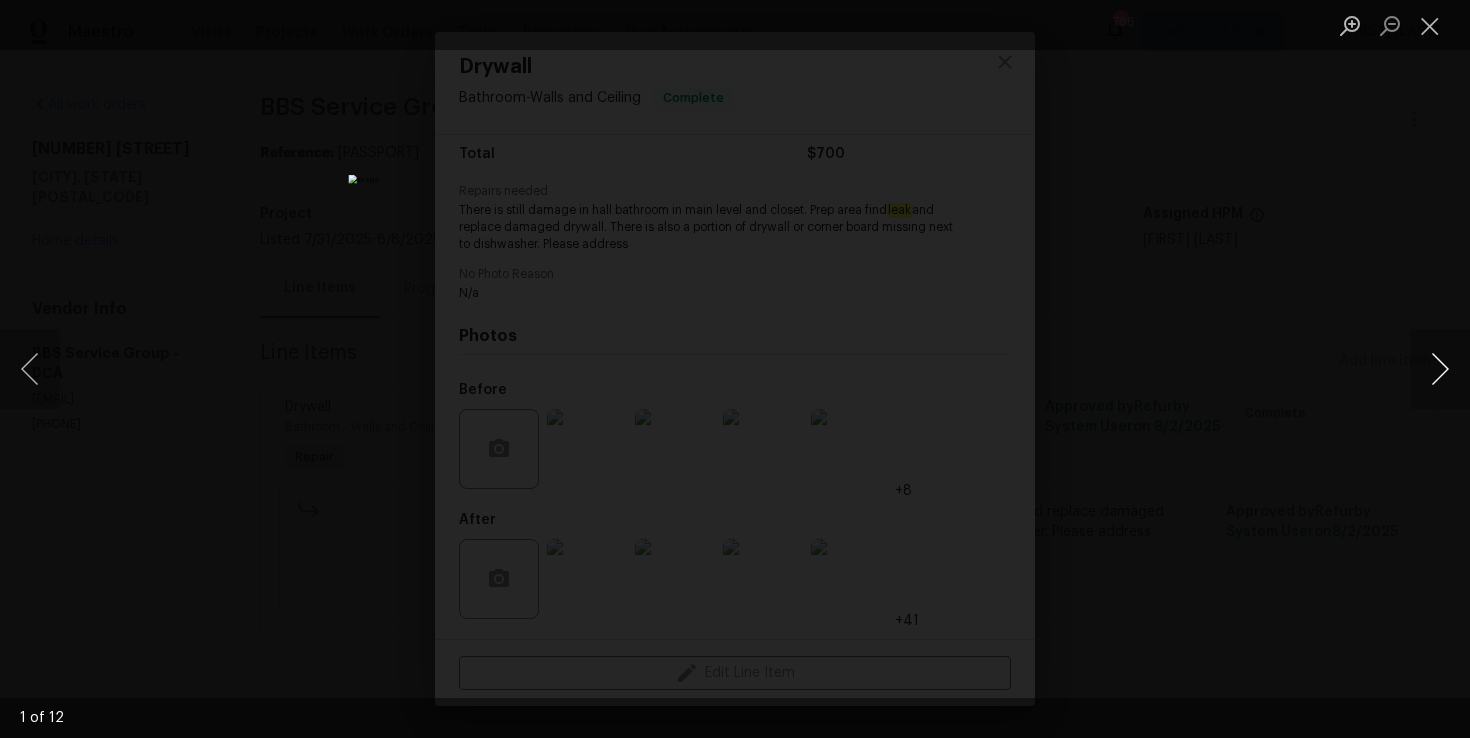 click at bounding box center [1440, 369] 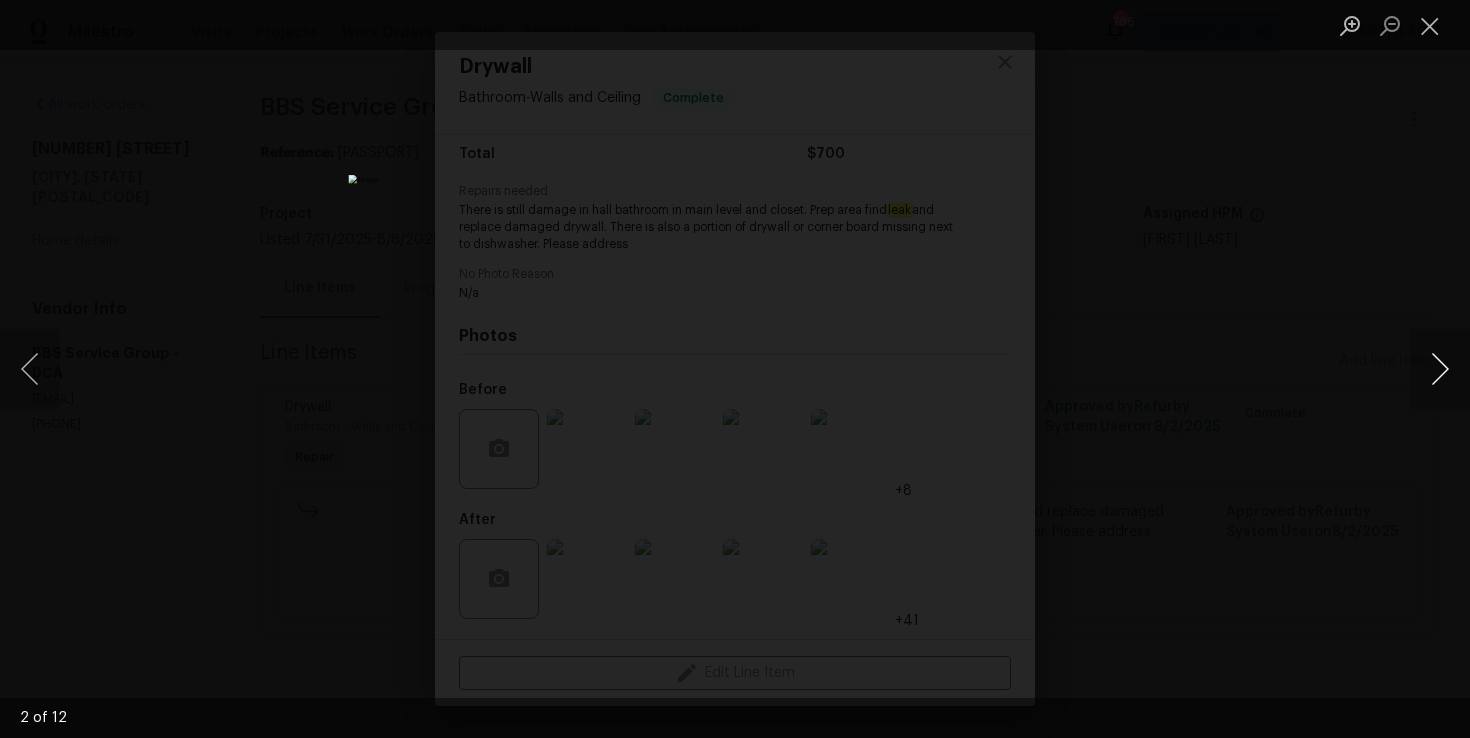 click at bounding box center [1440, 369] 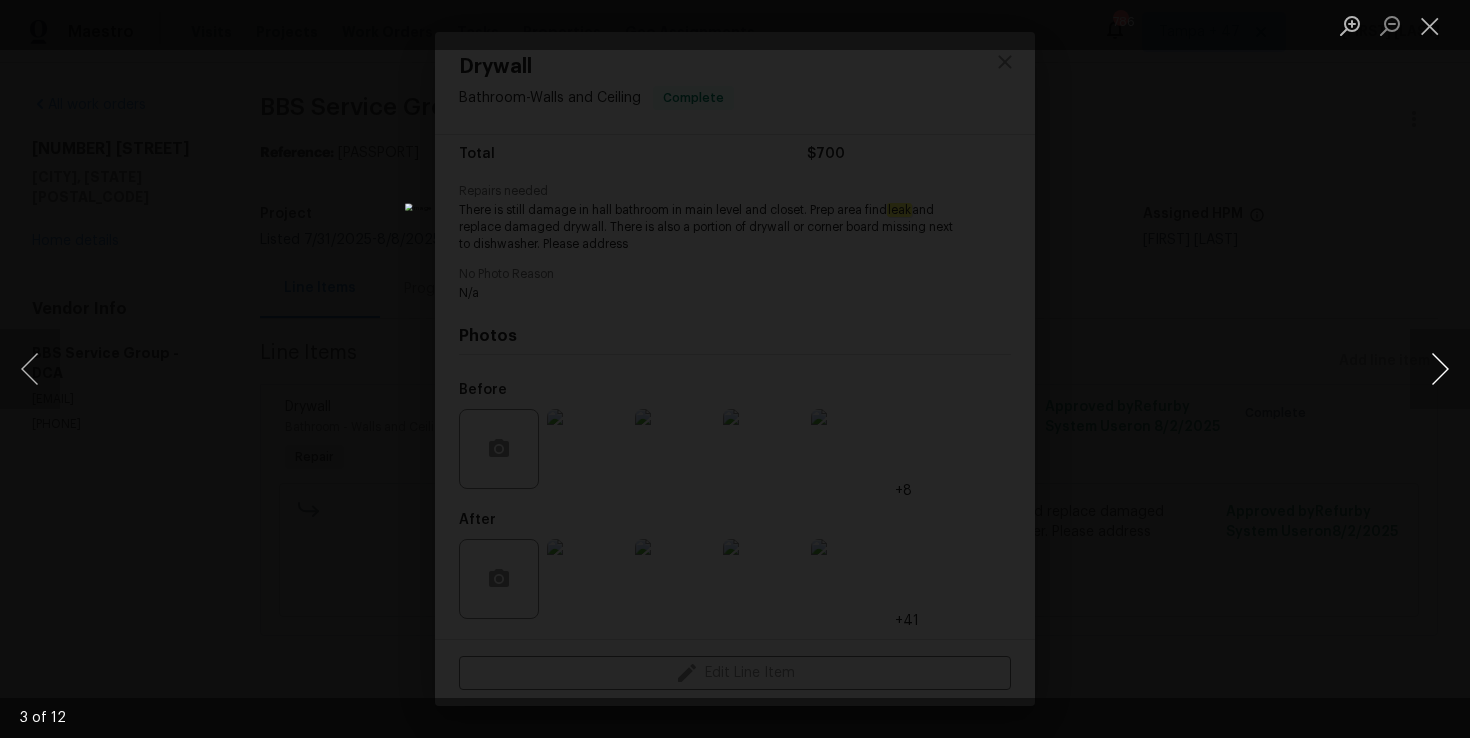 click at bounding box center (1440, 369) 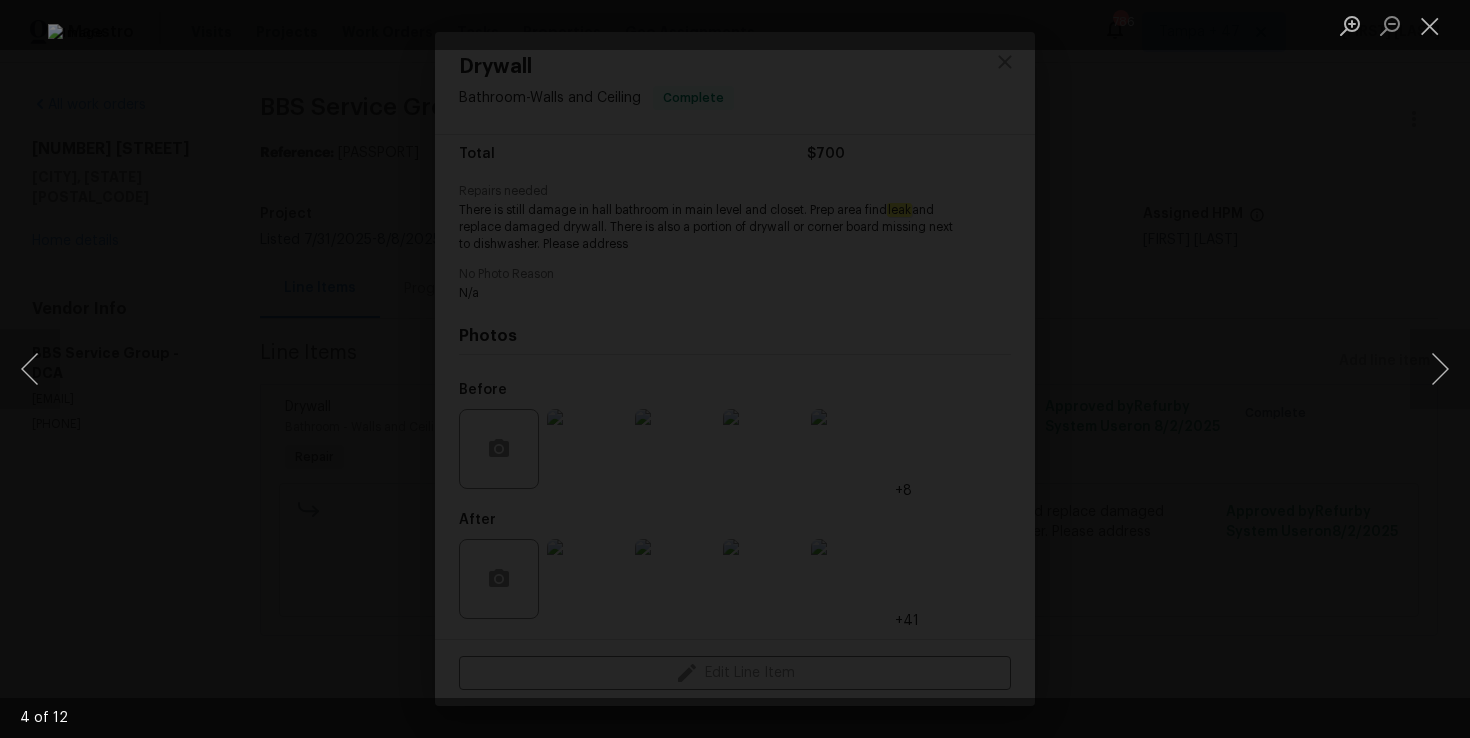 click at bounding box center [735, 369] 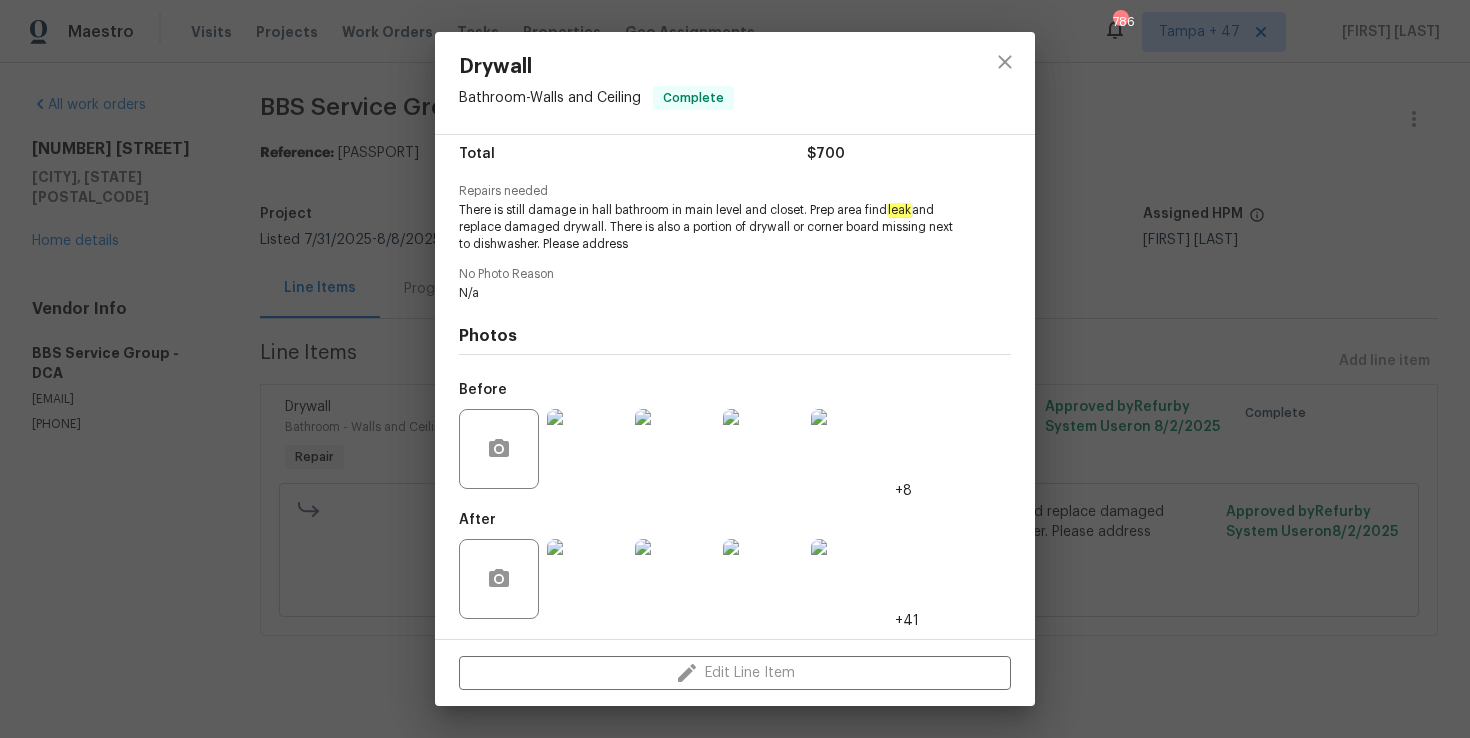 click on "Drywall Bathroom  -  Walls and Ceiling Complete Vendor BBS Service Group Account Category Repairs Cost $300 x 2 sqft $600 Labor $100 Total $700 Repairs needed There is still damage in hall bathroom in main level and closet. Prep area find  leak  and replace damaged drywall. There is also a portion of drywall or corner board missing next to dishwasher. Please address No Photo Reason N/a Photos Before  +8 After  +41  Edit Line Item" at bounding box center [735, 369] 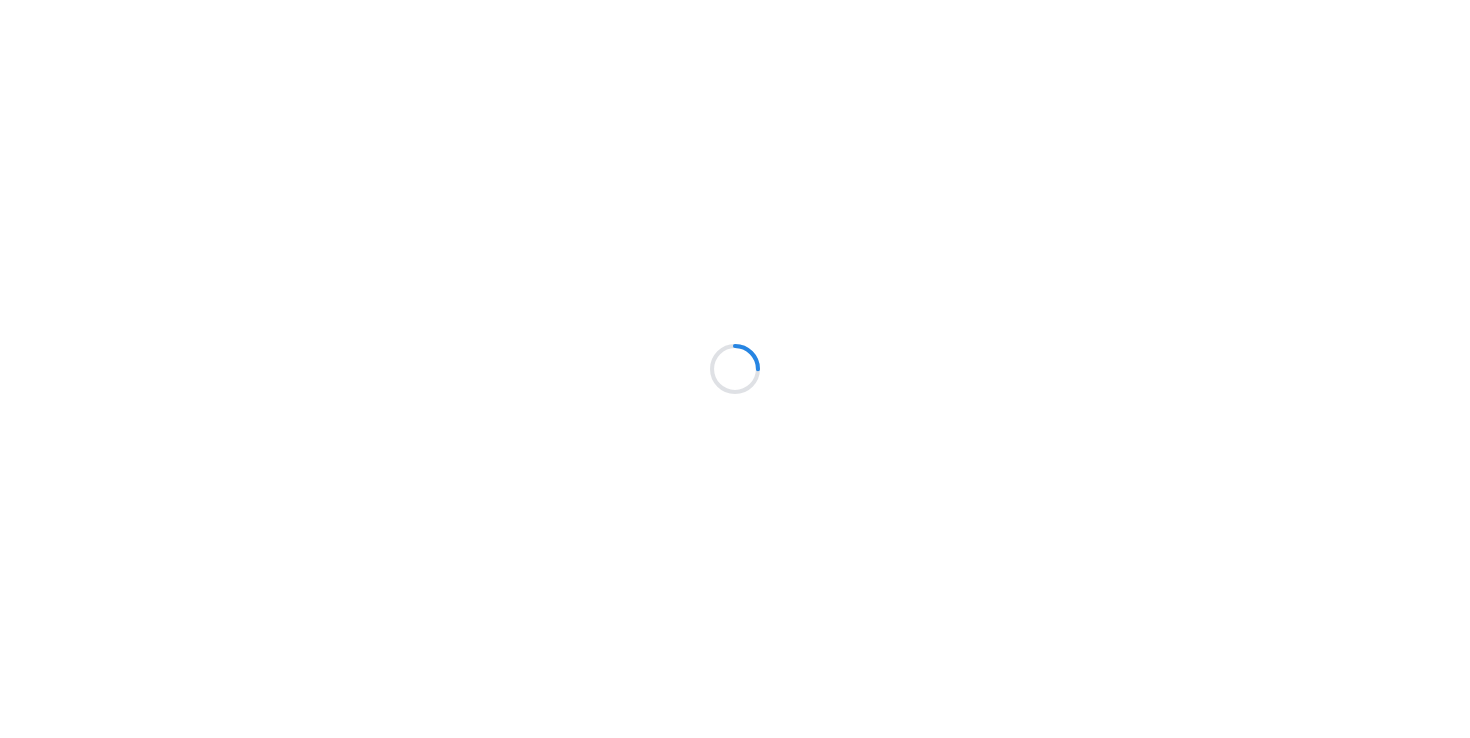 scroll, scrollTop: 0, scrollLeft: 0, axis: both 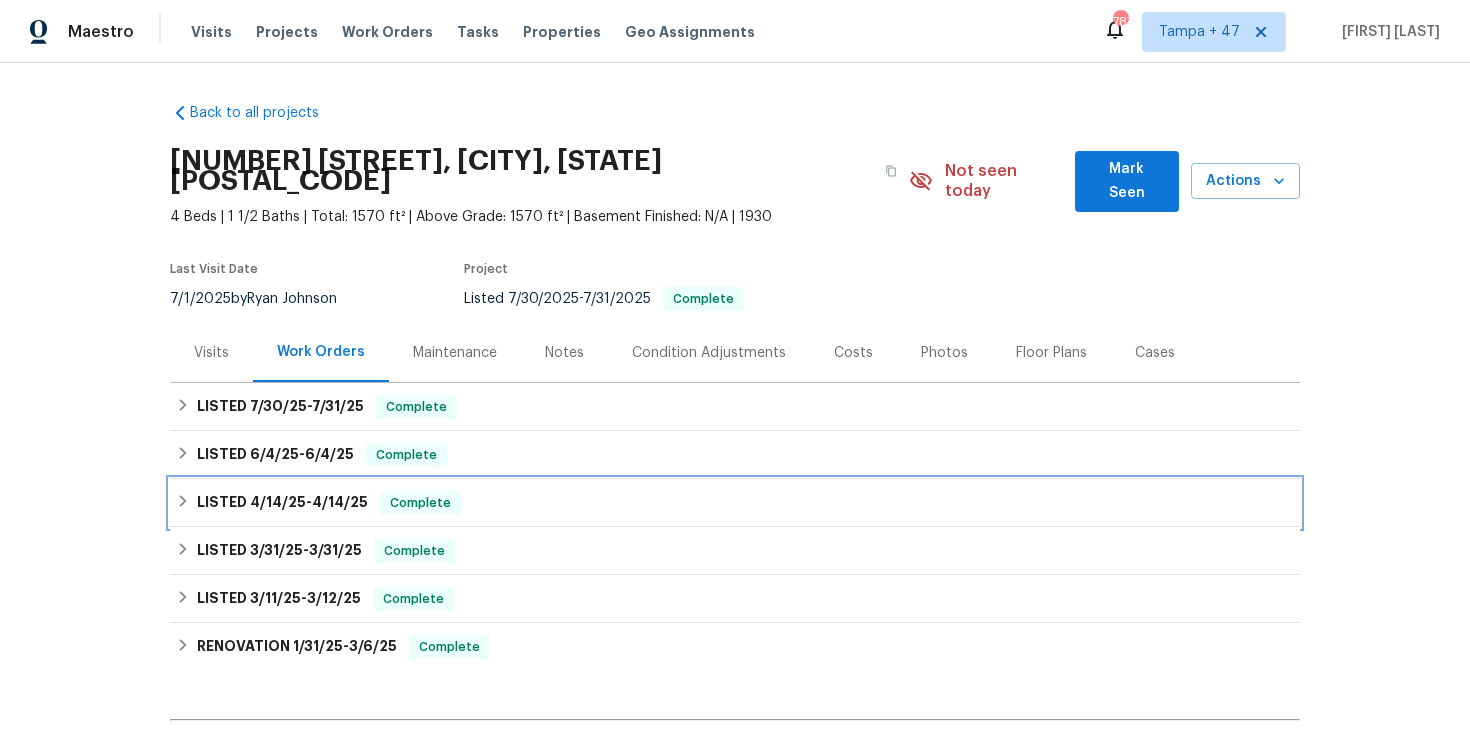 click on "LISTED   4/14/25  -  4/14/25 Complete" at bounding box center [735, 503] 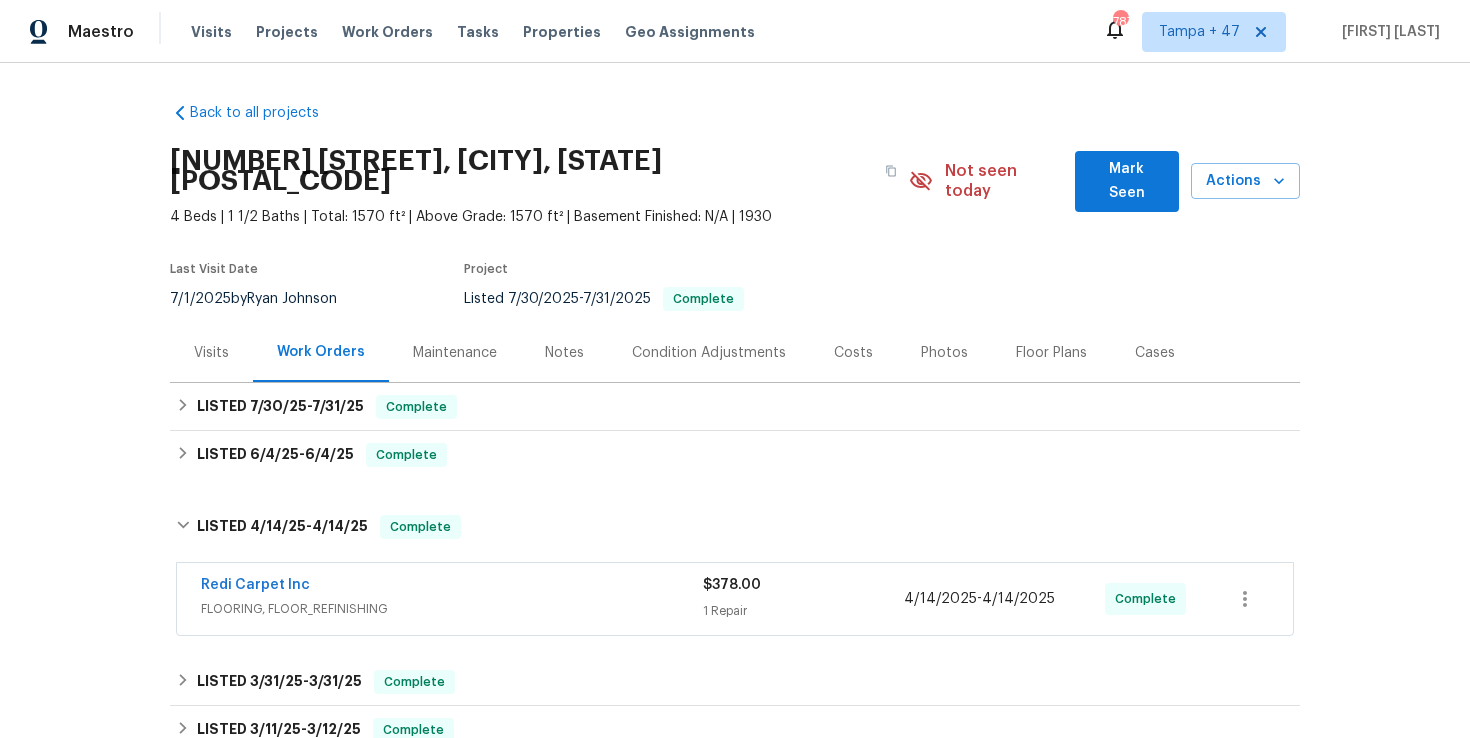 click on "FLOORING, FLOOR_REFINISHING" at bounding box center (452, 609) 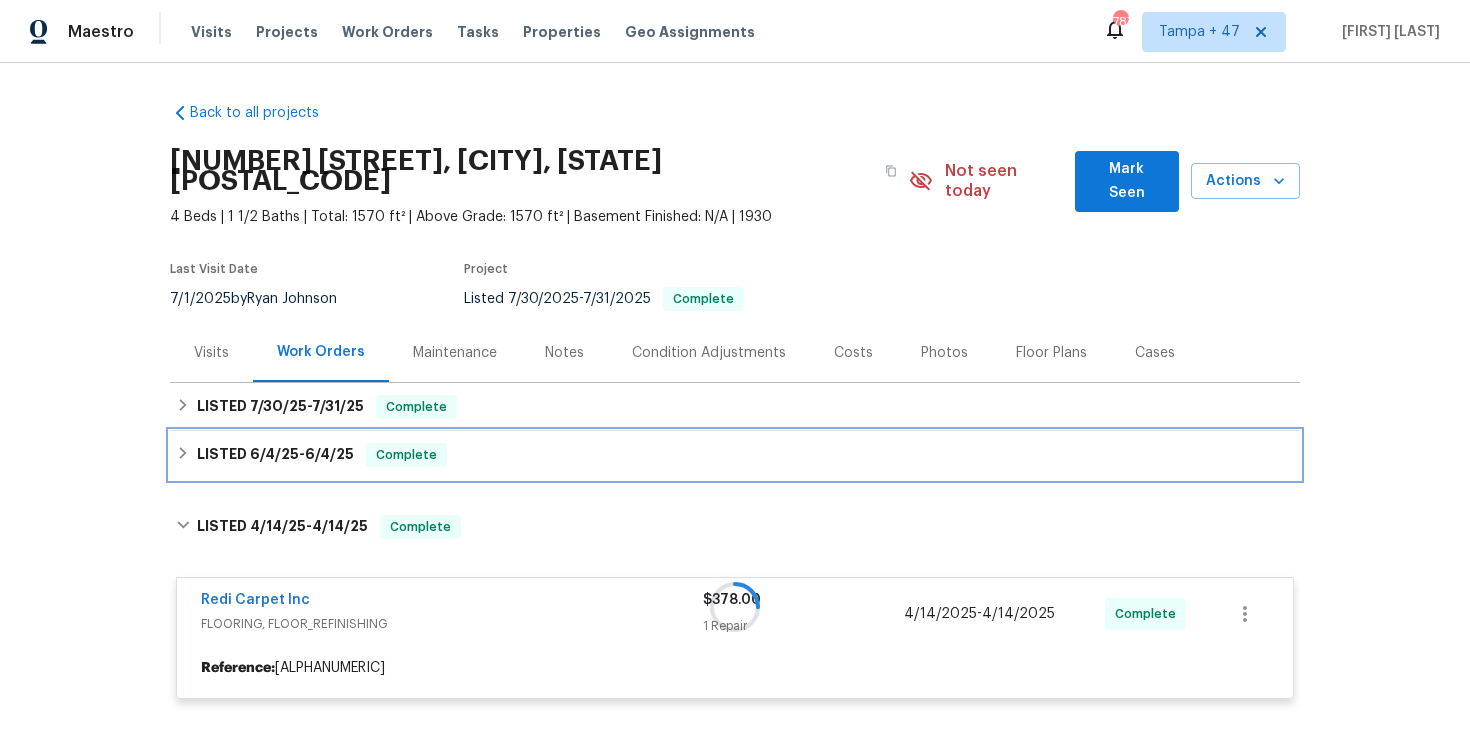 click on "LISTED [DATE] - [DATE] Complete" at bounding box center [735, 455] 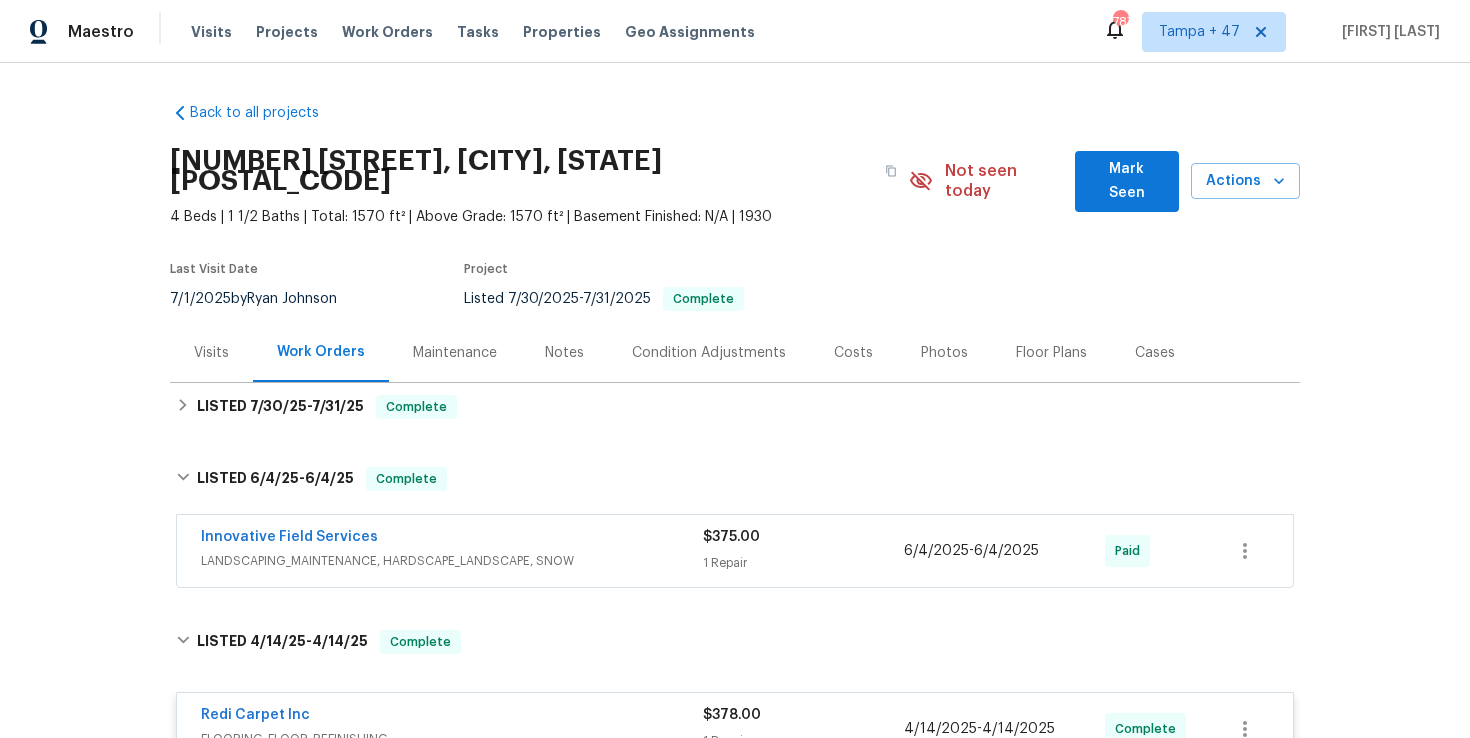 click on "LANDSCAPING_MAINTENANCE, HARDSCAPE_LANDSCAPE, SNOW" at bounding box center [452, 561] 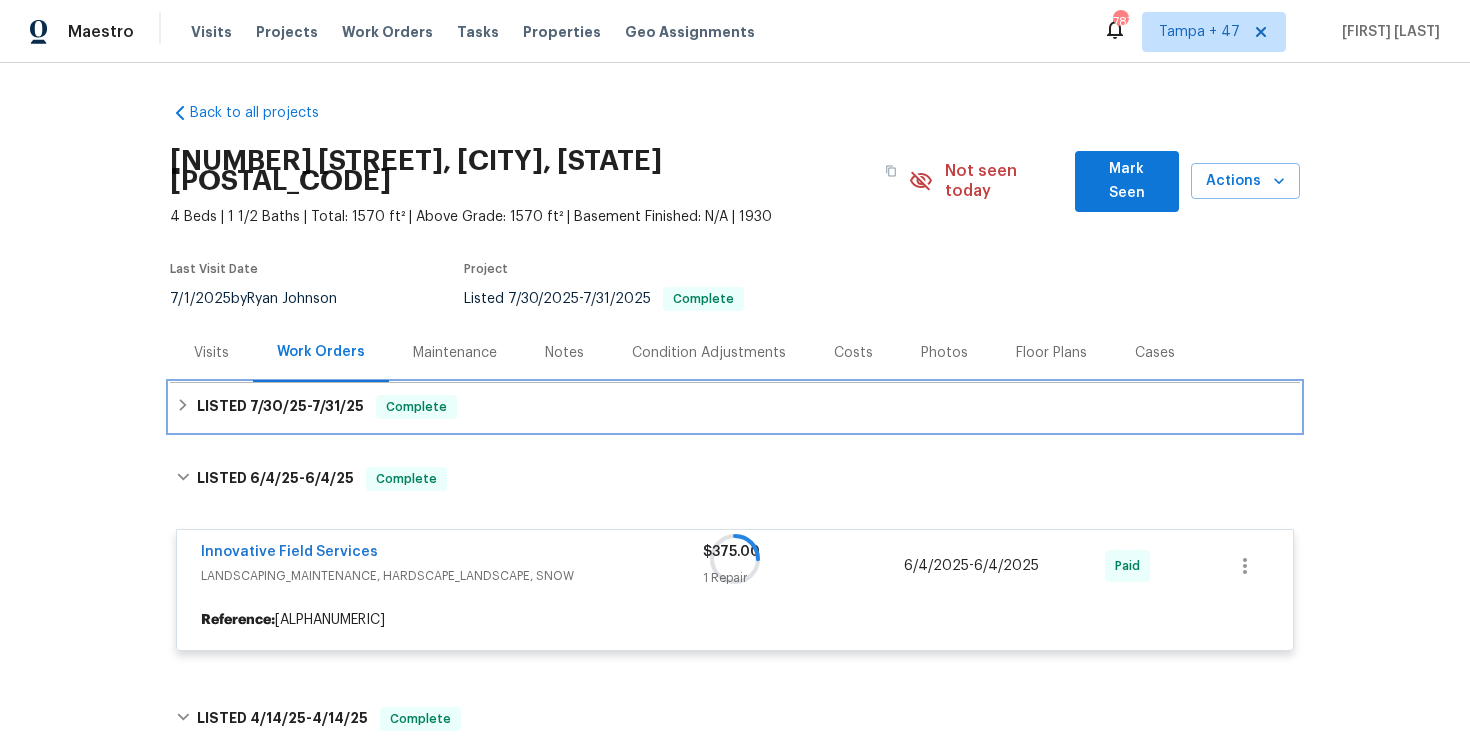 click on "LISTED   7/30/25  -  7/31/25 Complete" at bounding box center [735, 407] 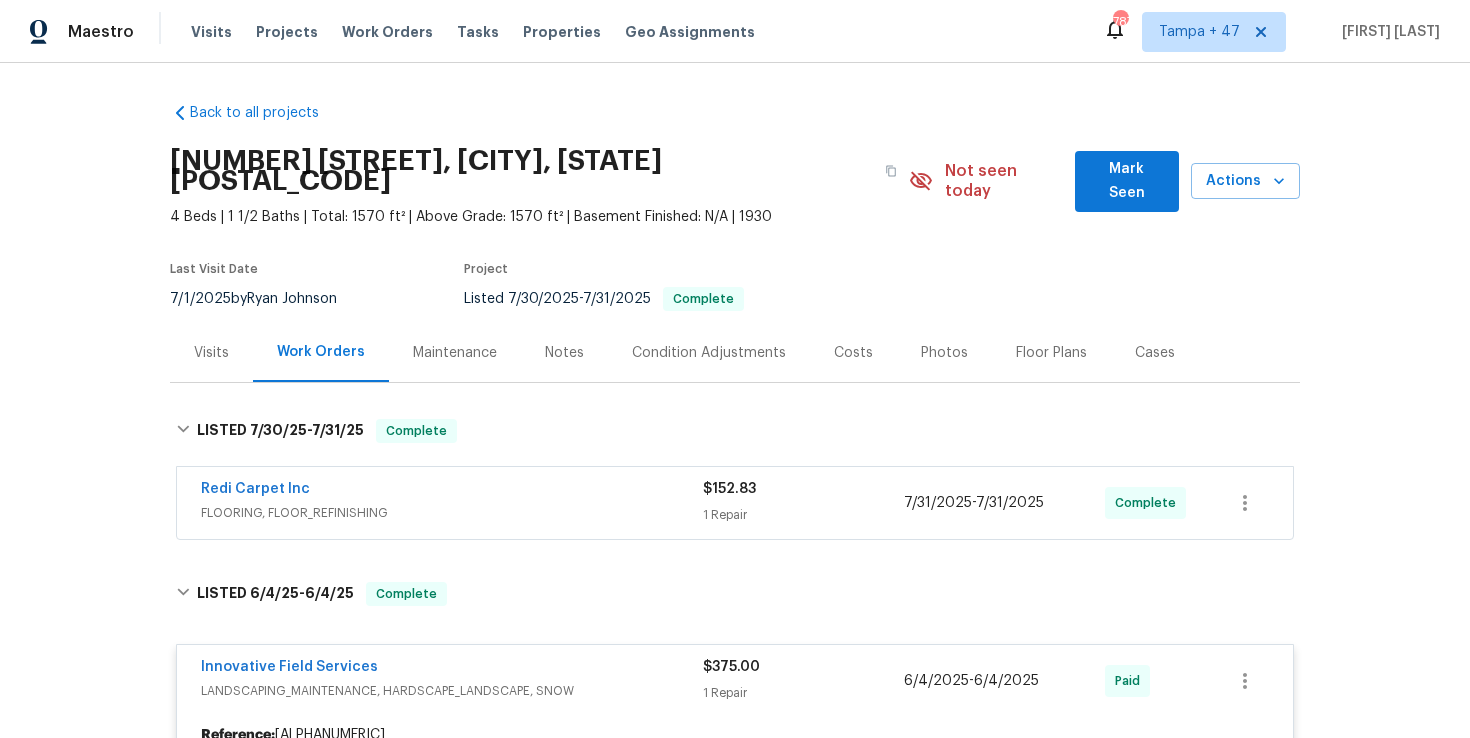 click on "Redi Carpet Inc" at bounding box center [452, 491] 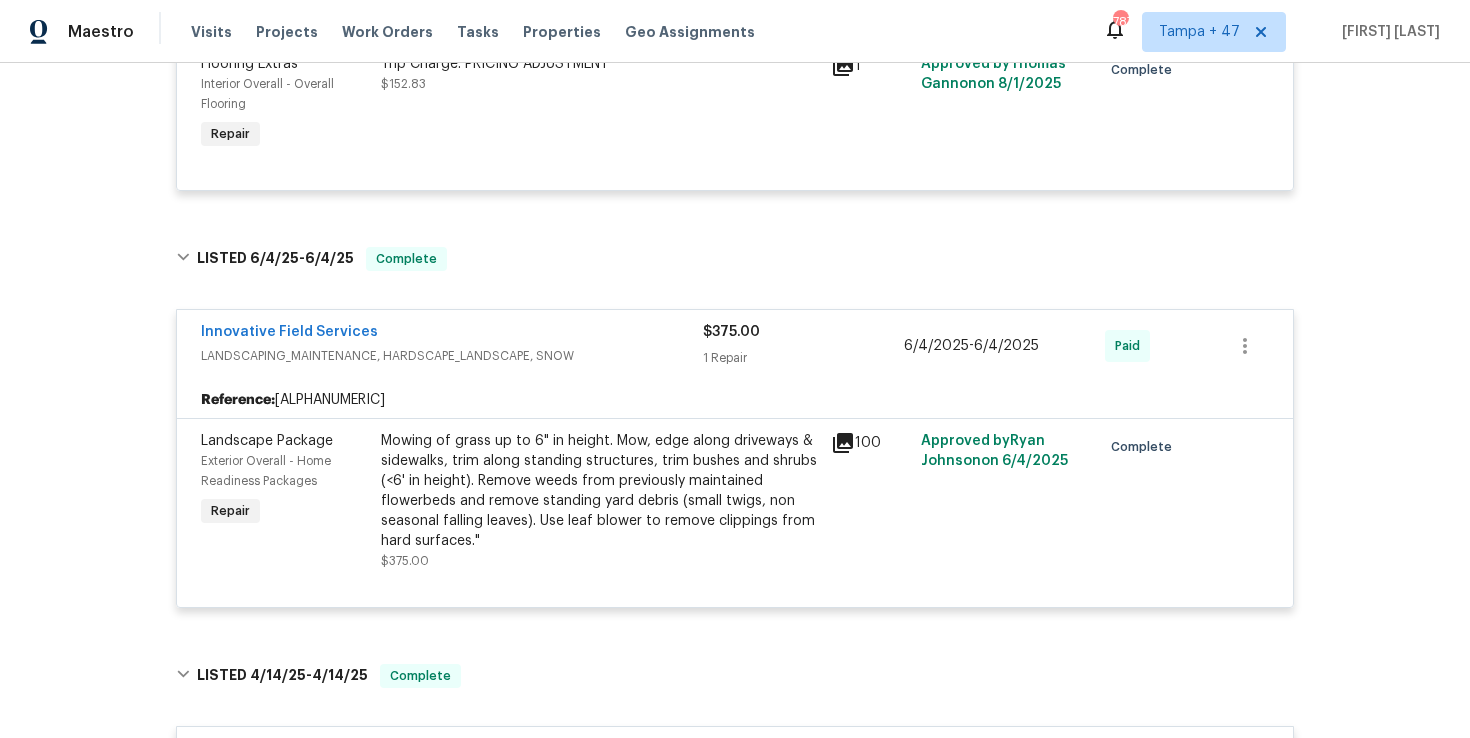scroll, scrollTop: 1038, scrollLeft: 0, axis: vertical 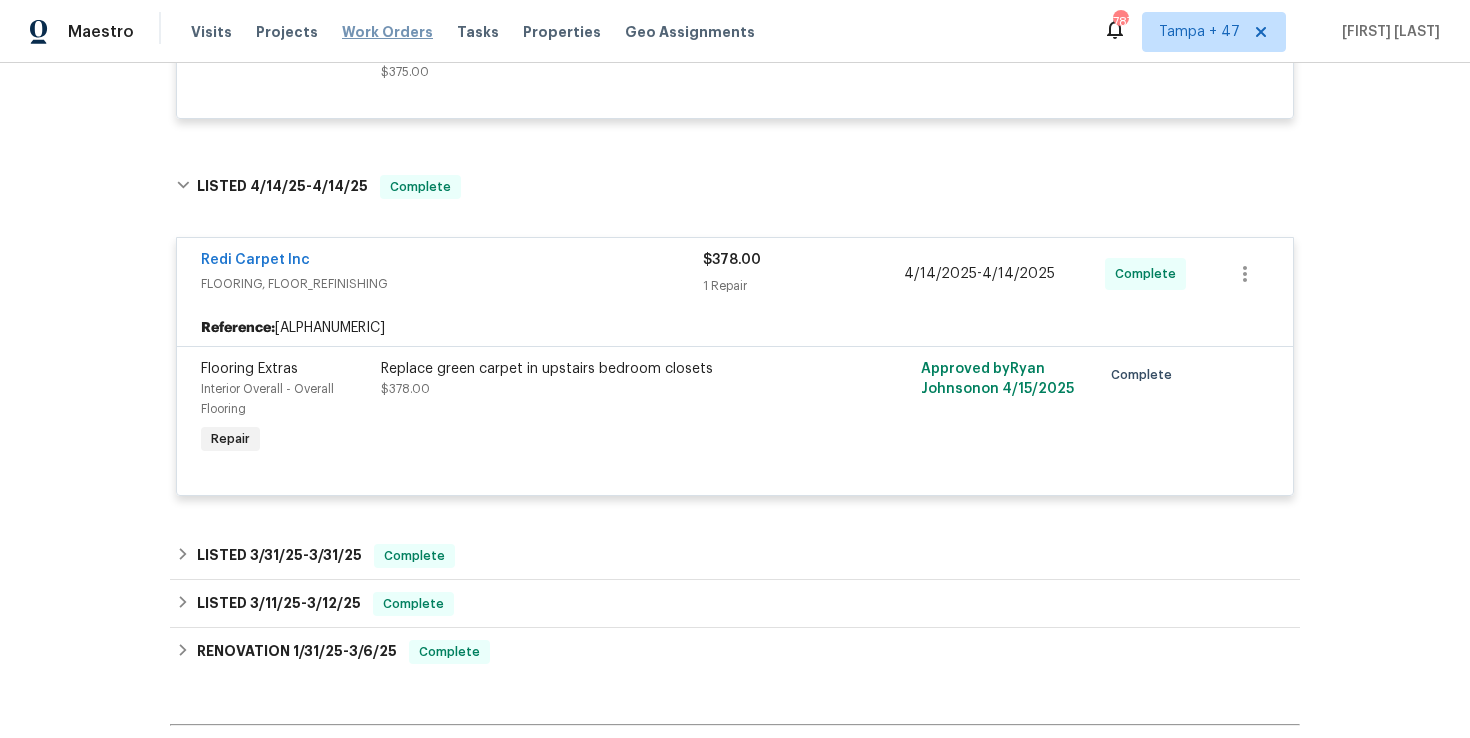 click on "Work Orders" at bounding box center (387, 32) 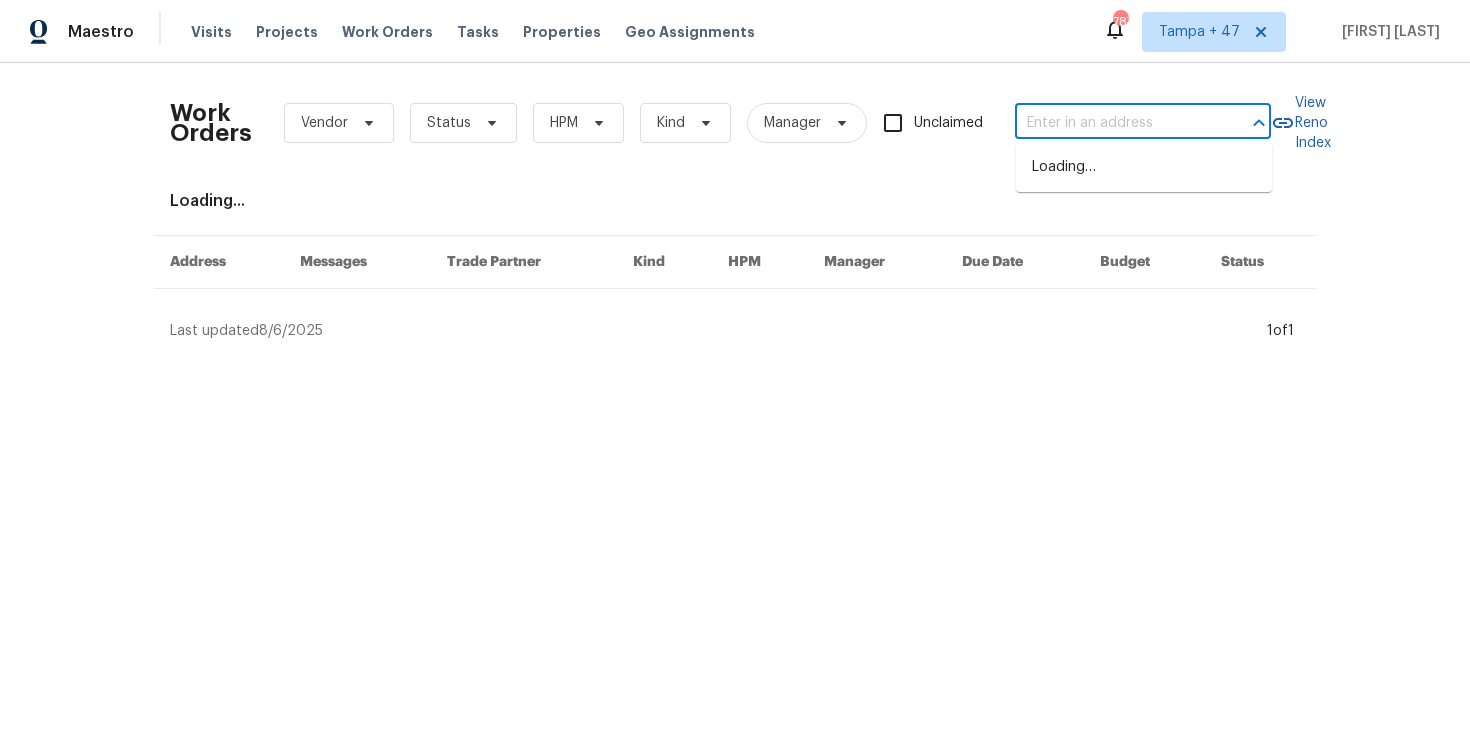 click at bounding box center (1115, 123) 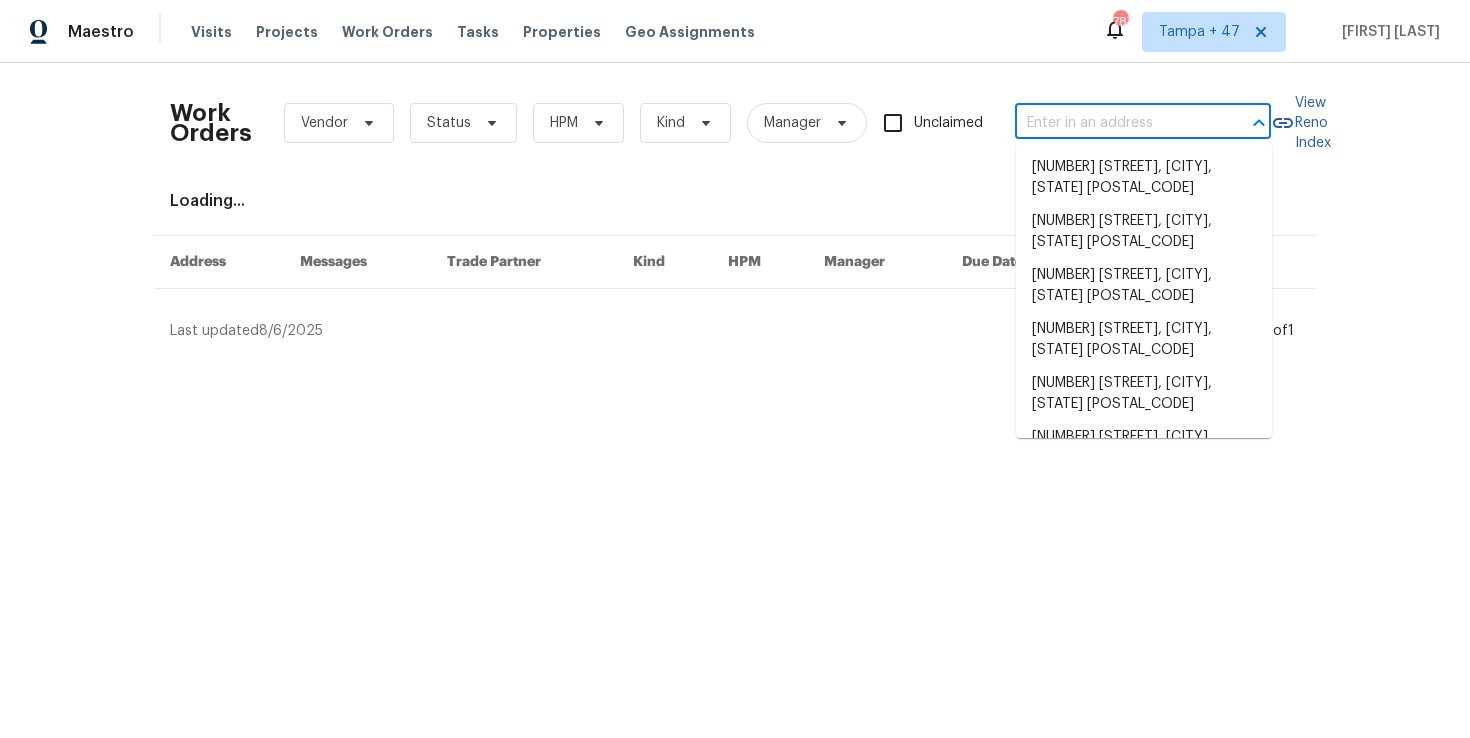 paste on "[NUMBER] [STREET] [CITY], [STATE] [POSTAL_CODE]" 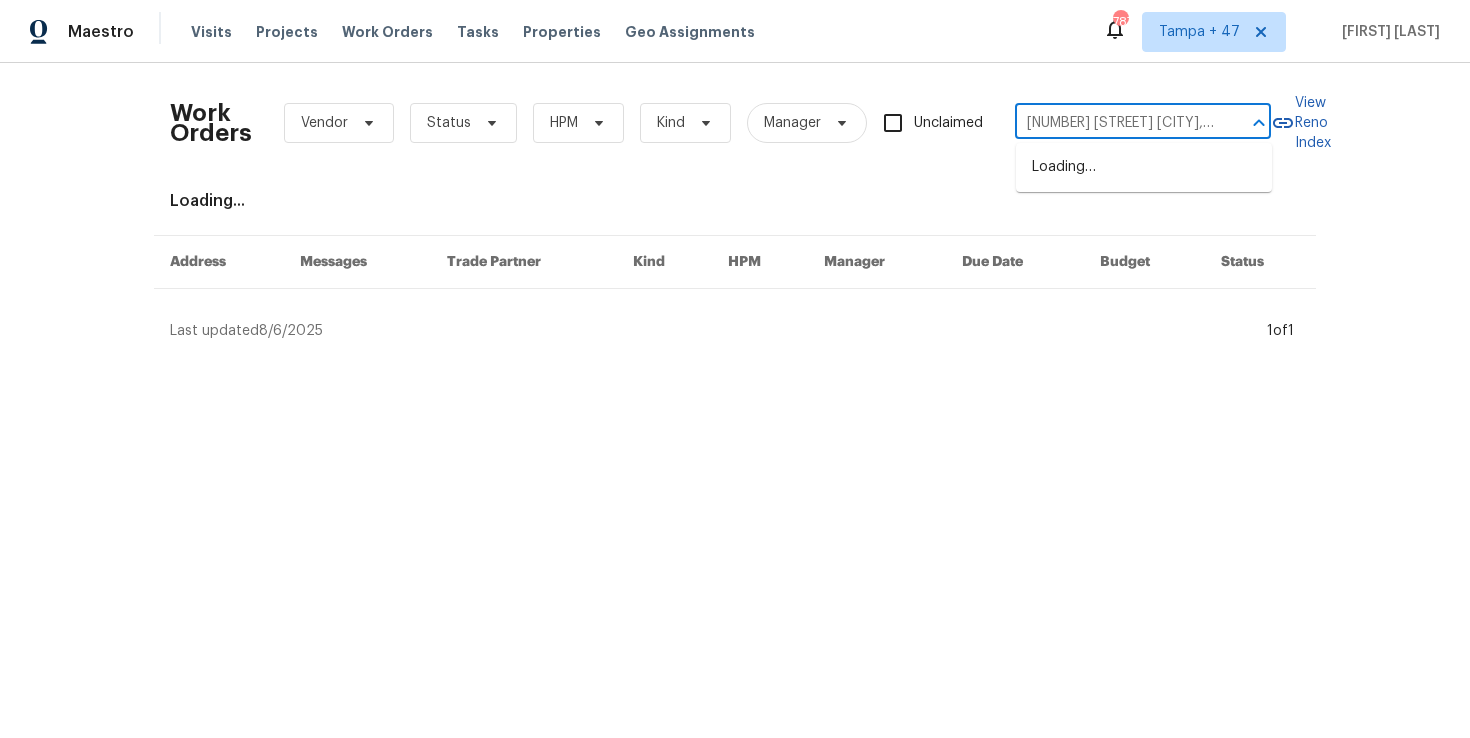 scroll, scrollTop: 0, scrollLeft: 64, axis: horizontal 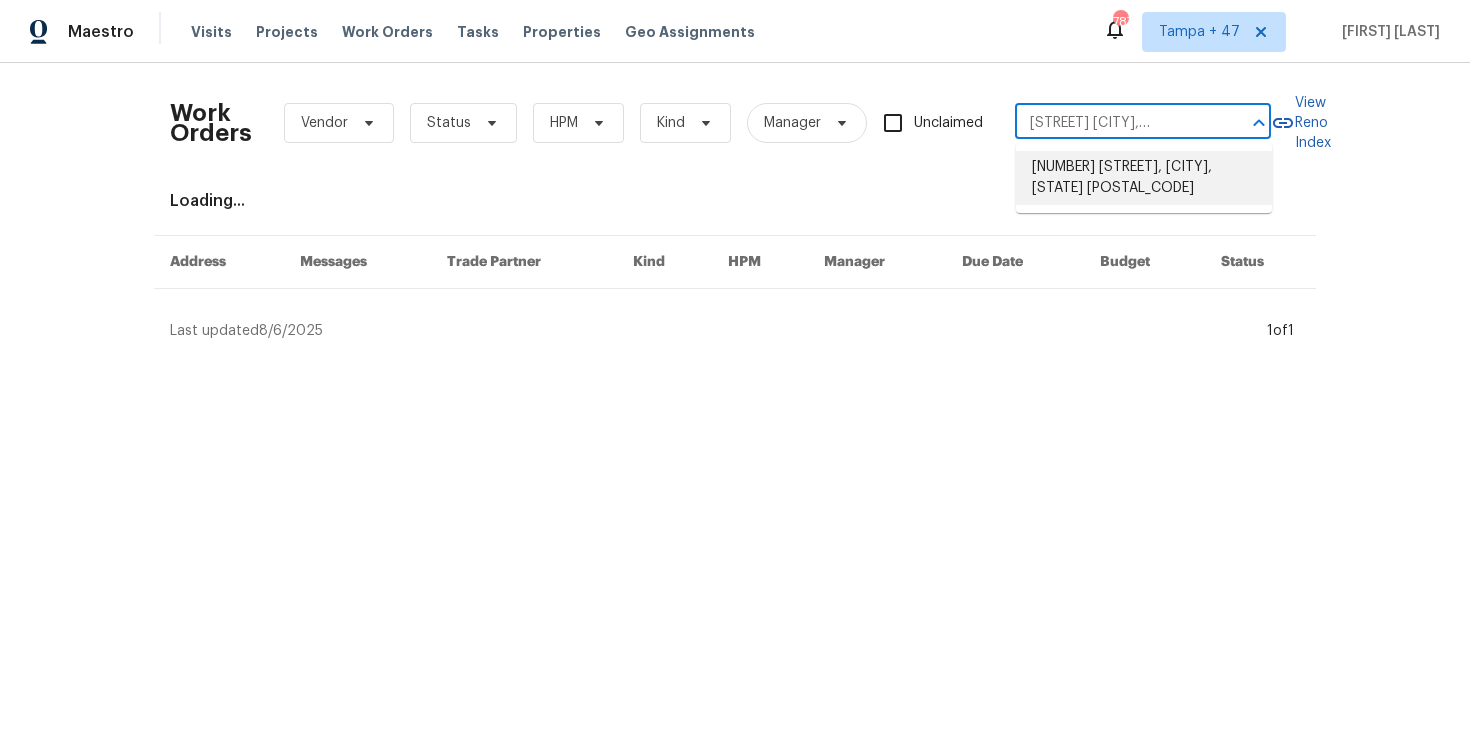 click on "[NUMBER] [STREET], [CITY], [STATE] [POSTAL_CODE]" at bounding box center (1144, 178) 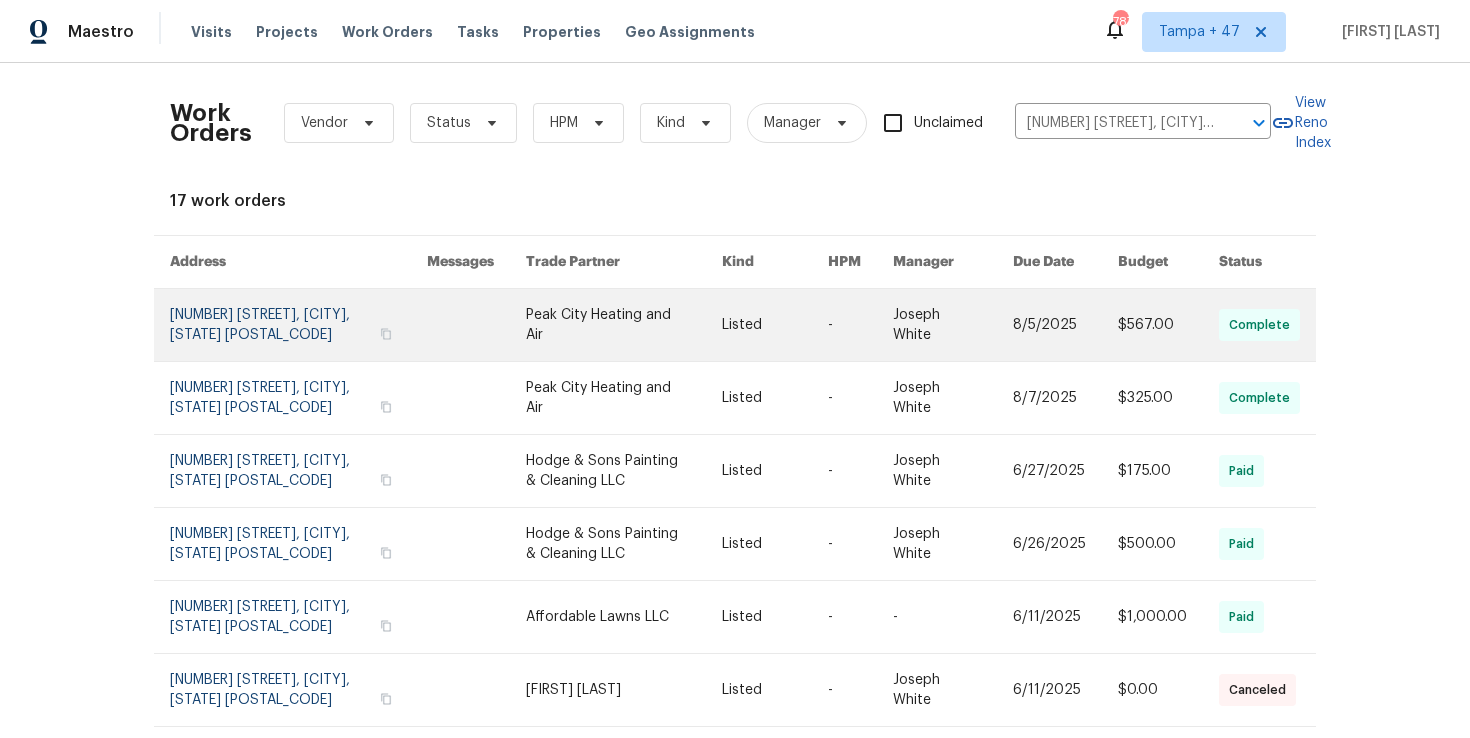 click at bounding box center (298, 325) 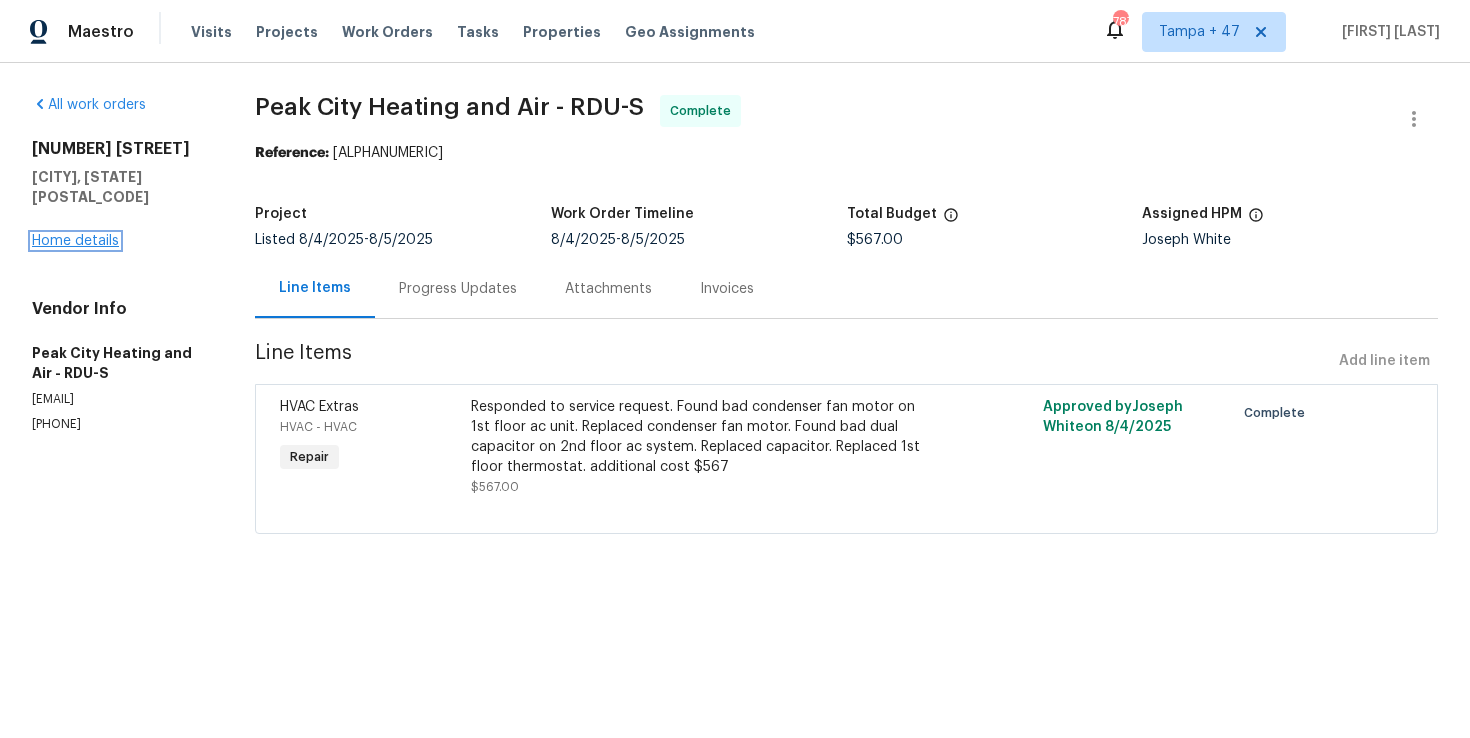 click on "Home details" at bounding box center (75, 241) 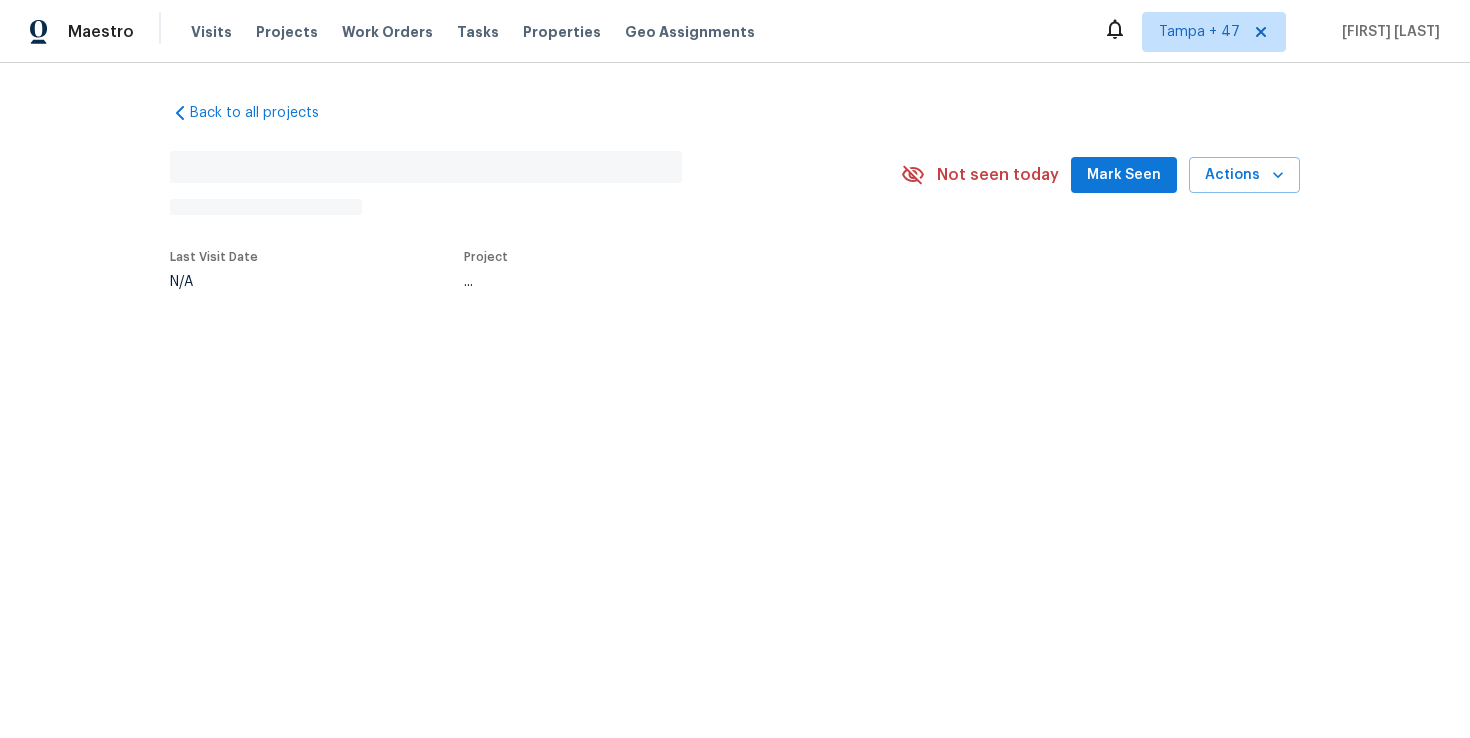 scroll, scrollTop: 0, scrollLeft: 0, axis: both 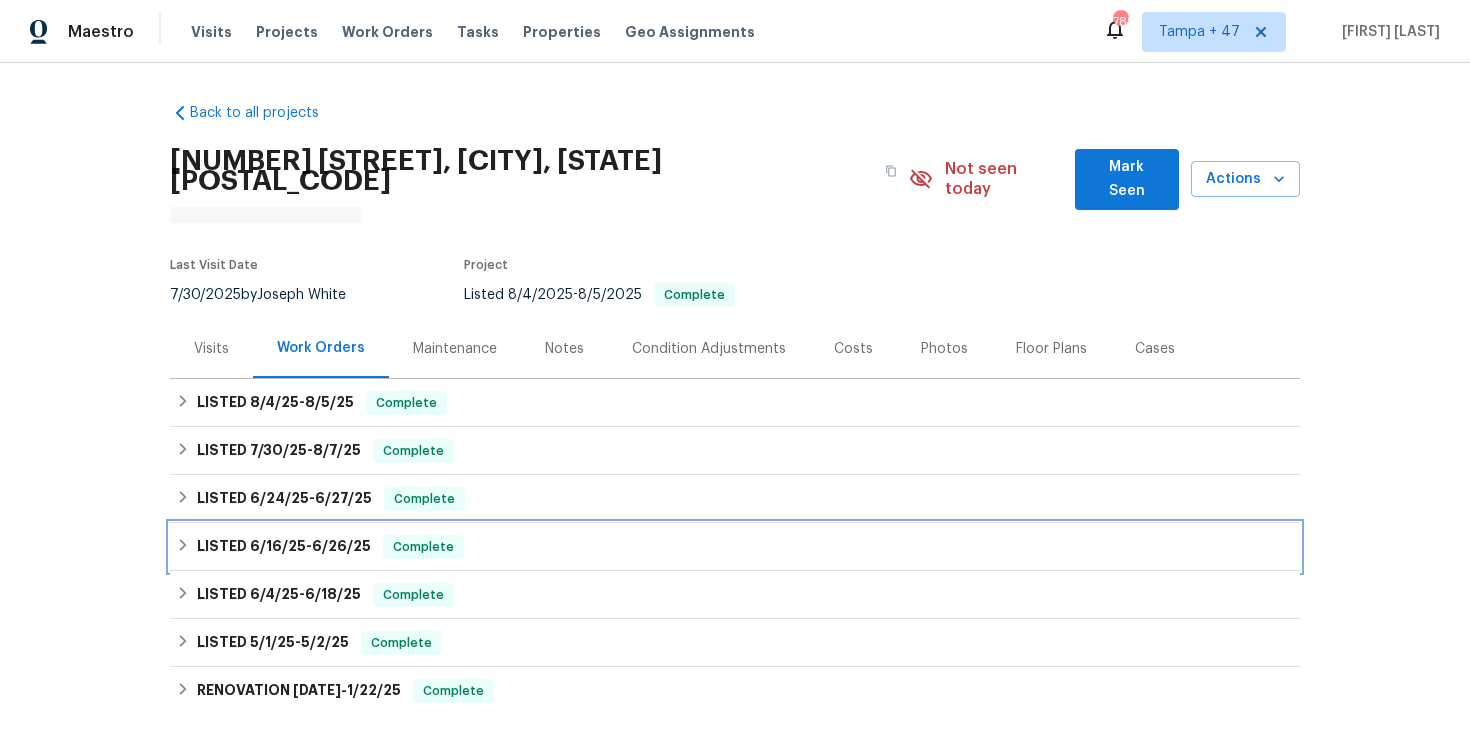 click on "LISTED   [DATE]  -  [DATE] Complete" at bounding box center (735, 547) 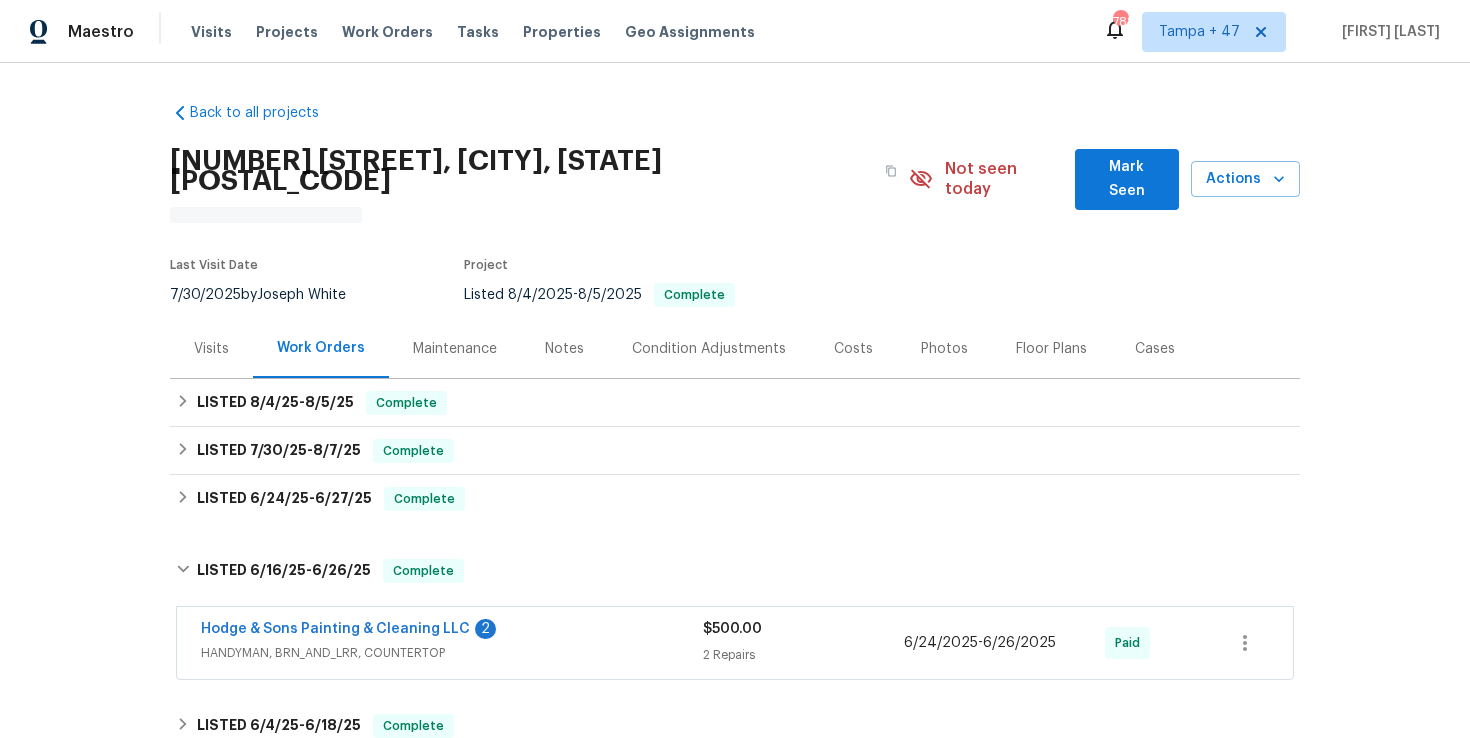 click on "HANDYMAN, BRN_AND_LRR, COUNTERTOP" at bounding box center (452, 653) 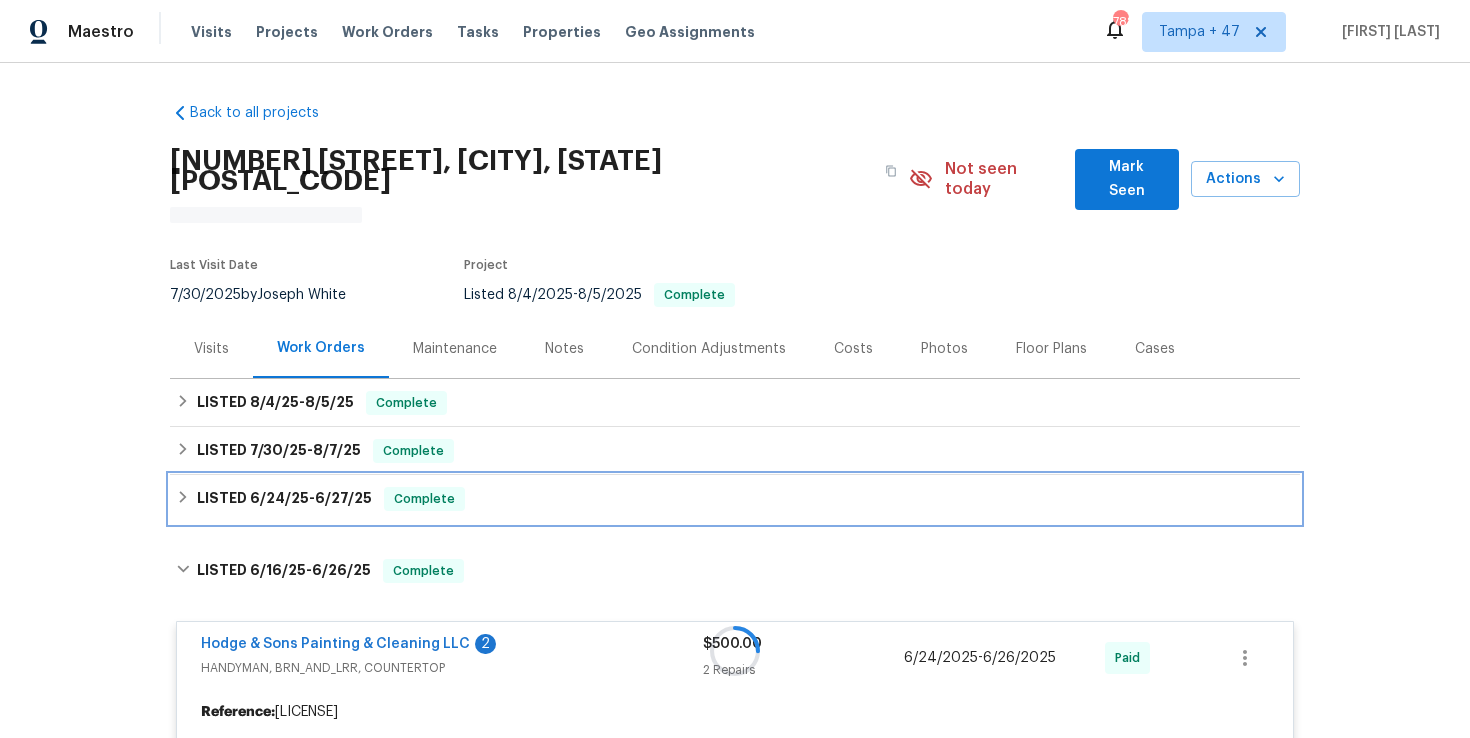 click on "LISTED   6/24/25  -  6/27/25 Complete" at bounding box center [735, 499] 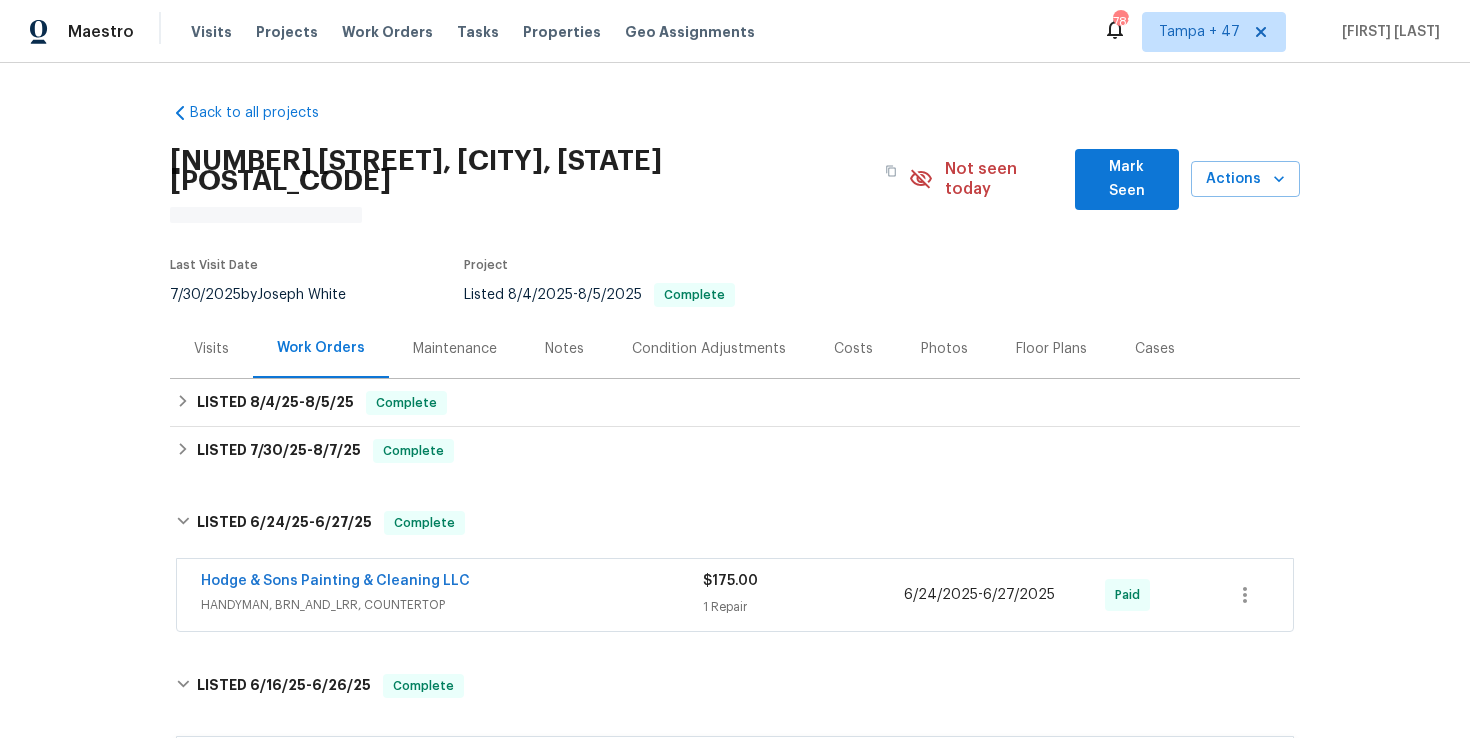 click on "Hodge & Sons Painting & Cleaning LLC" at bounding box center [452, 583] 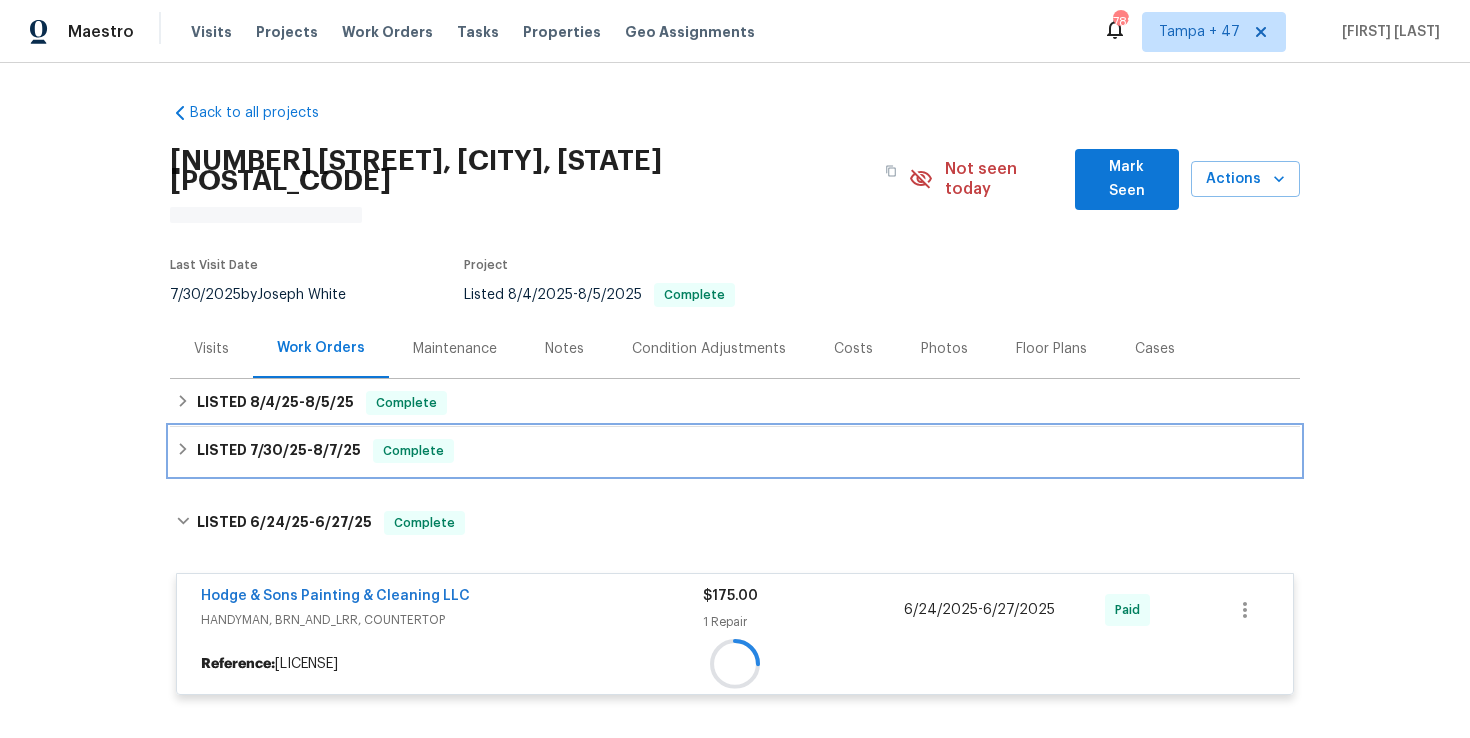 click on "LISTED   7/30/25  -  8/7/25 Complete" at bounding box center [735, 451] 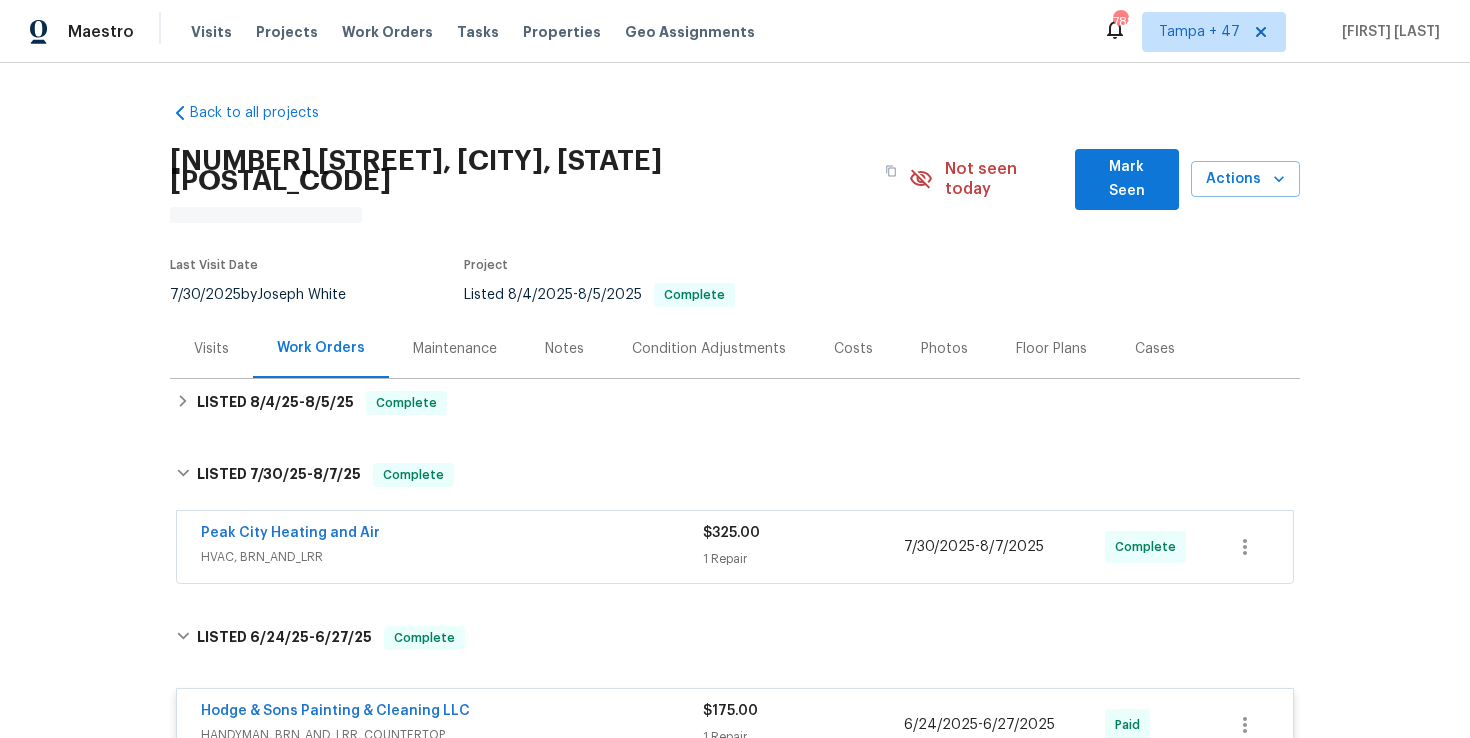 click on "HVAC, BRN_AND_LRR" at bounding box center (452, 557) 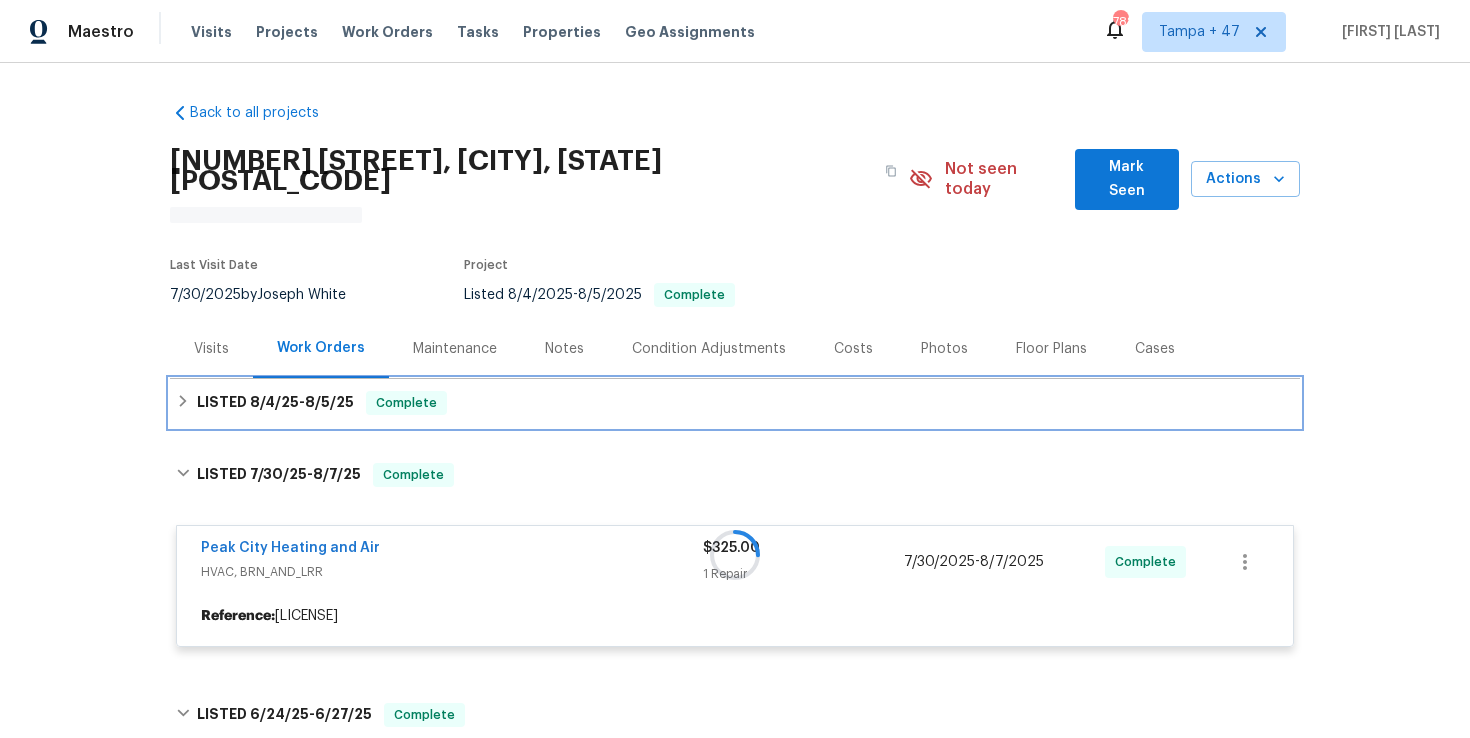 click on "LISTED   8/4/25  -  8/5/25 Complete" at bounding box center [735, 403] 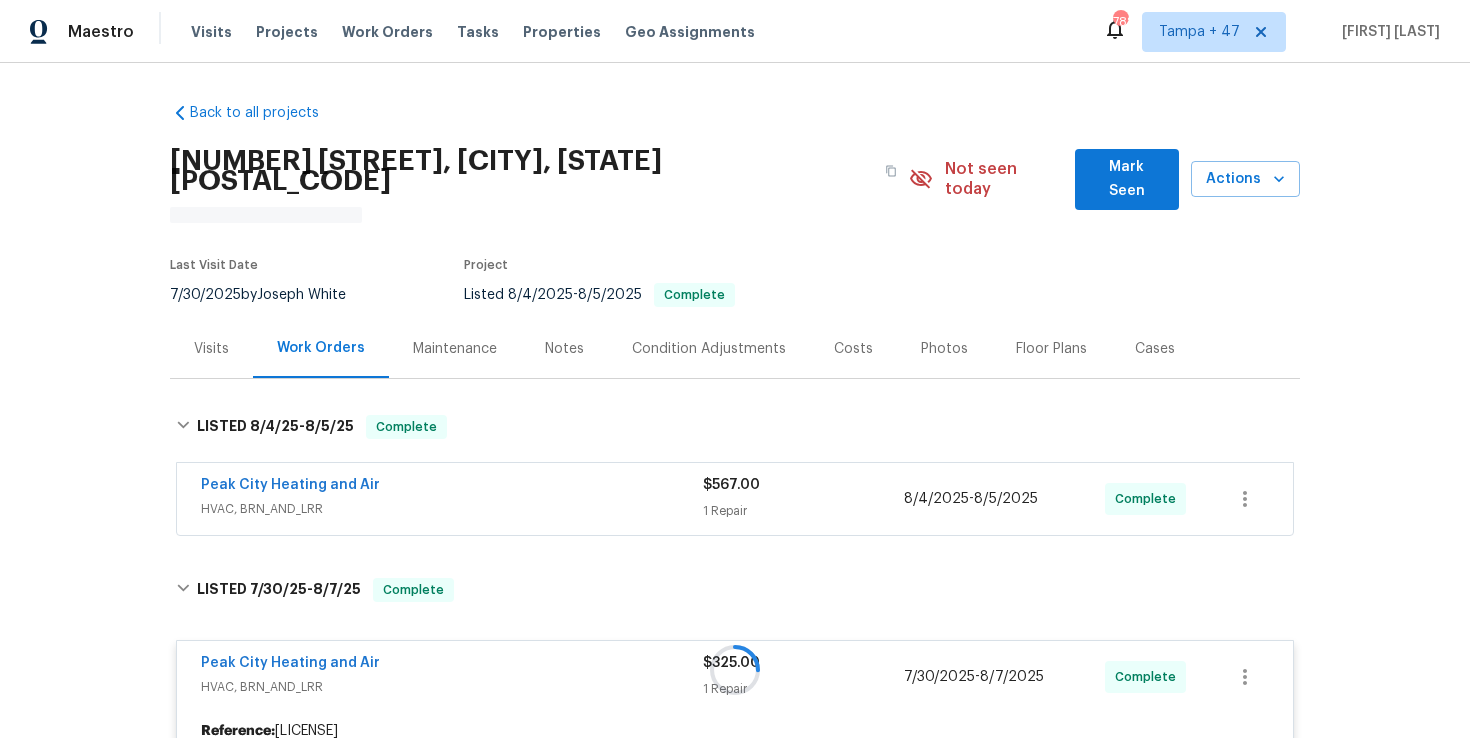 click on "HVAC, BRN_AND_LRR" at bounding box center (452, 509) 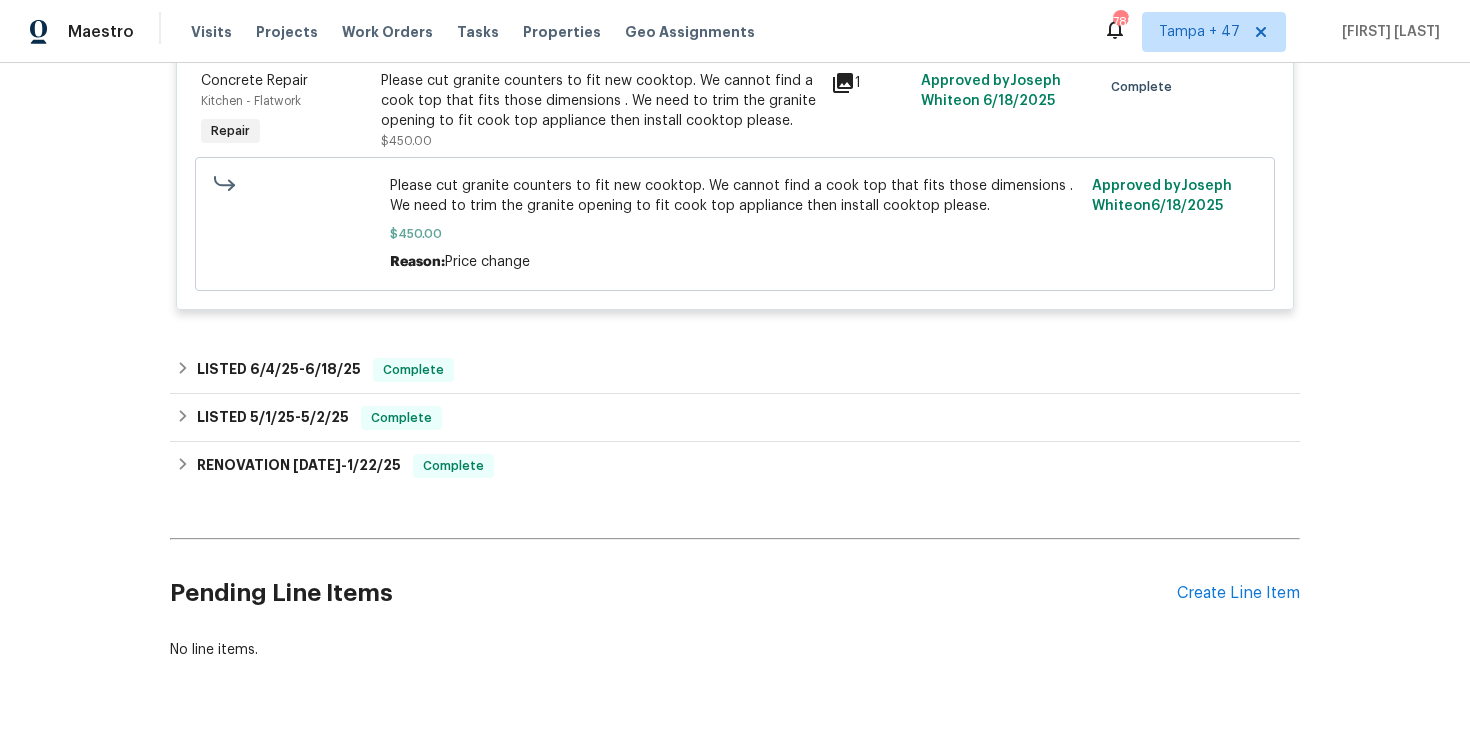 scroll, scrollTop: 1853, scrollLeft: 0, axis: vertical 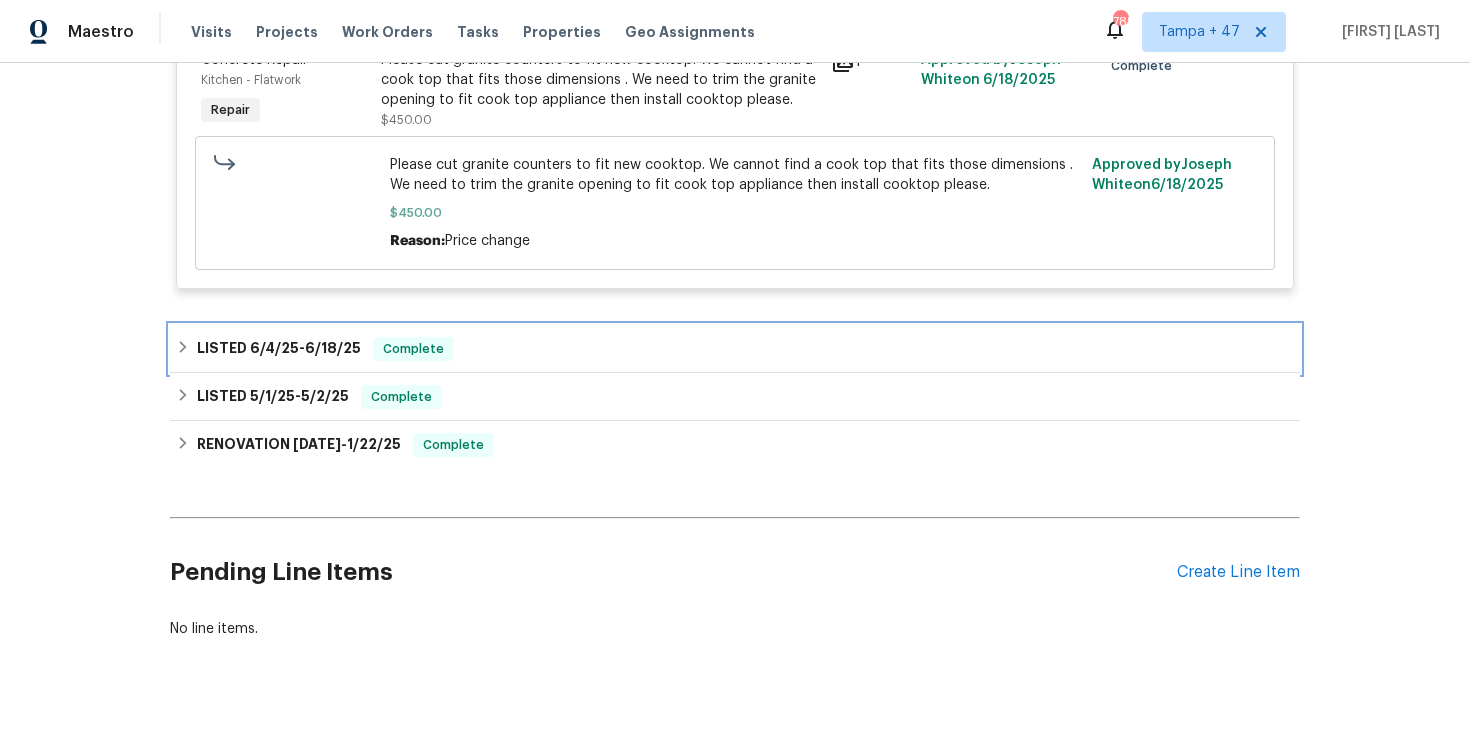 click on "LISTED   6/4/25  -  6/18/25 Complete" at bounding box center [735, 349] 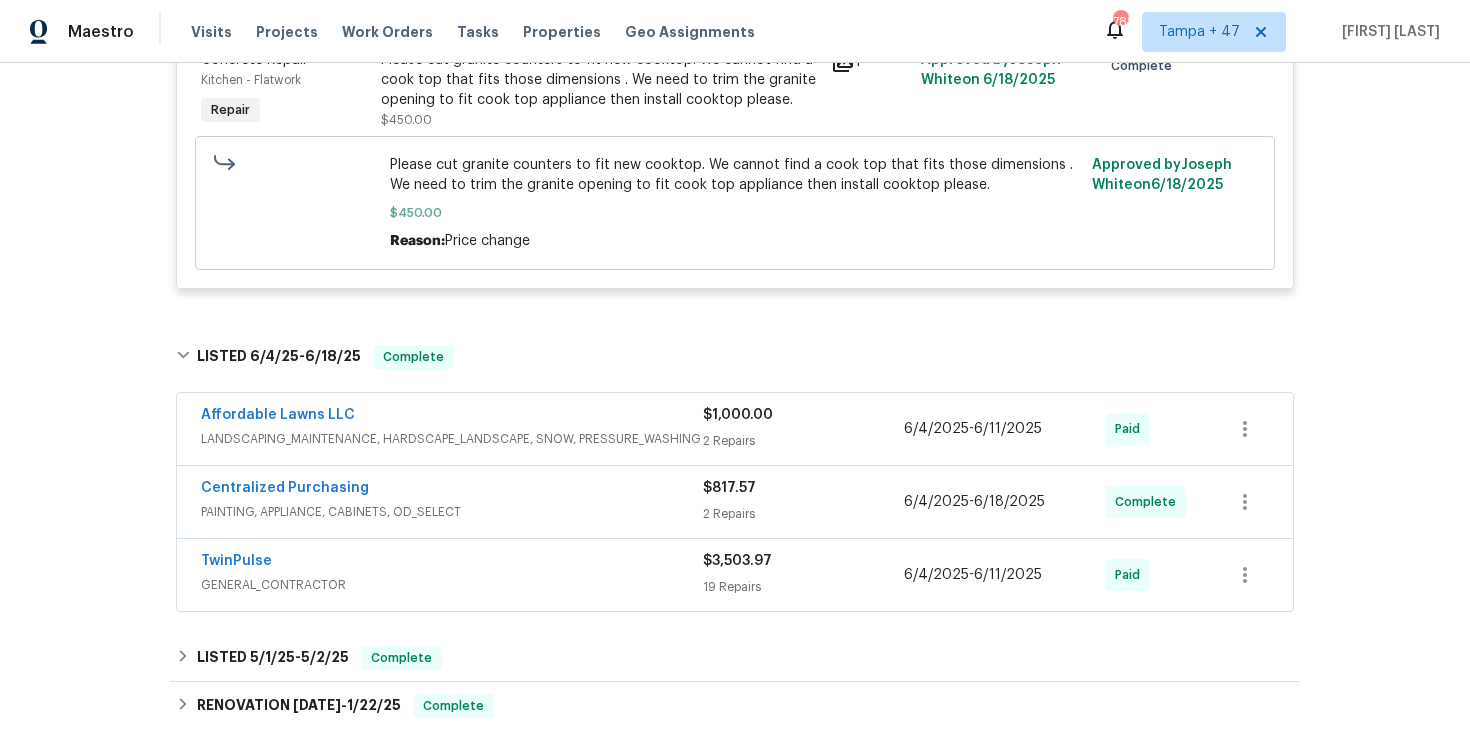 click on "LANDSCAPING_MAINTENANCE, HARDSCAPE_LANDSCAPE, SNOW, PRESSURE_WASHING" at bounding box center [452, 439] 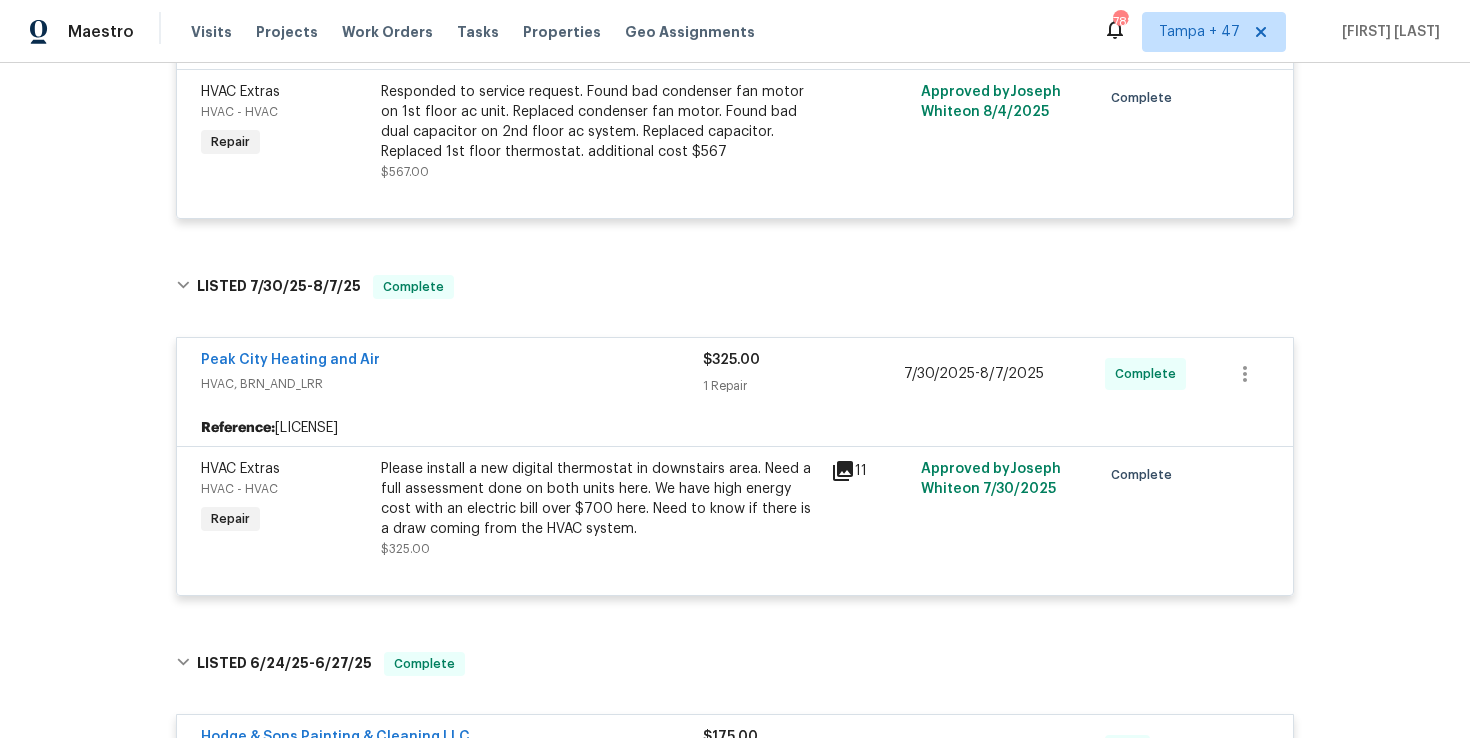 scroll, scrollTop: 0, scrollLeft: 0, axis: both 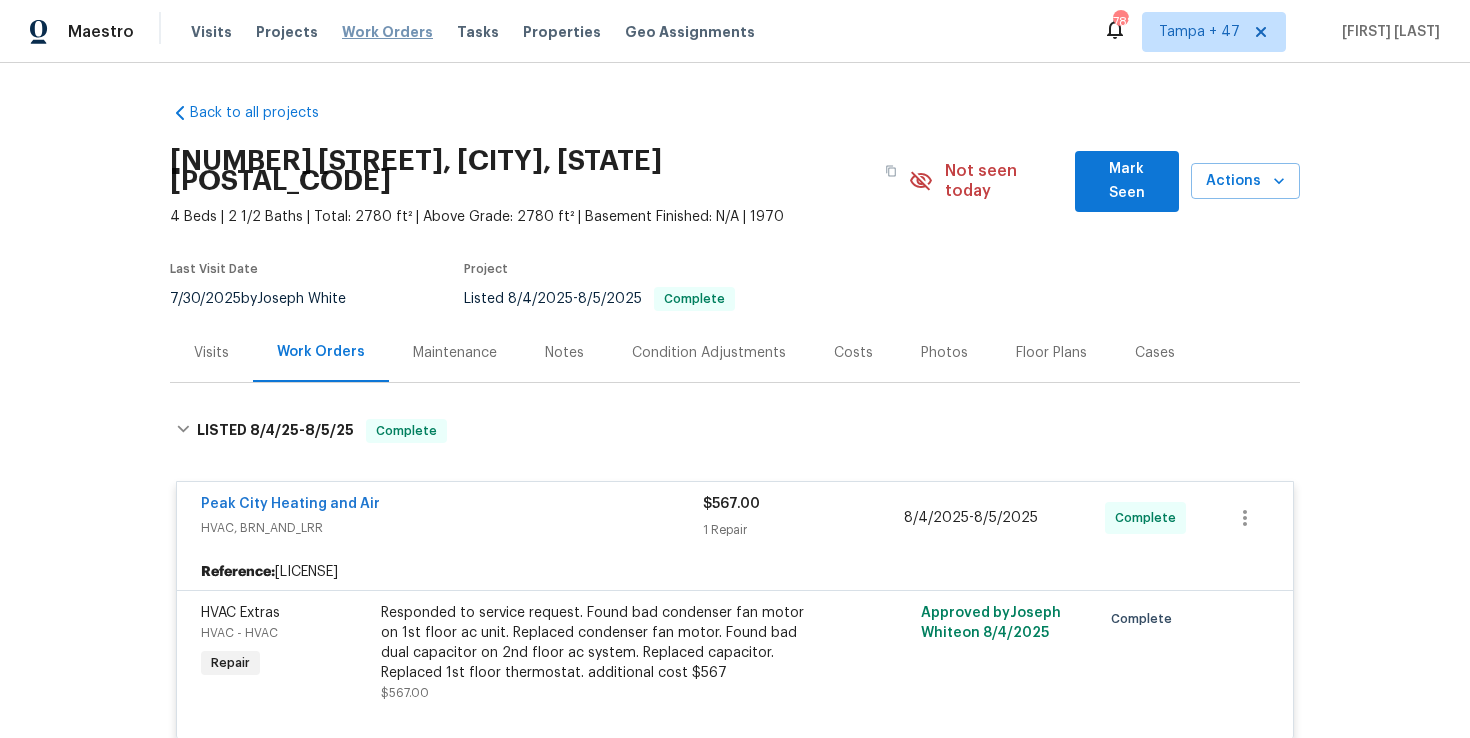 click on "Work Orders" at bounding box center [387, 32] 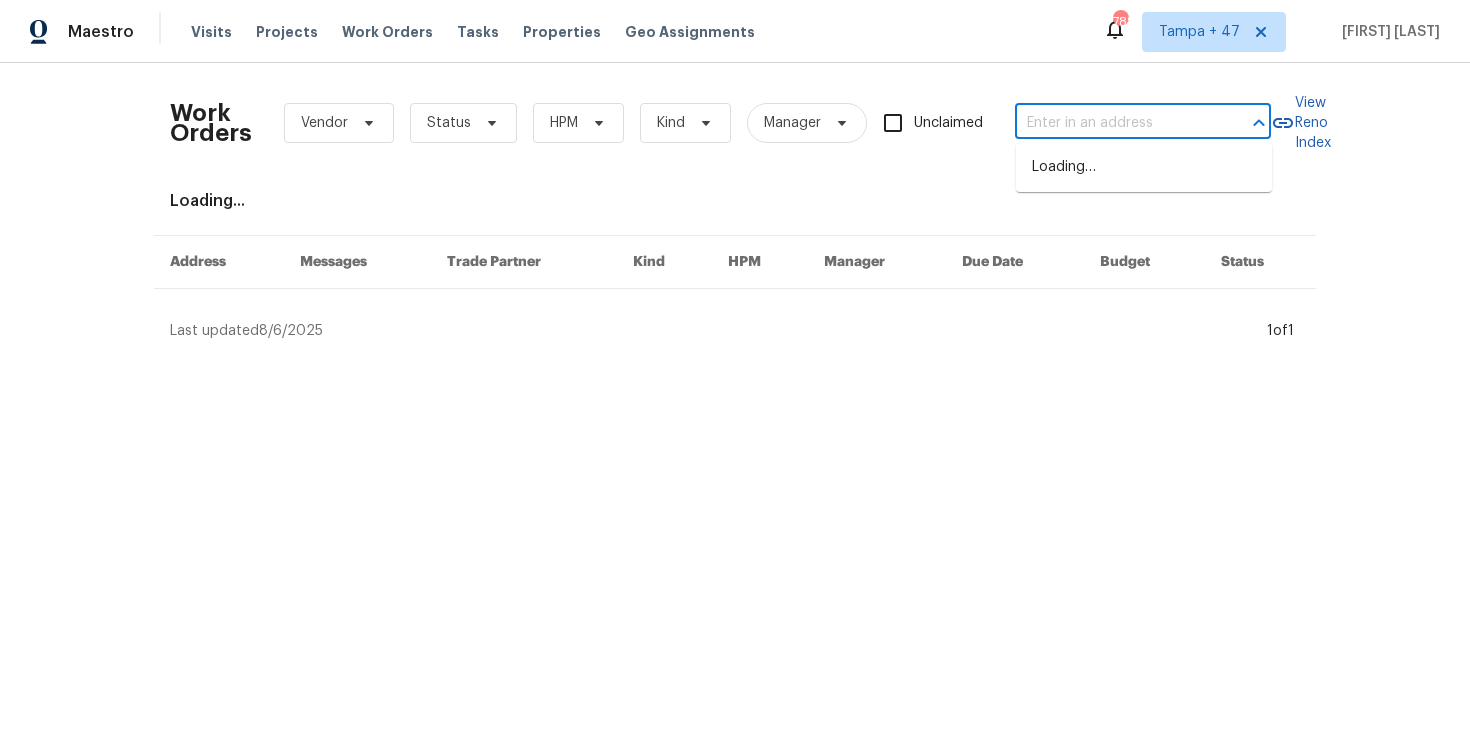 click at bounding box center (1115, 123) 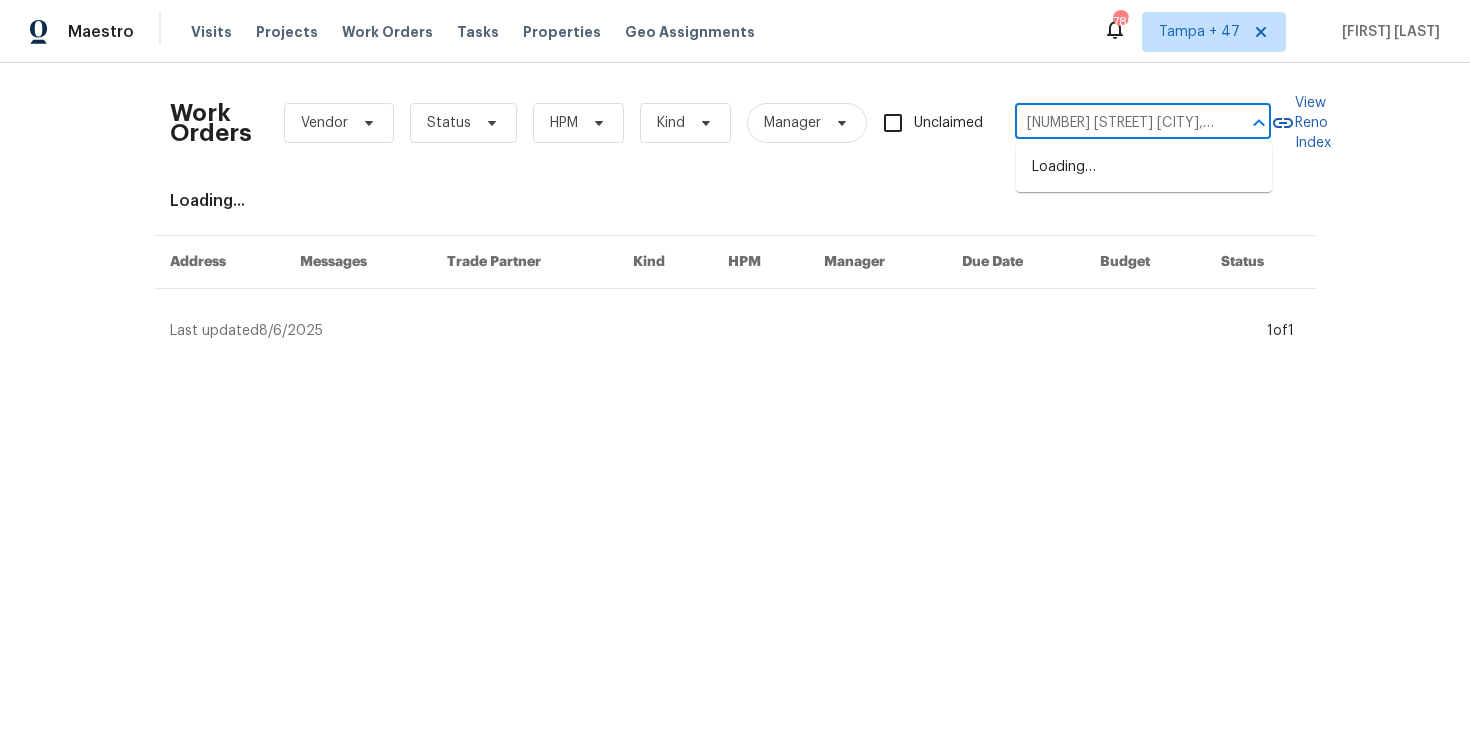 scroll, scrollTop: 0, scrollLeft: 56, axis: horizontal 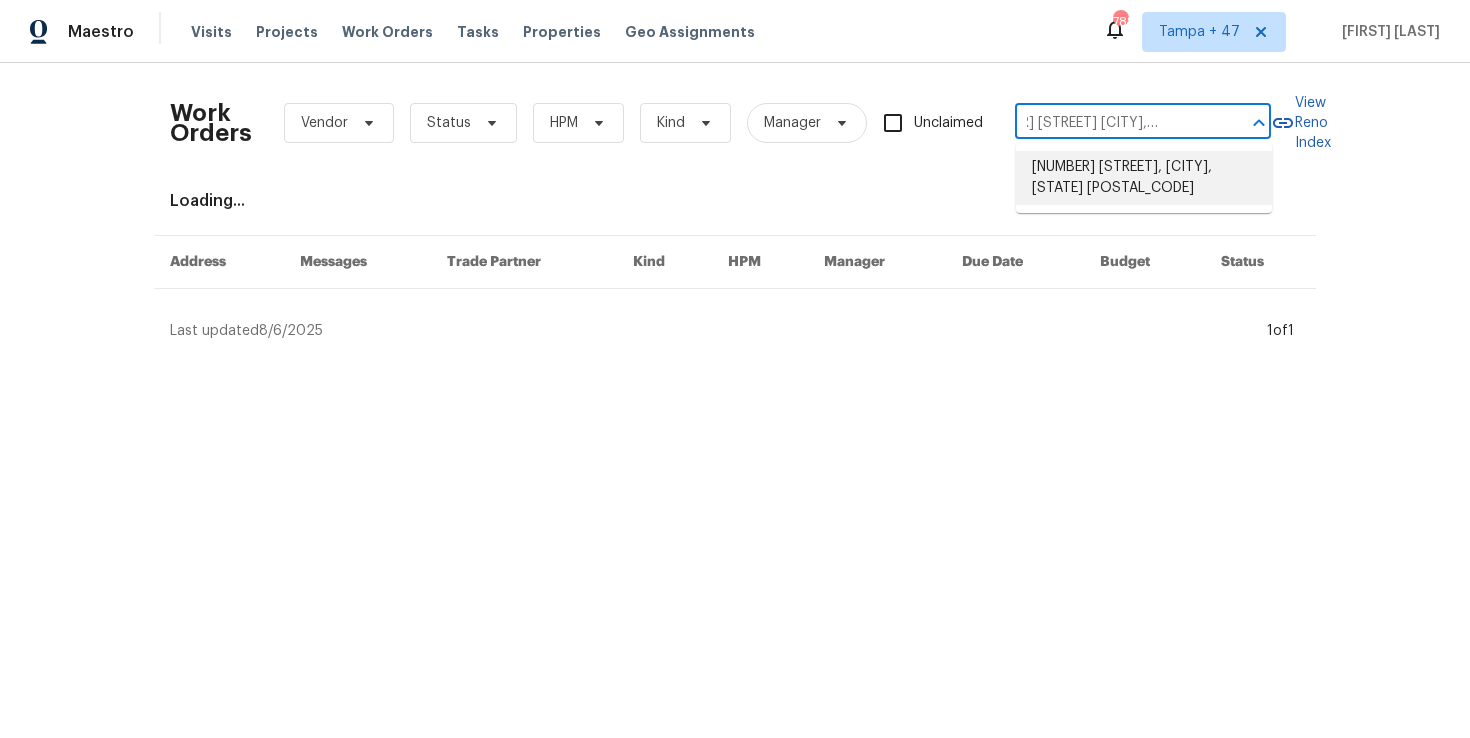 click on "2046 Dellwood Pl, Decatur, GA 30032" at bounding box center (1144, 178) 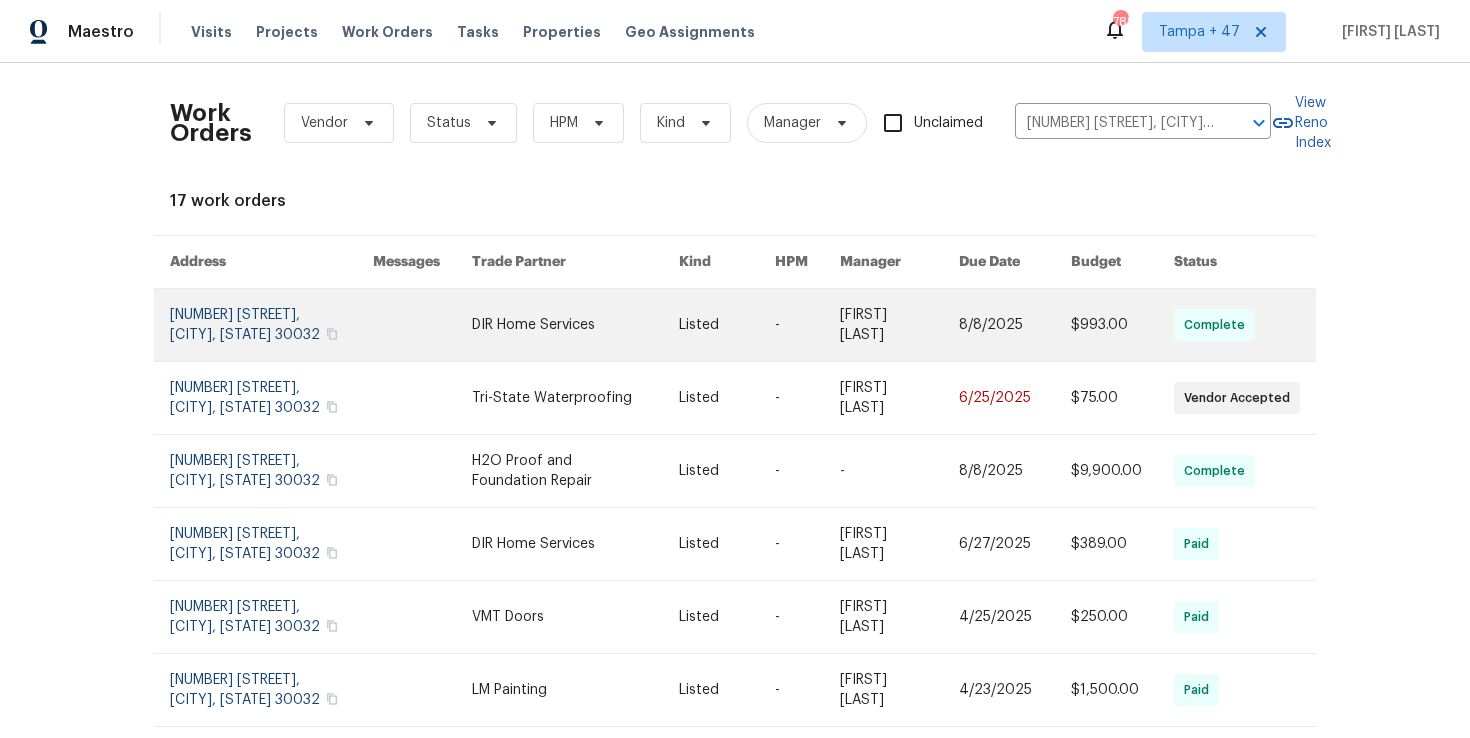 click at bounding box center (271, 325) 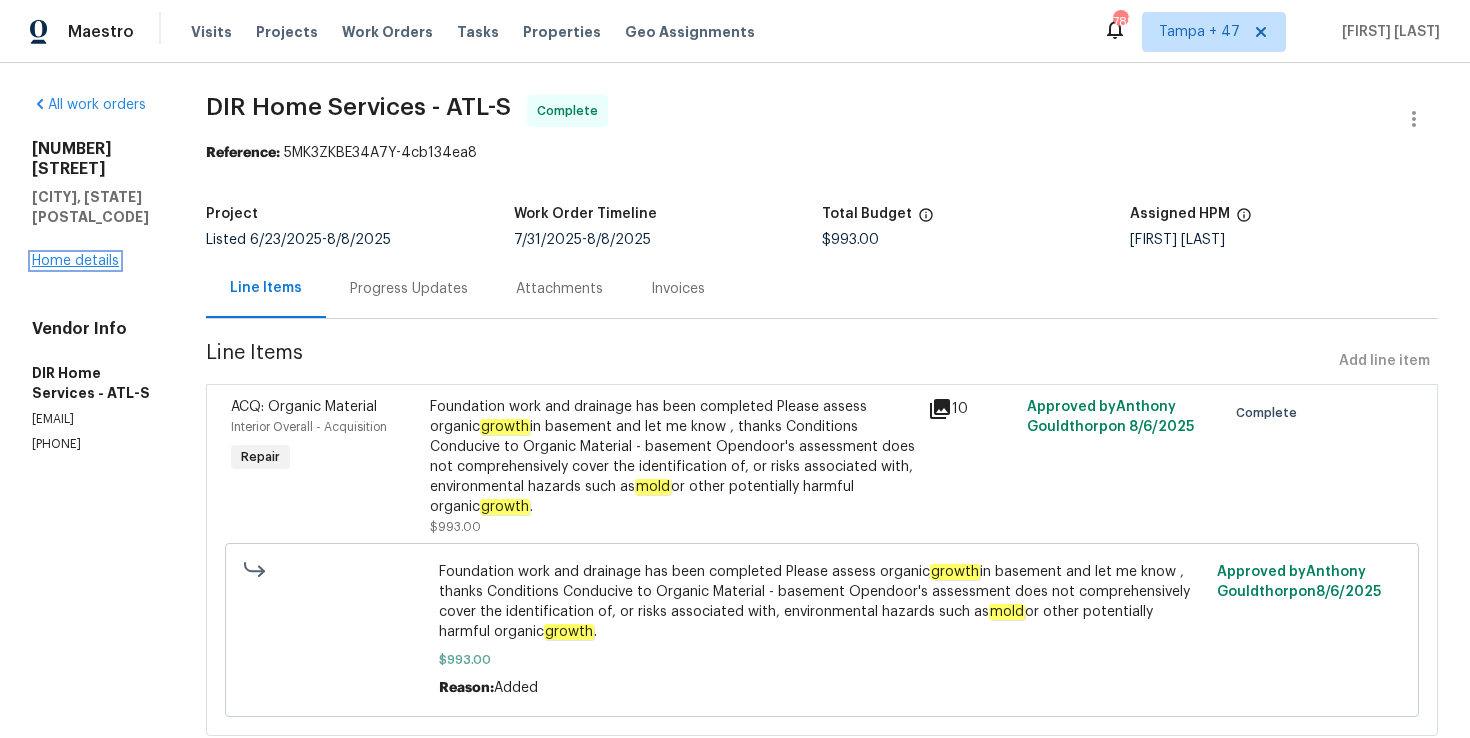 click on "Home details" at bounding box center (75, 261) 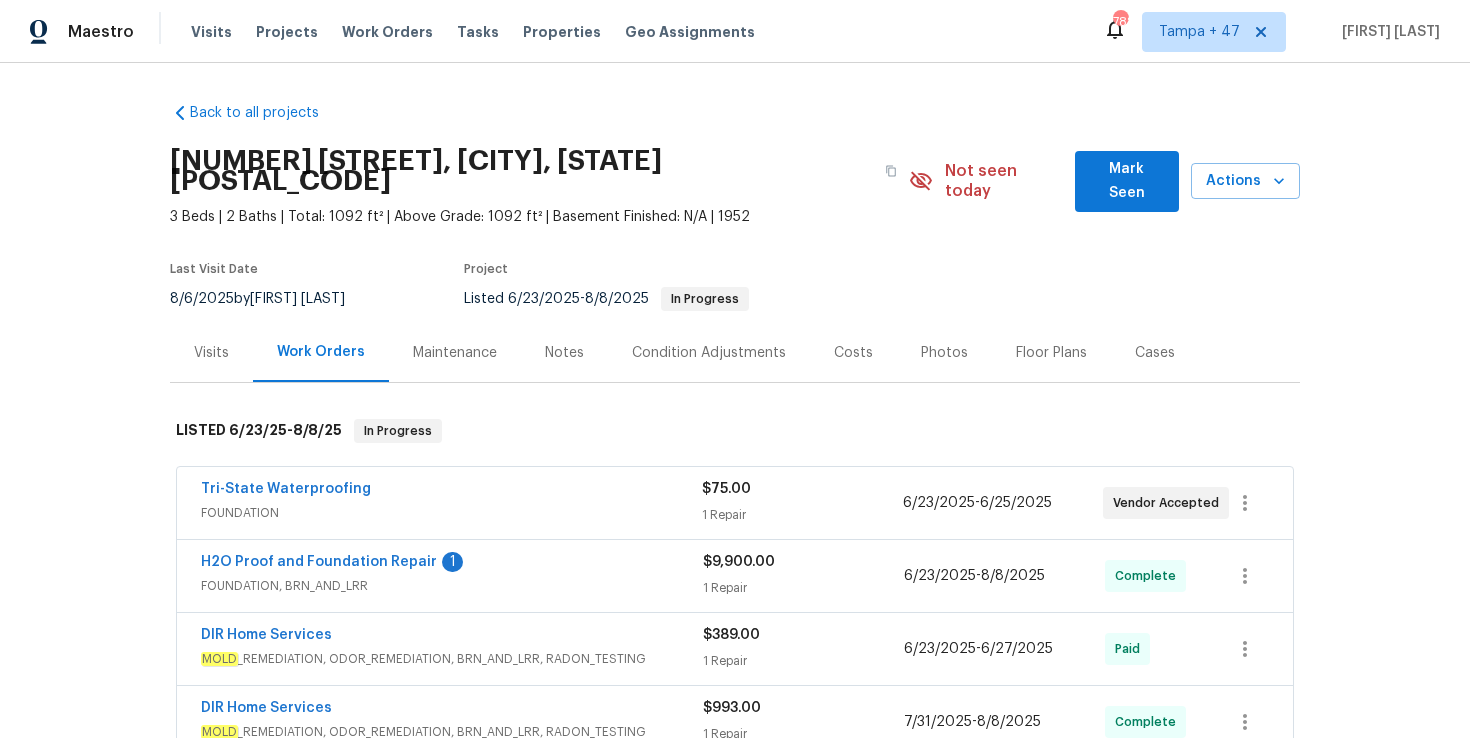 scroll, scrollTop: 318, scrollLeft: 0, axis: vertical 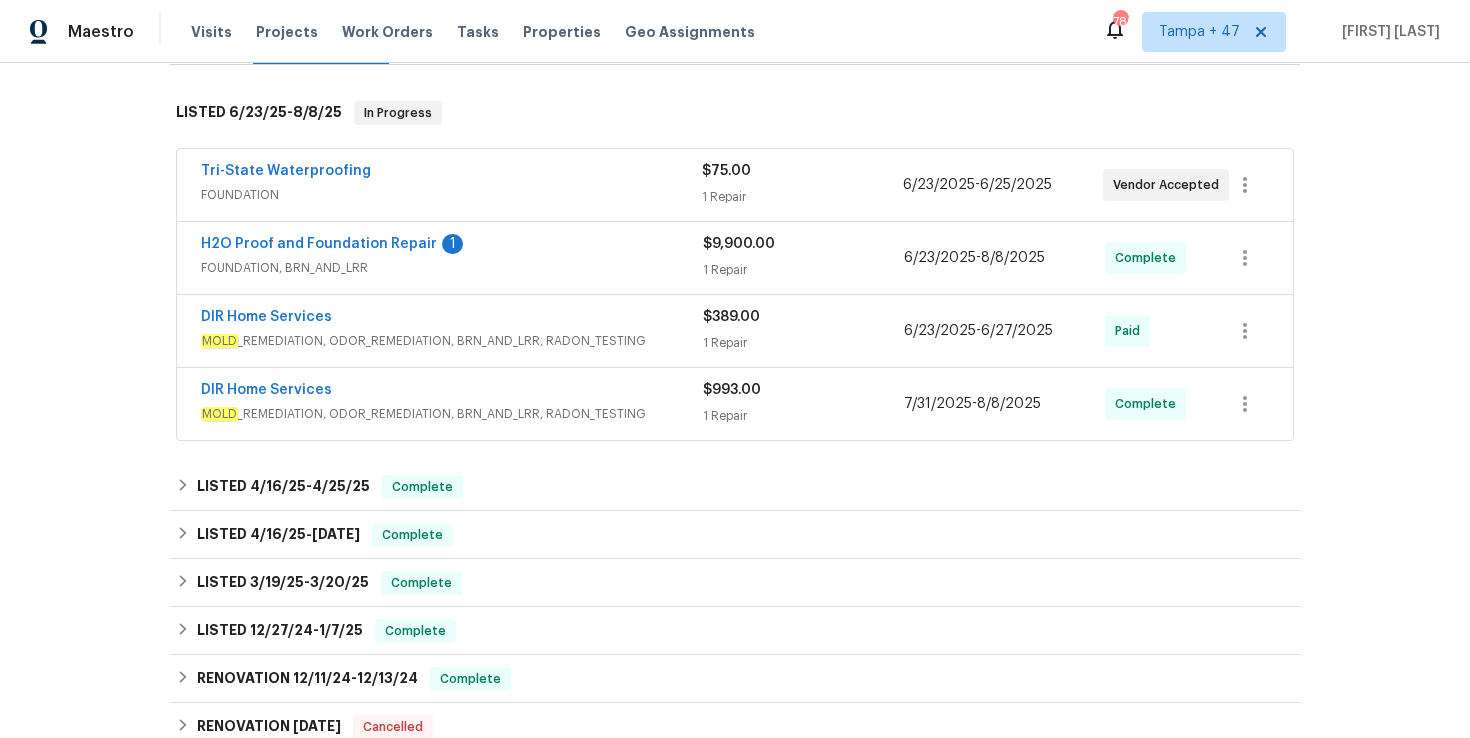 click on "DIR Home Services" at bounding box center [452, 392] 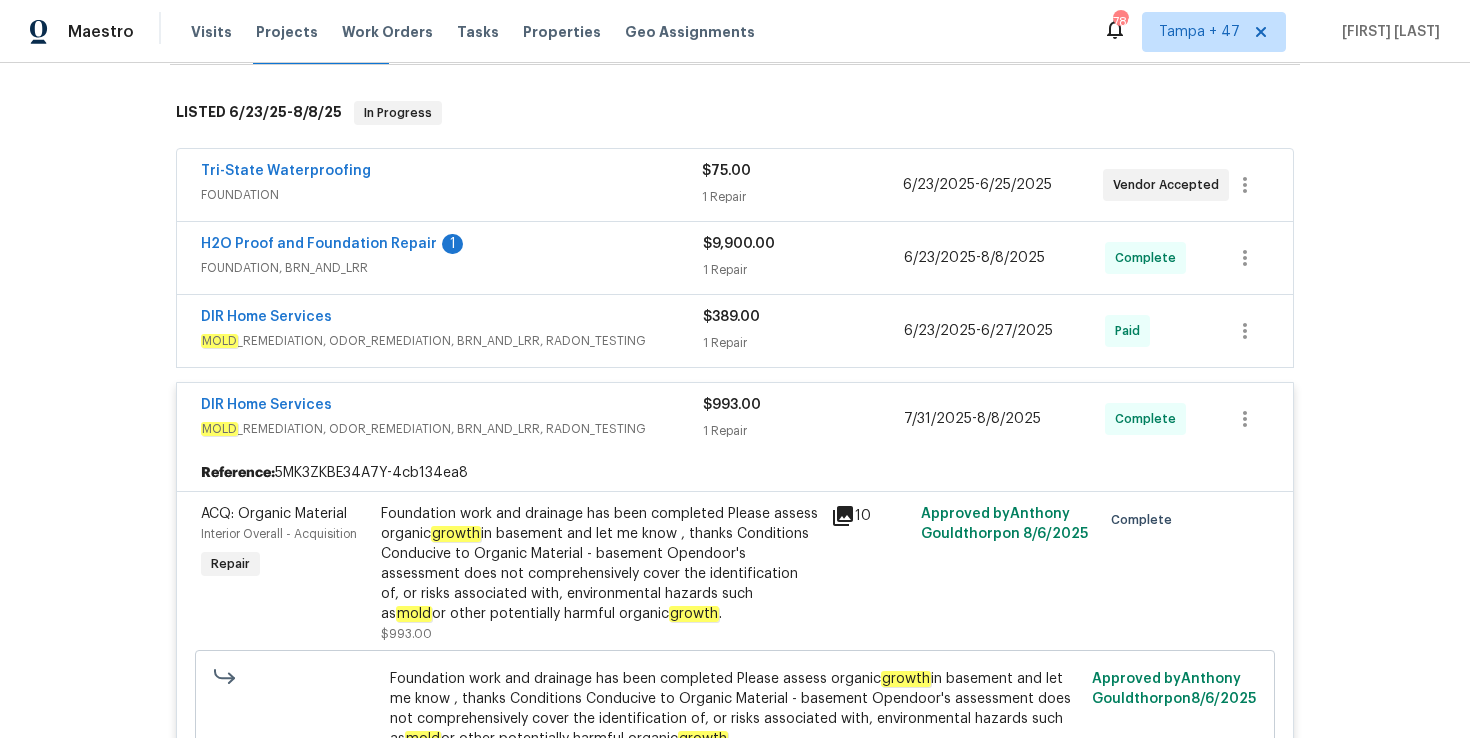 click on "MOLD _REMEDIATION, ODOR_REMEDIATION, BRN_AND_LRR, RADON_TESTING" at bounding box center (452, 341) 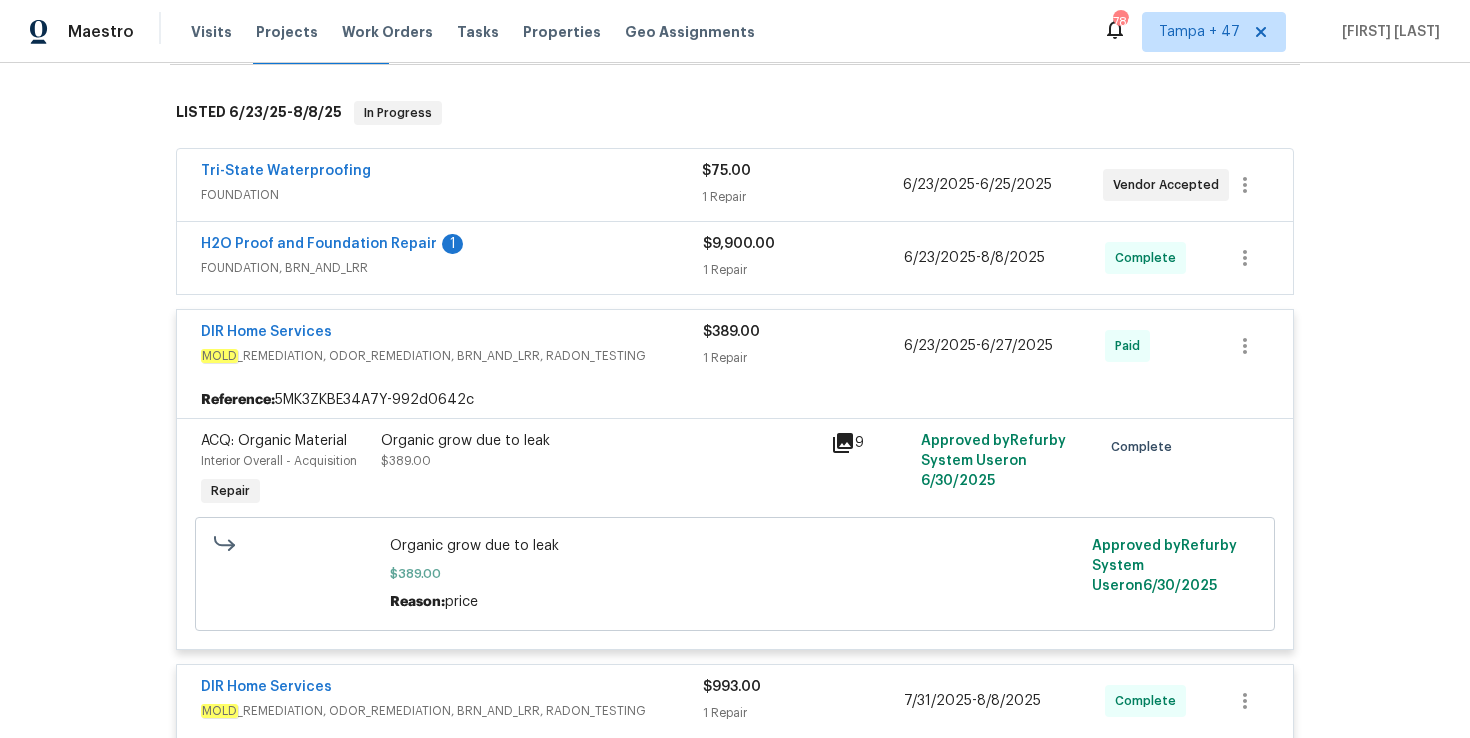 click on "FOUNDATION, BRN_AND_LRR" at bounding box center [452, 268] 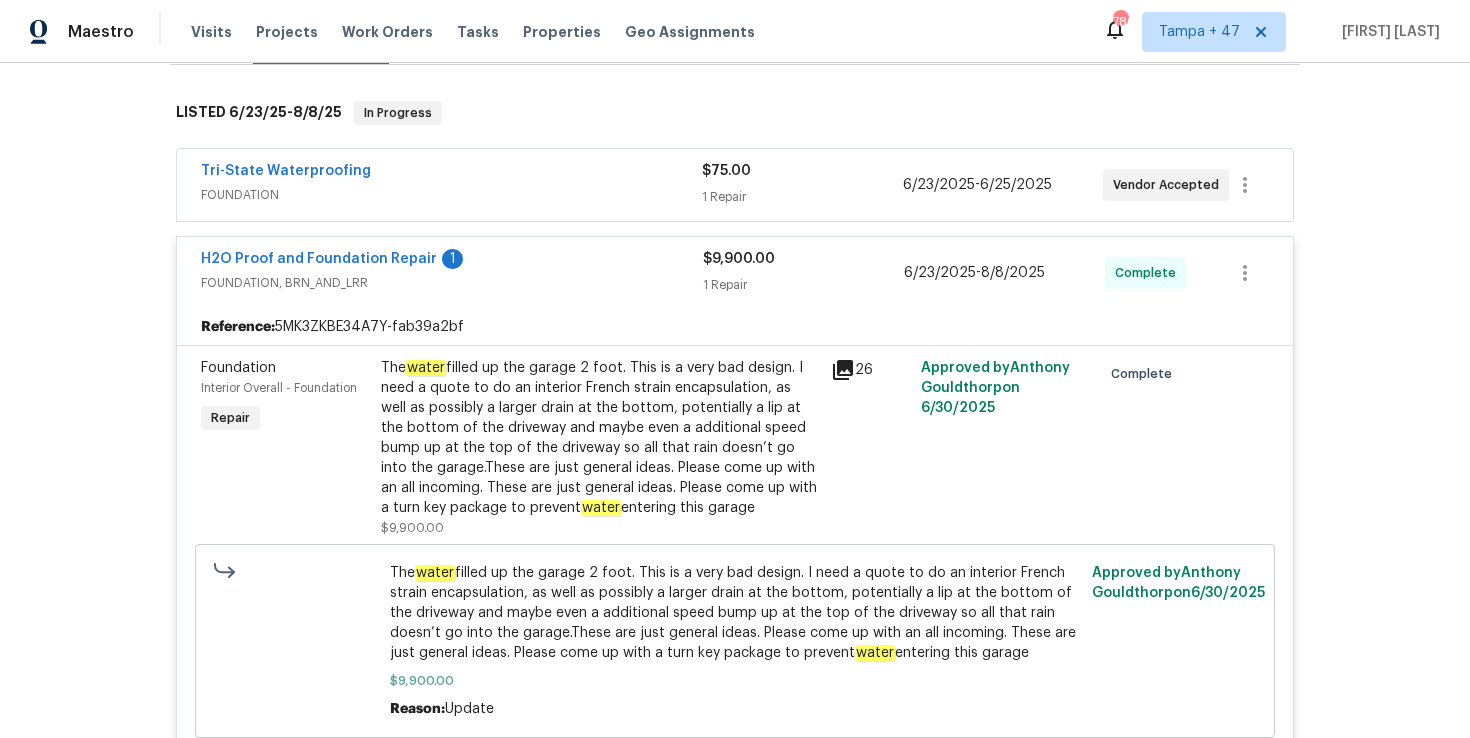 click on "Tri-State Waterproofing" at bounding box center (451, 173) 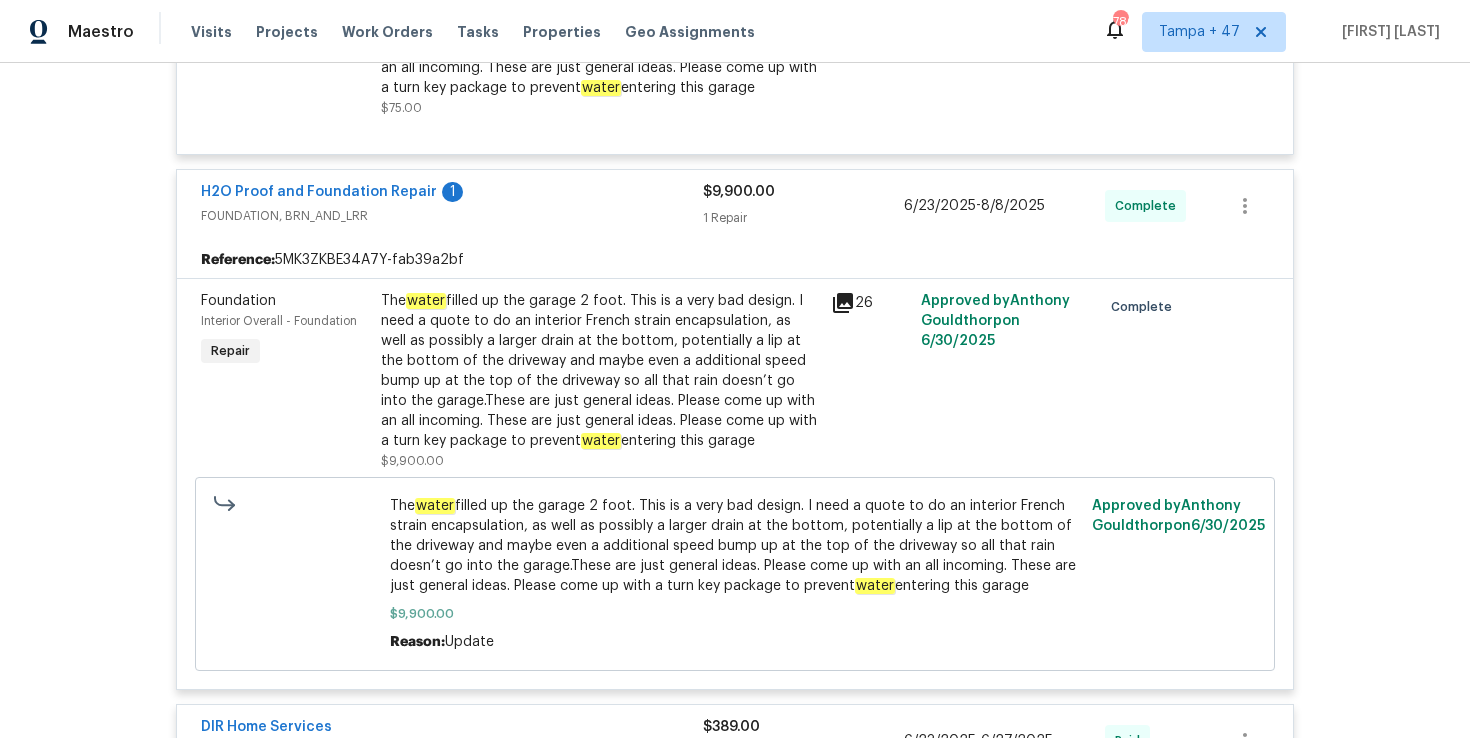 scroll, scrollTop: 734, scrollLeft: 0, axis: vertical 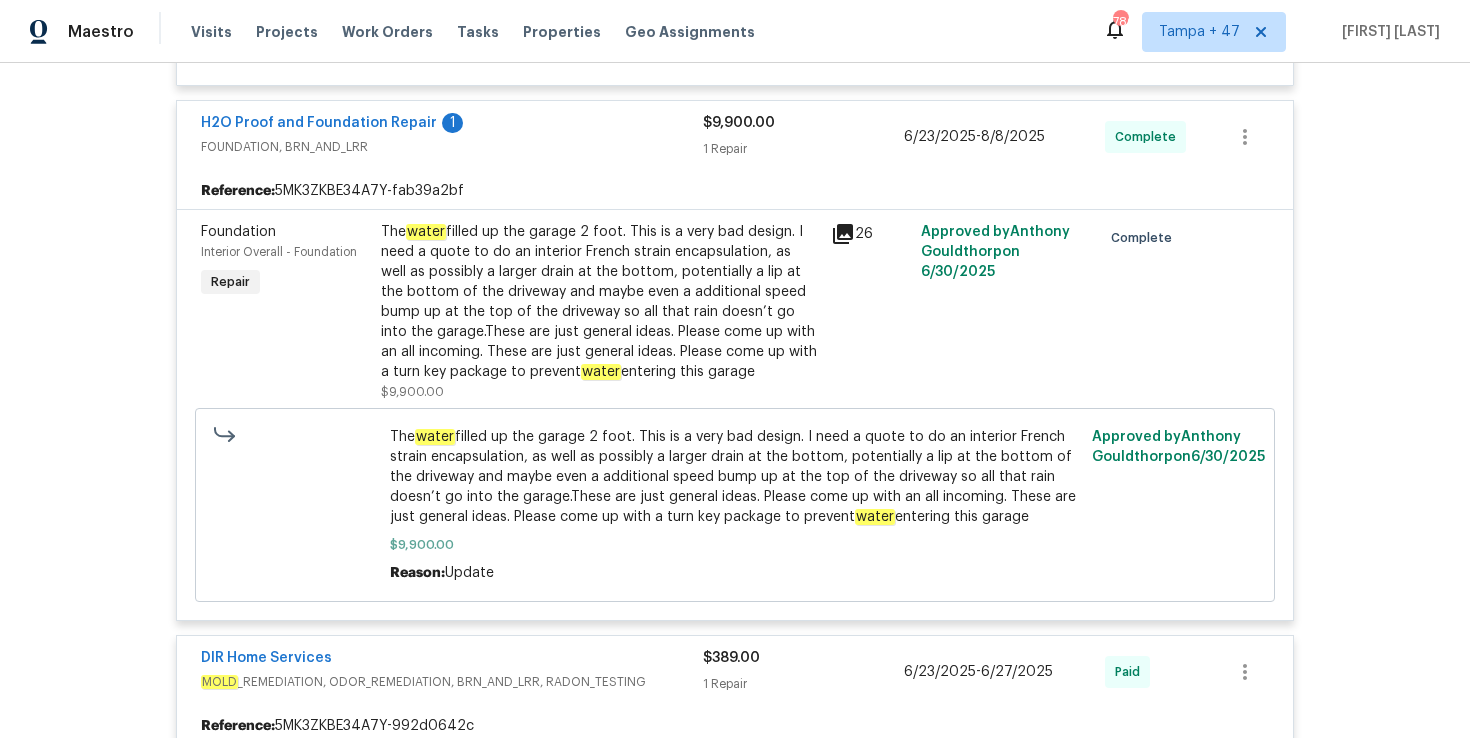 click on "The  water  filled up the garage 2 foot. This is a very bad design. I need a quote to do an interior French strain encapsulation, as well as possibly a larger drain at the bottom, potentially a lip at the bottom of the driveway and maybe even a additional speed bump up at the top of the driveway so all that rain doesn’t go into the garage.These are just general ideas. Please come up with an all incoming.  These are just general ideas. Please come up with a turn key package to prevent  water  entering this garage" at bounding box center (600, 302) 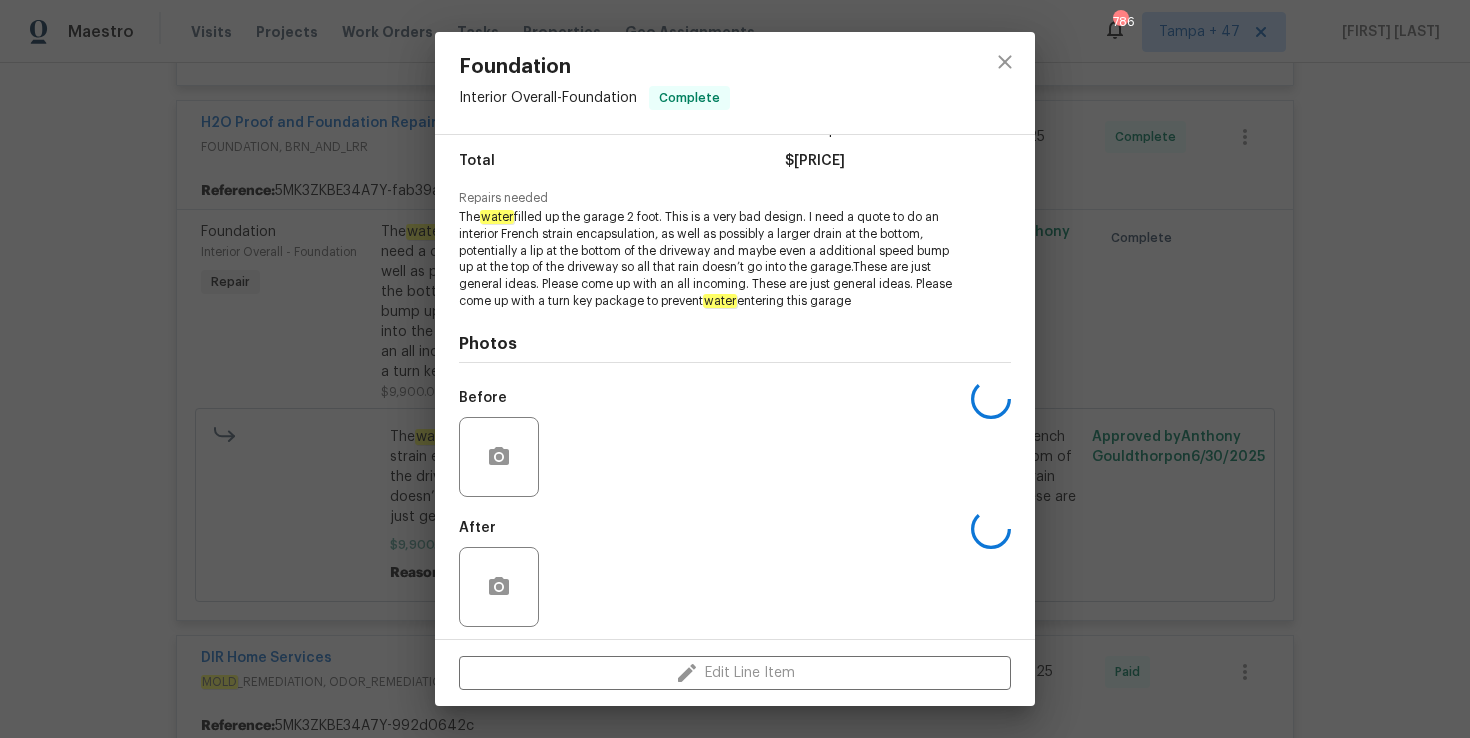 scroll, scrollTop: 166, scrollLeft: 0, axis: vertical 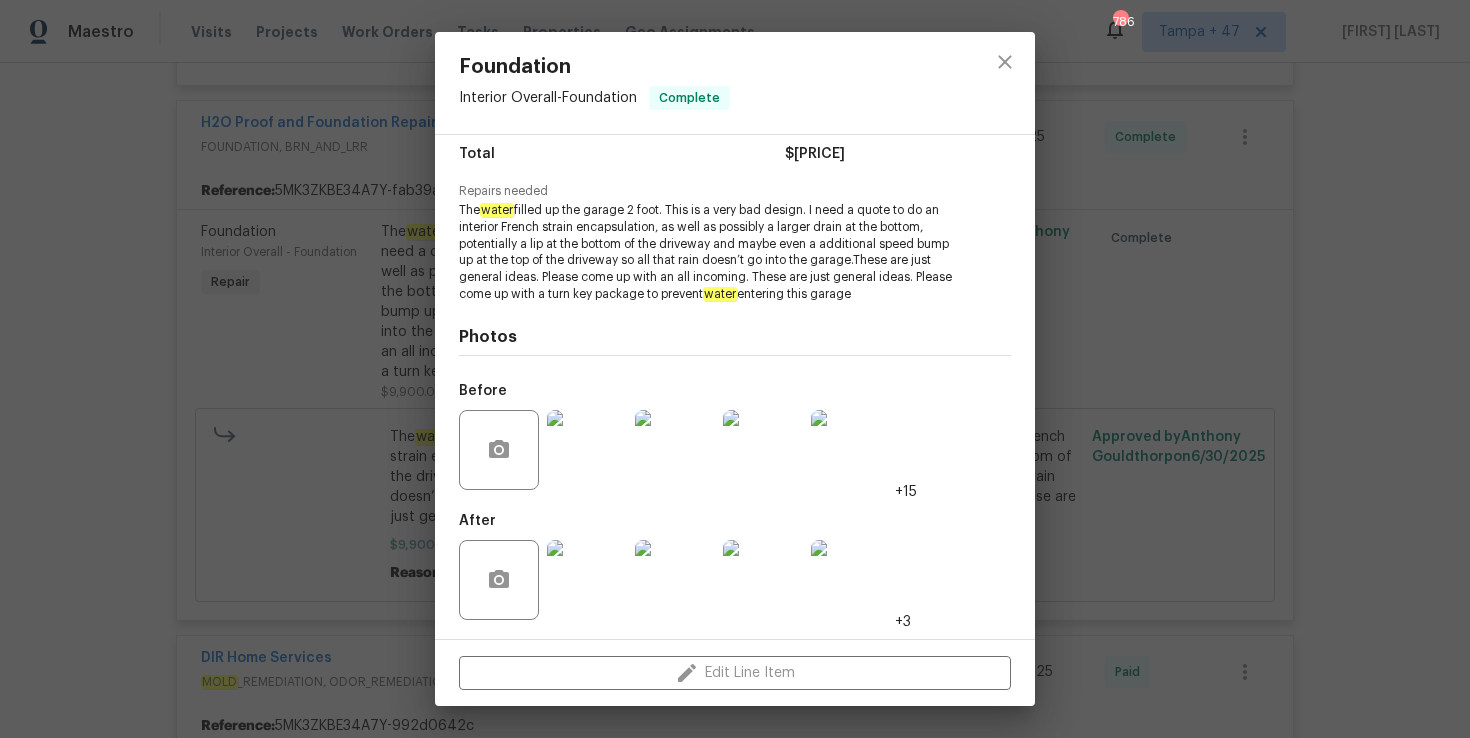 click at bounding box center (587, 450) 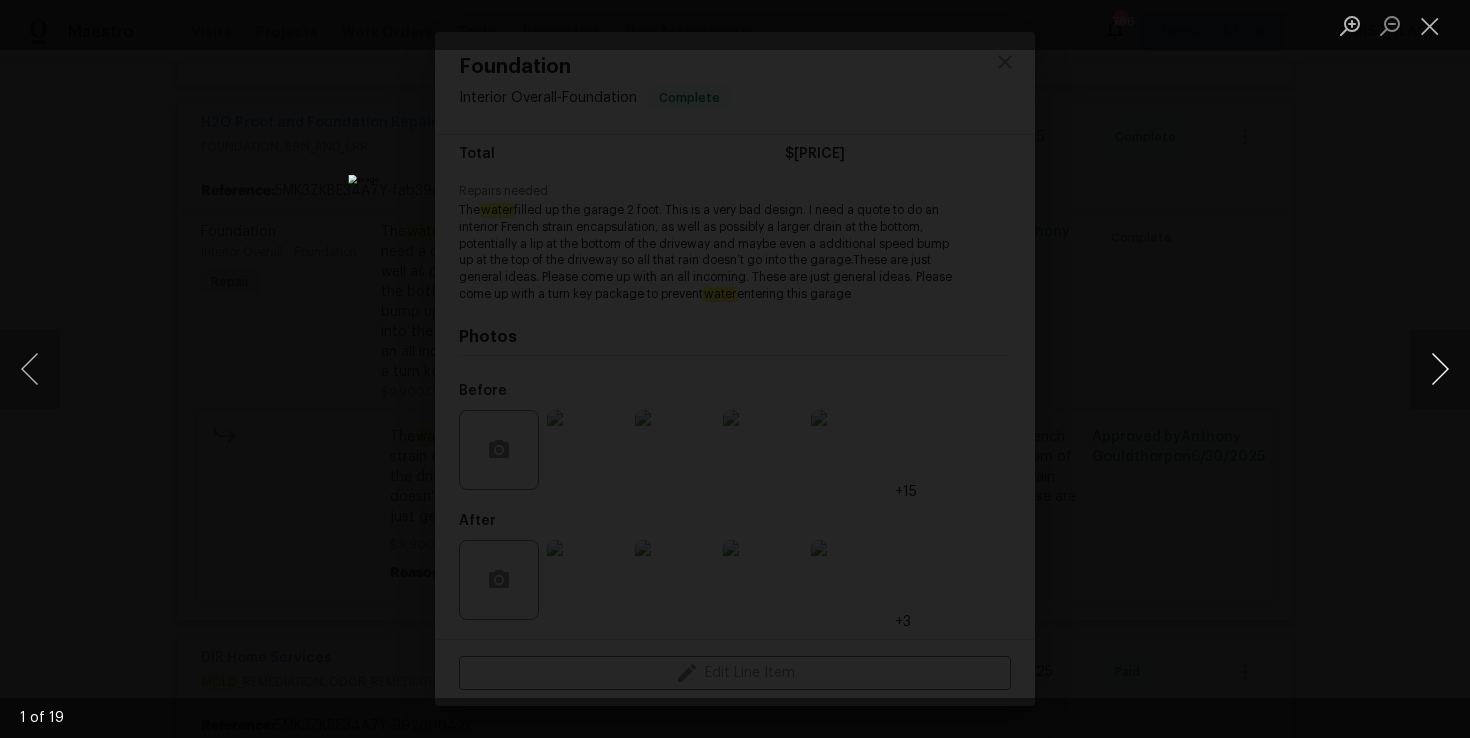 click at bounding box center [1440, 369] 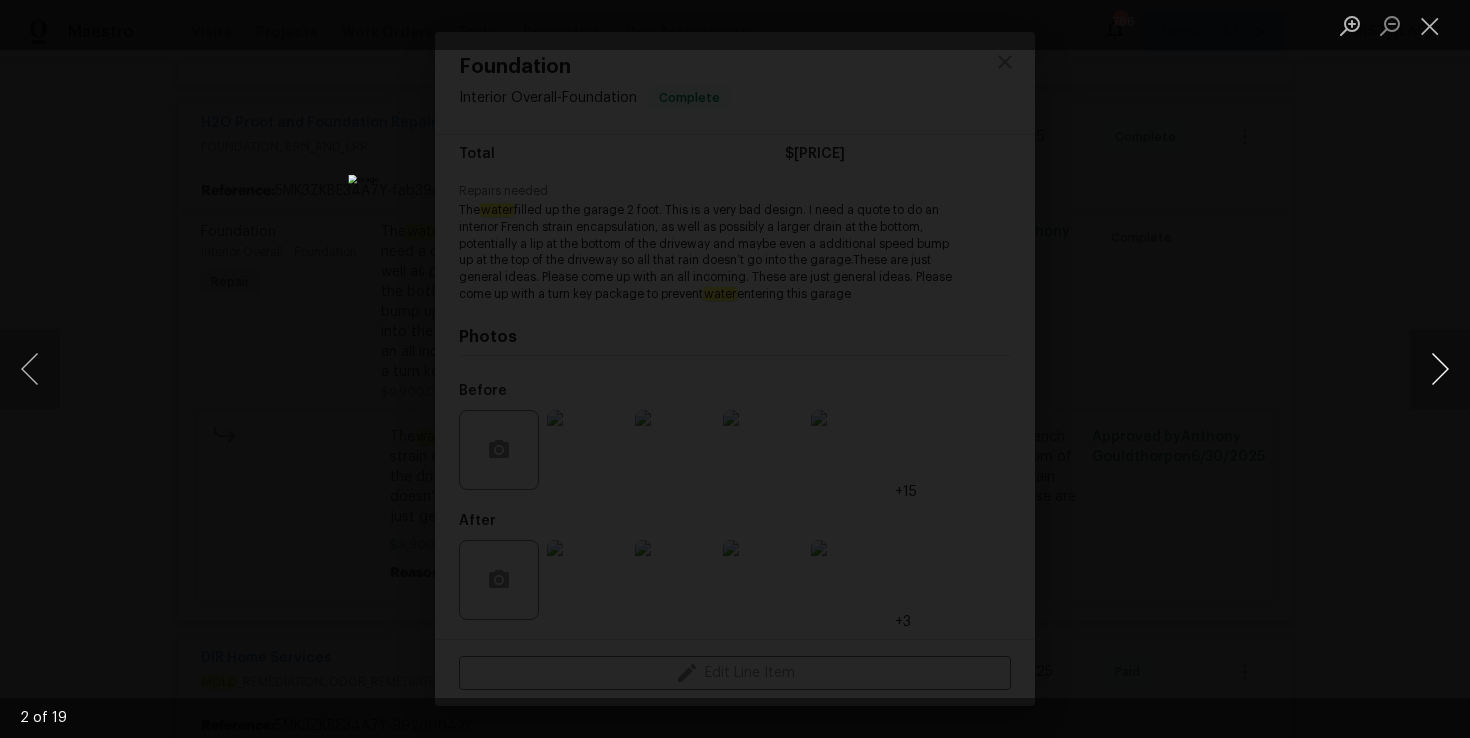 click at bounding box center (1440, 369) 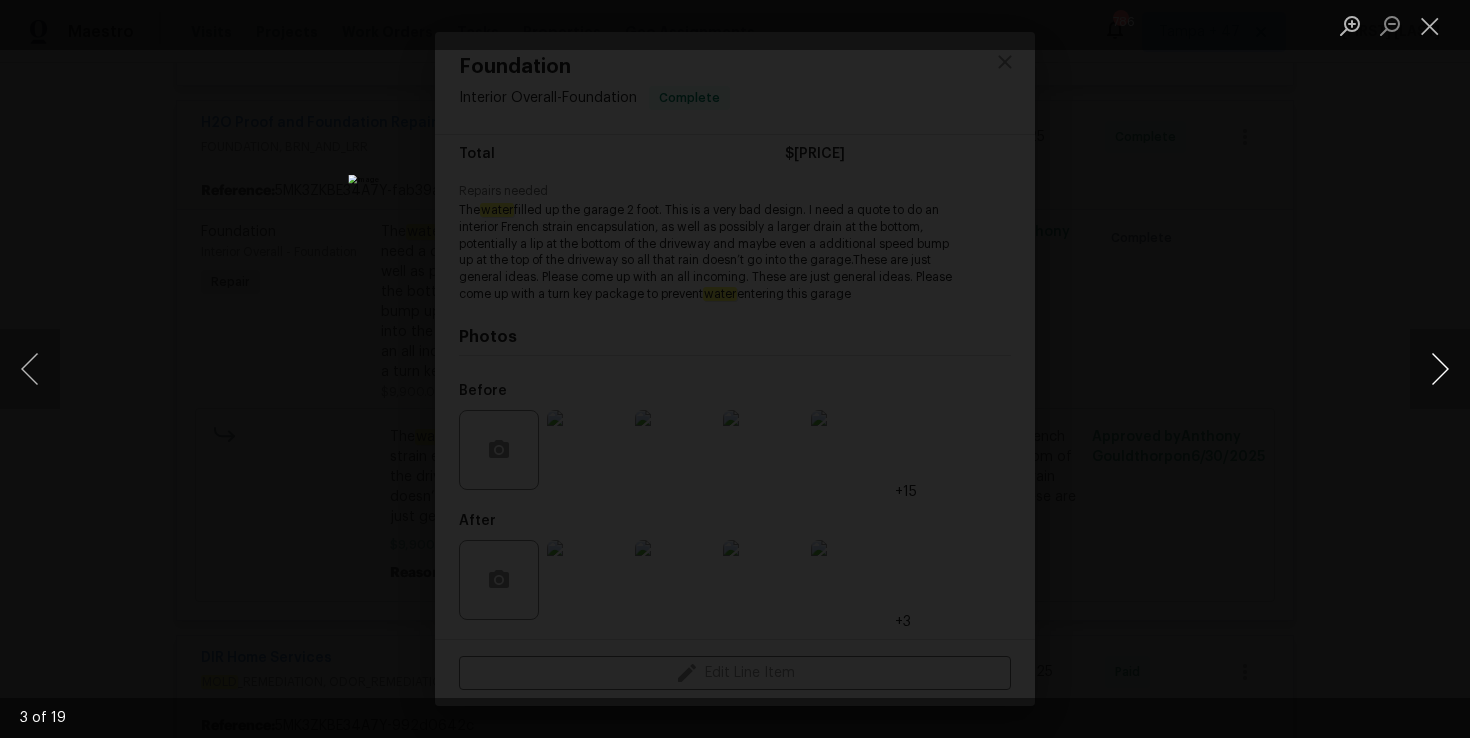 click at bounding box center (1440, 369) 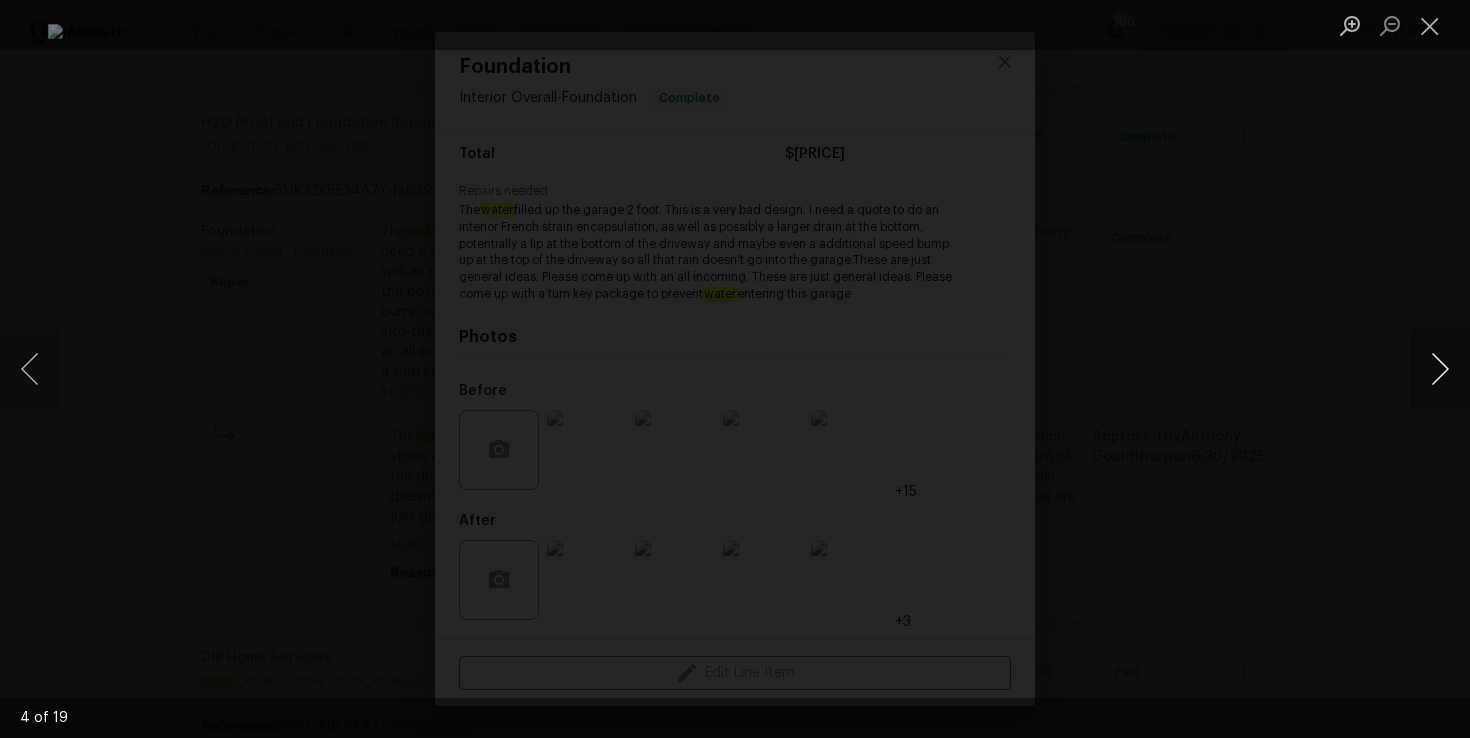 click at bounding box center (1440, 369) 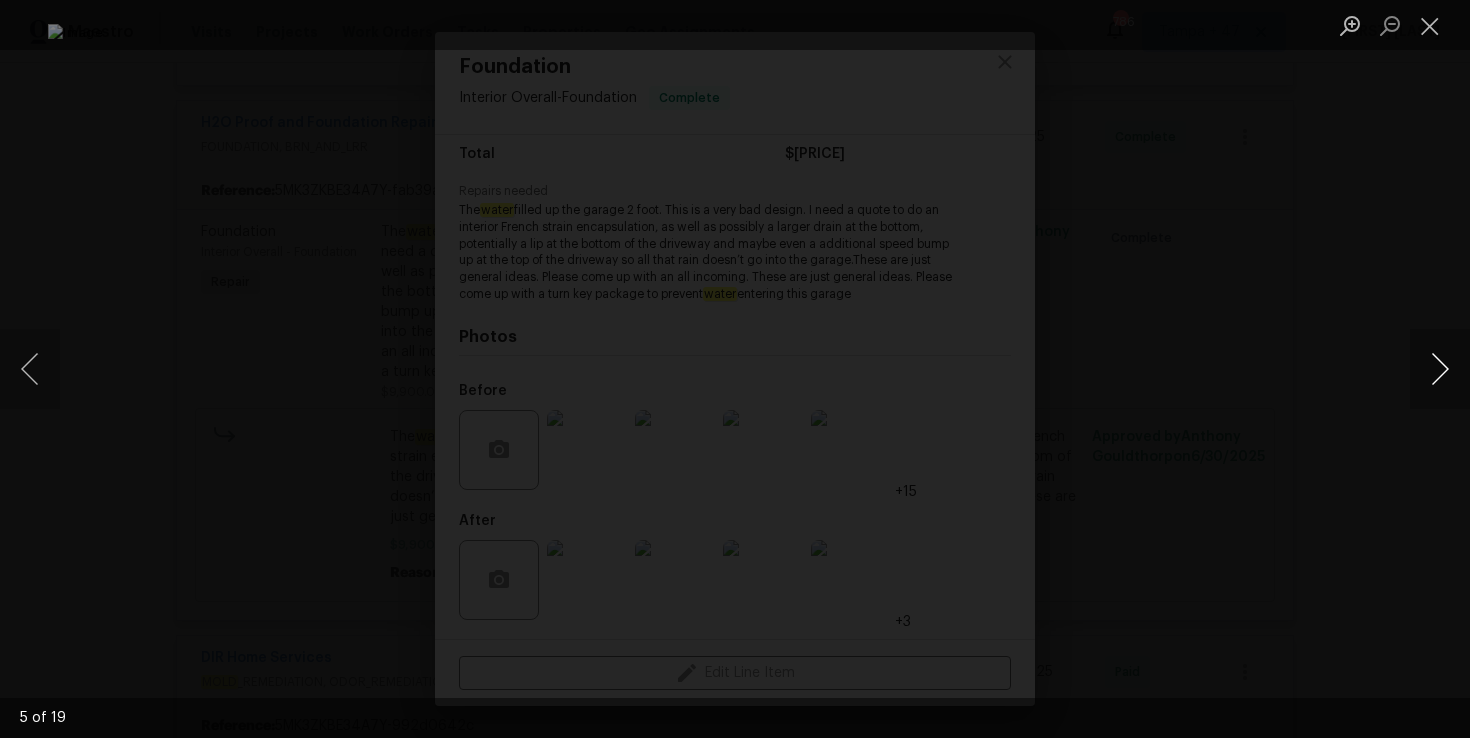 click at bounding box center (1440, 369) 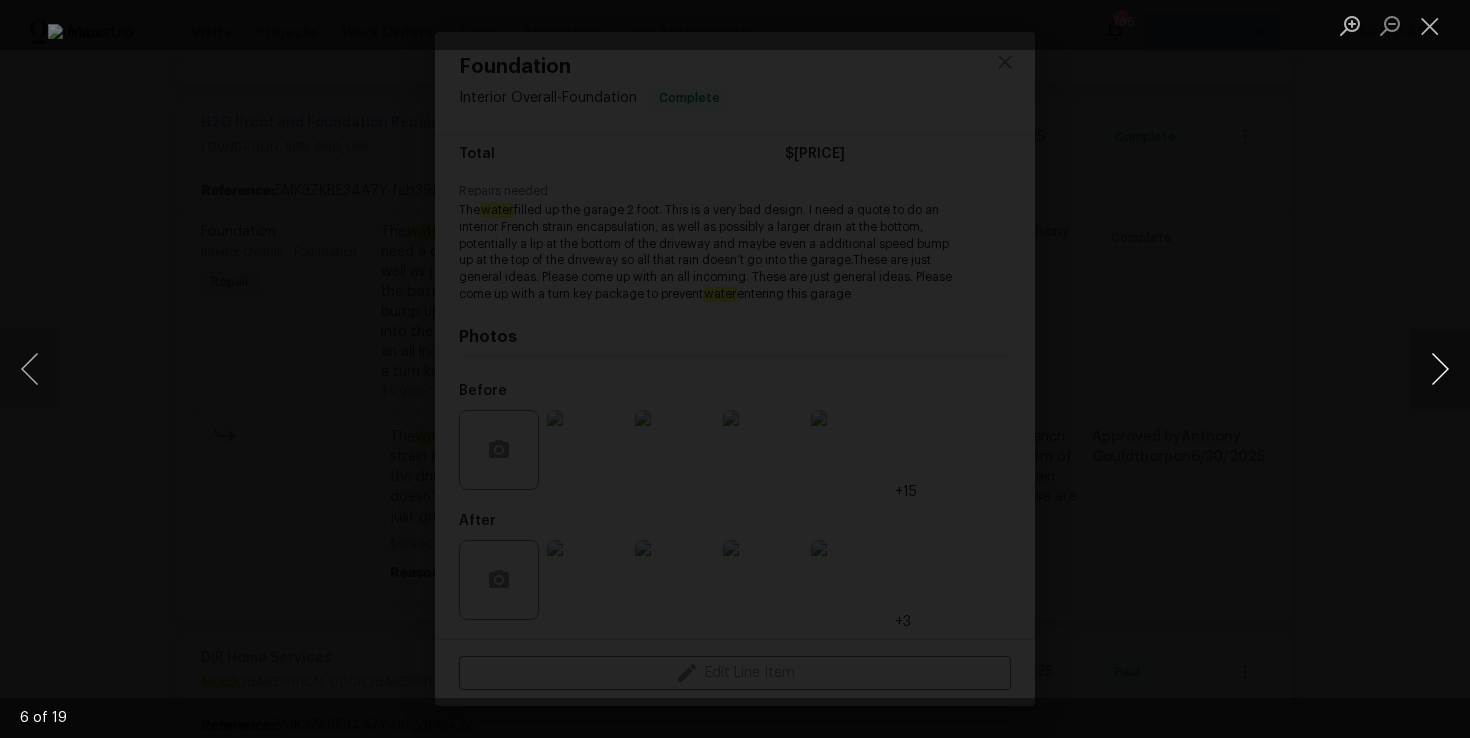 click at bounding box center (1440, 369) 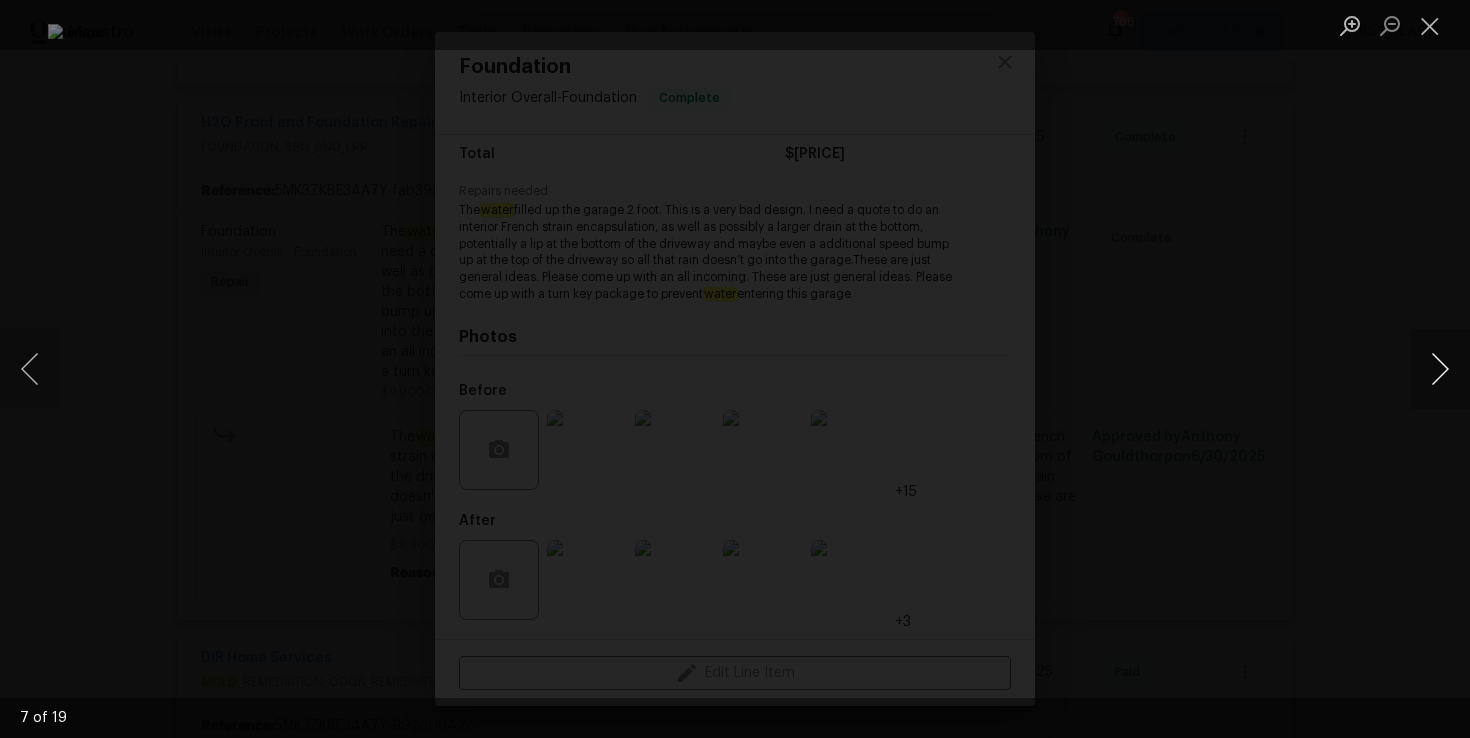 click at bounding box center (1440, 369) 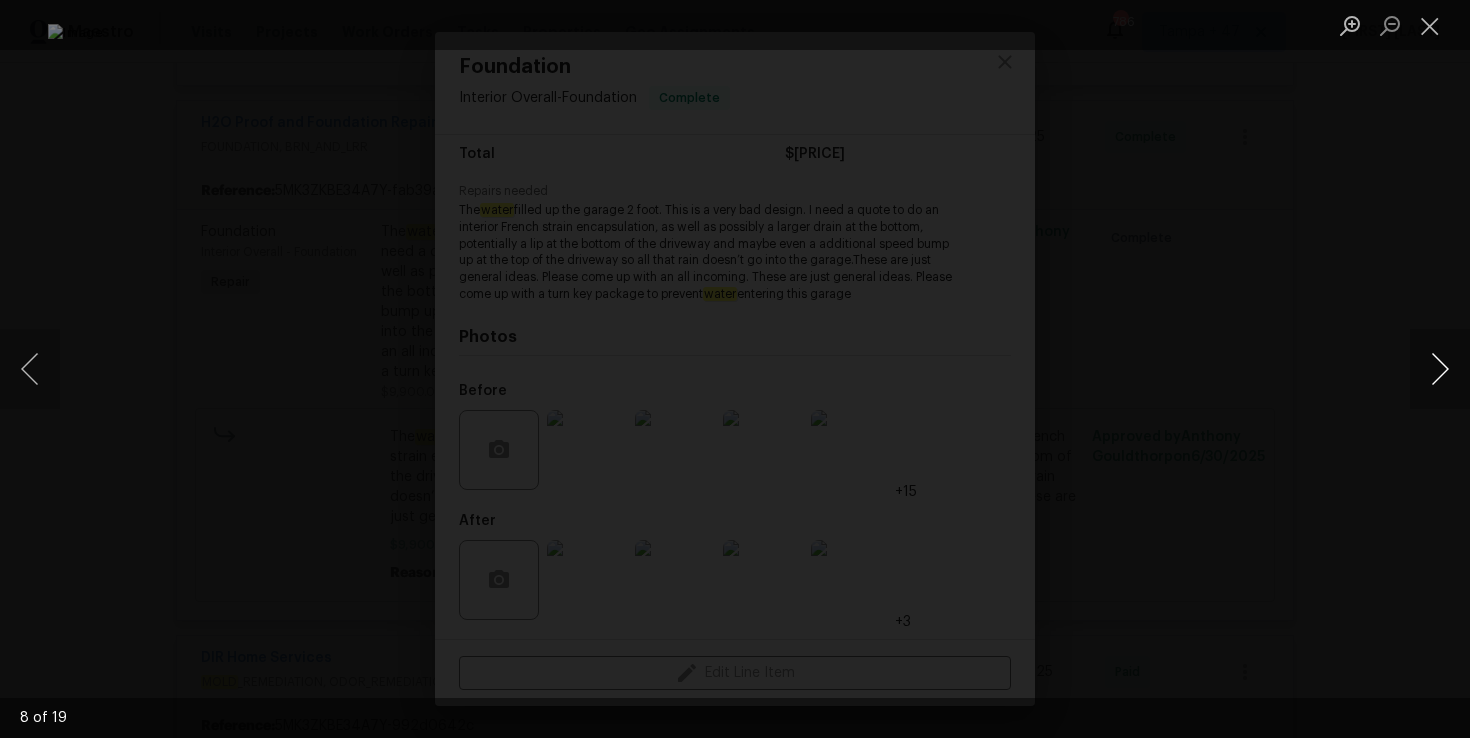 click at bounding box center [1440, 369] 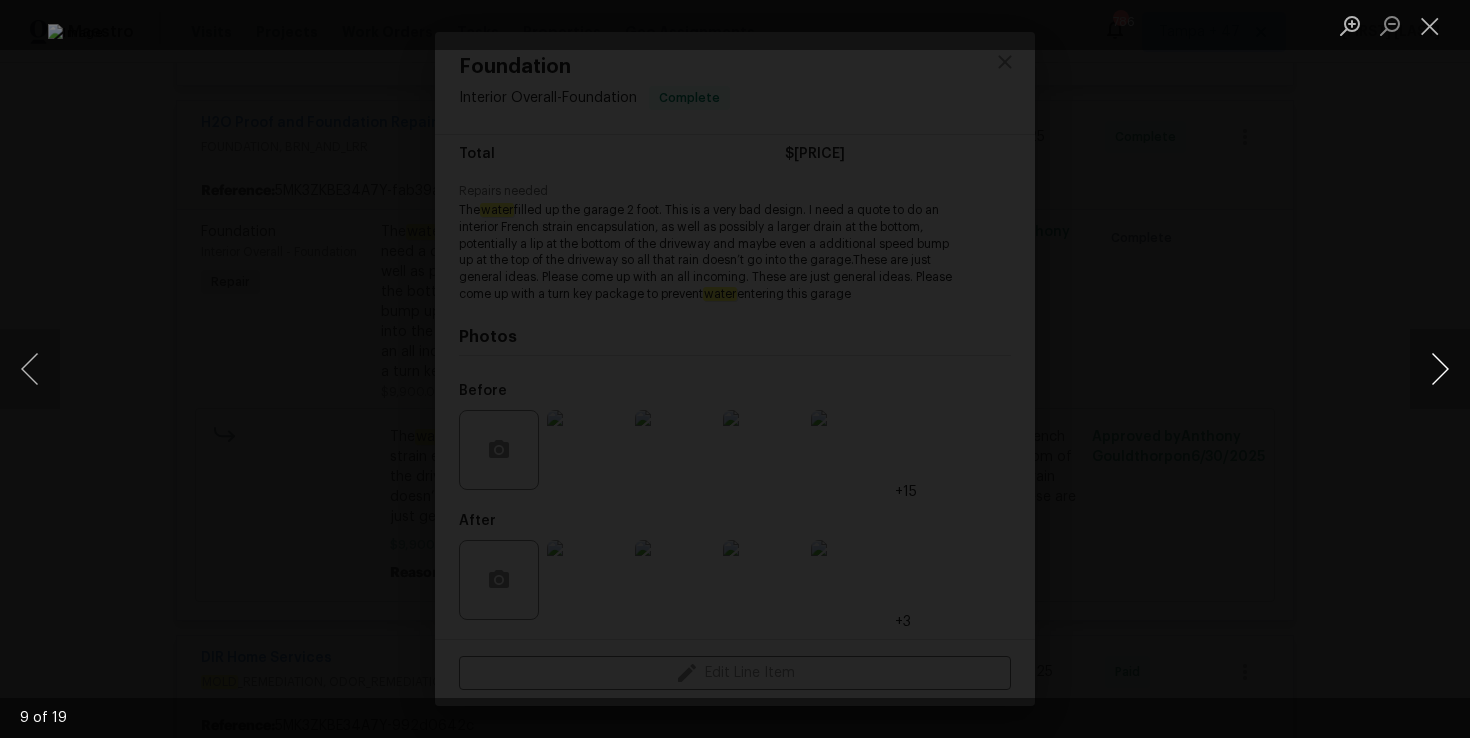 click at bounding box center (1440, 369) 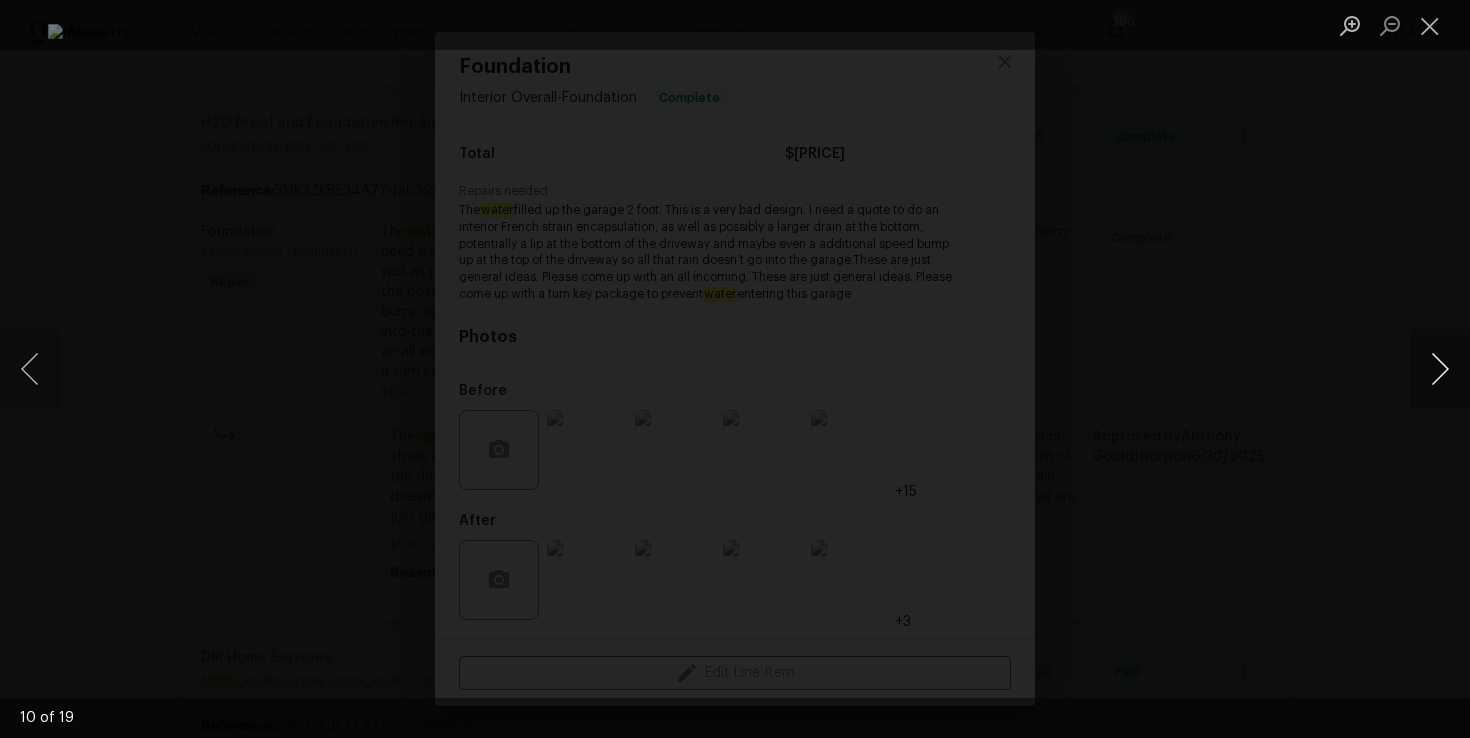 click at bounding box center (1440, 369) 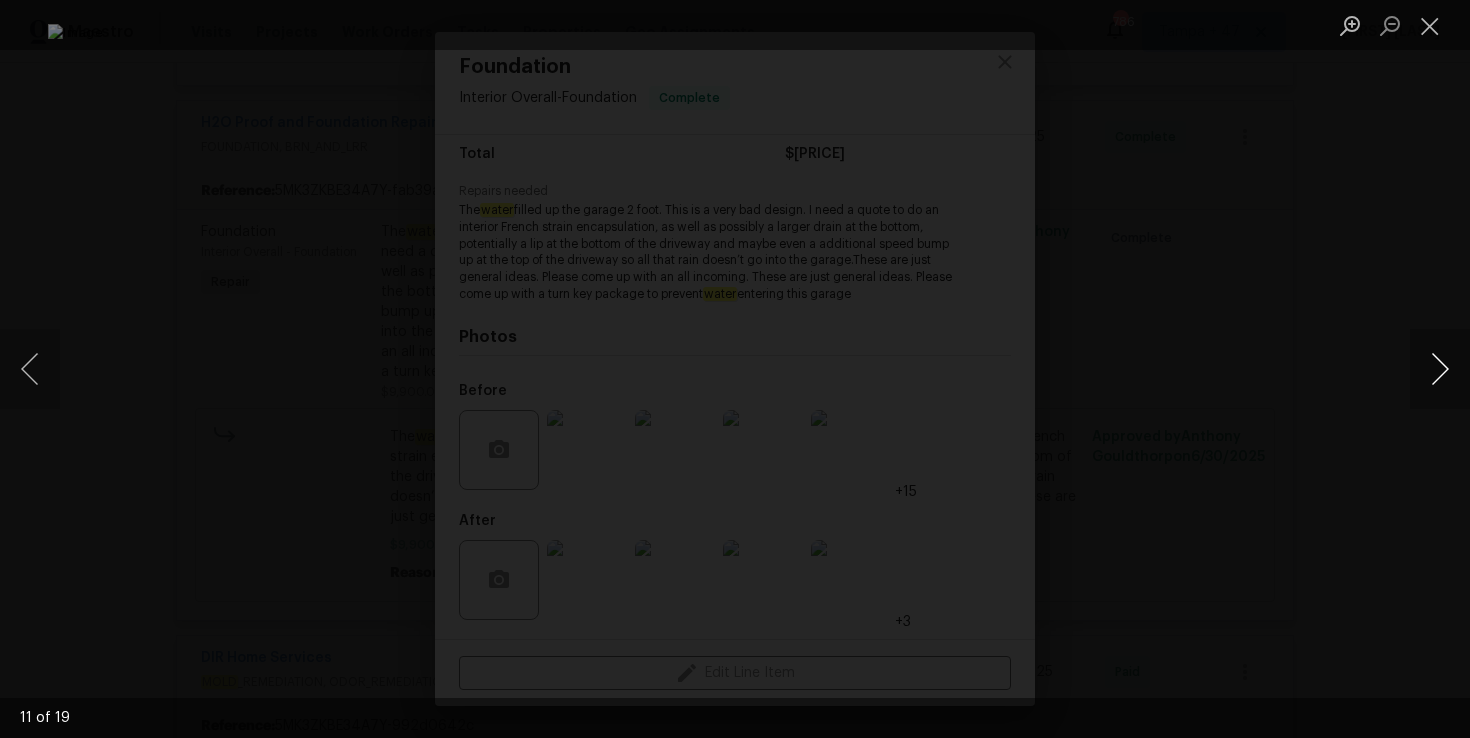 click at bounding box center (1440, 369) 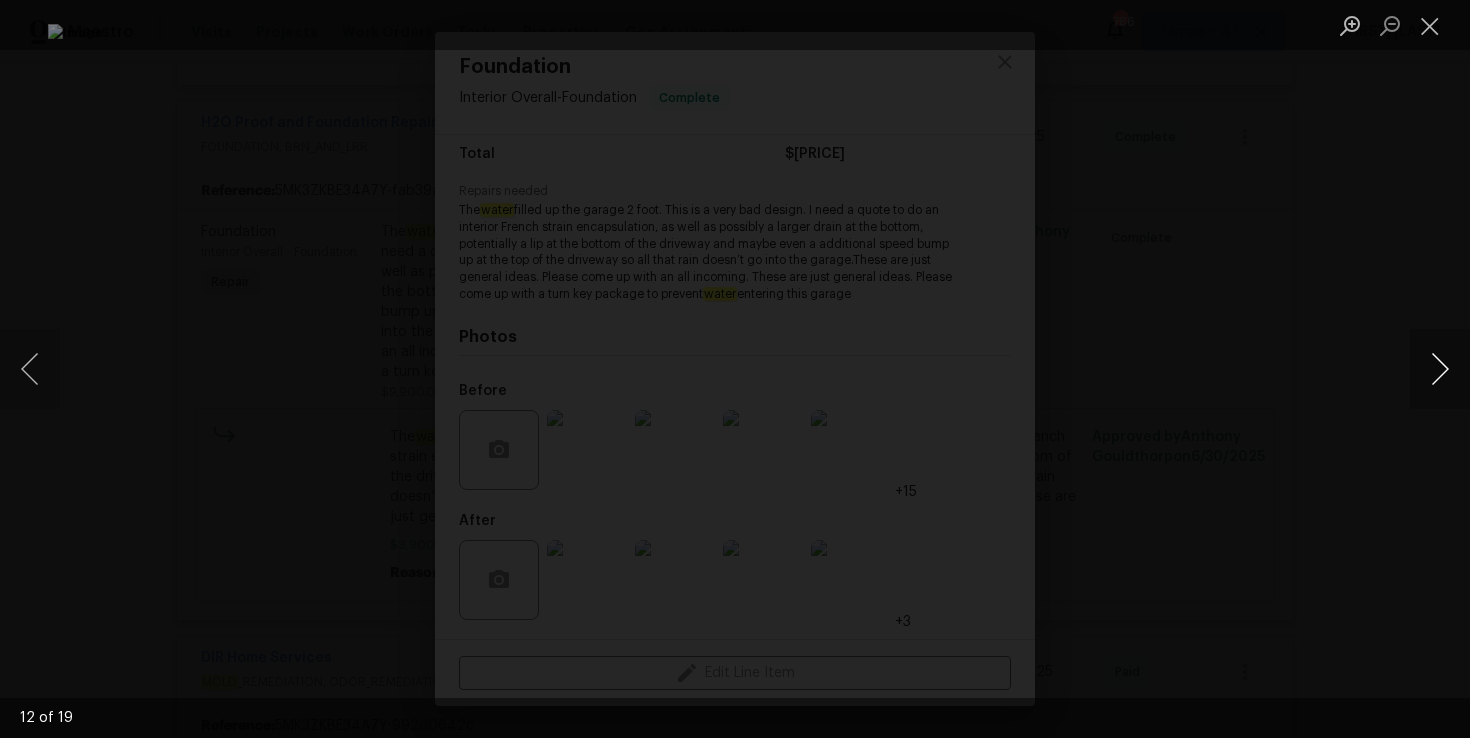 click at bounding box center [1440, 369] 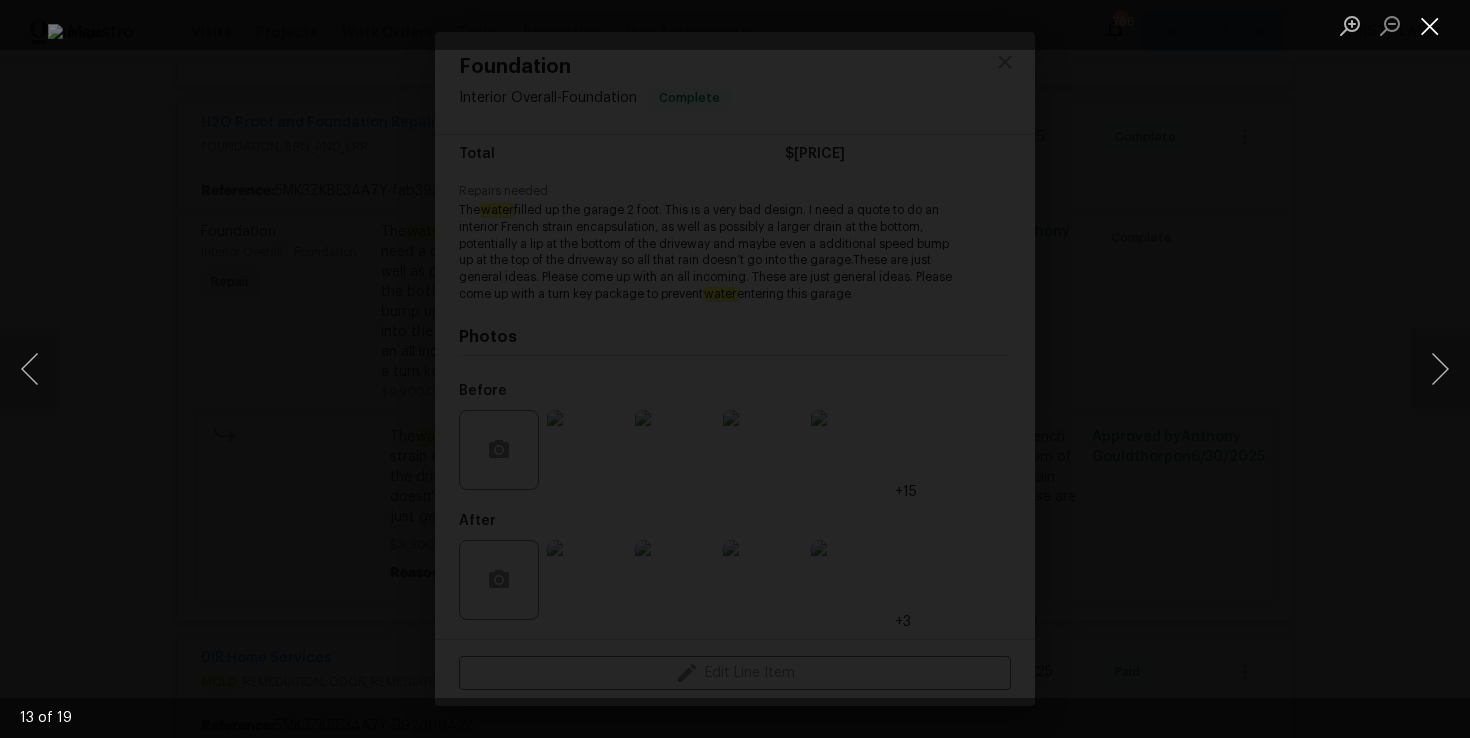 click at bounding box center (1430, 25) 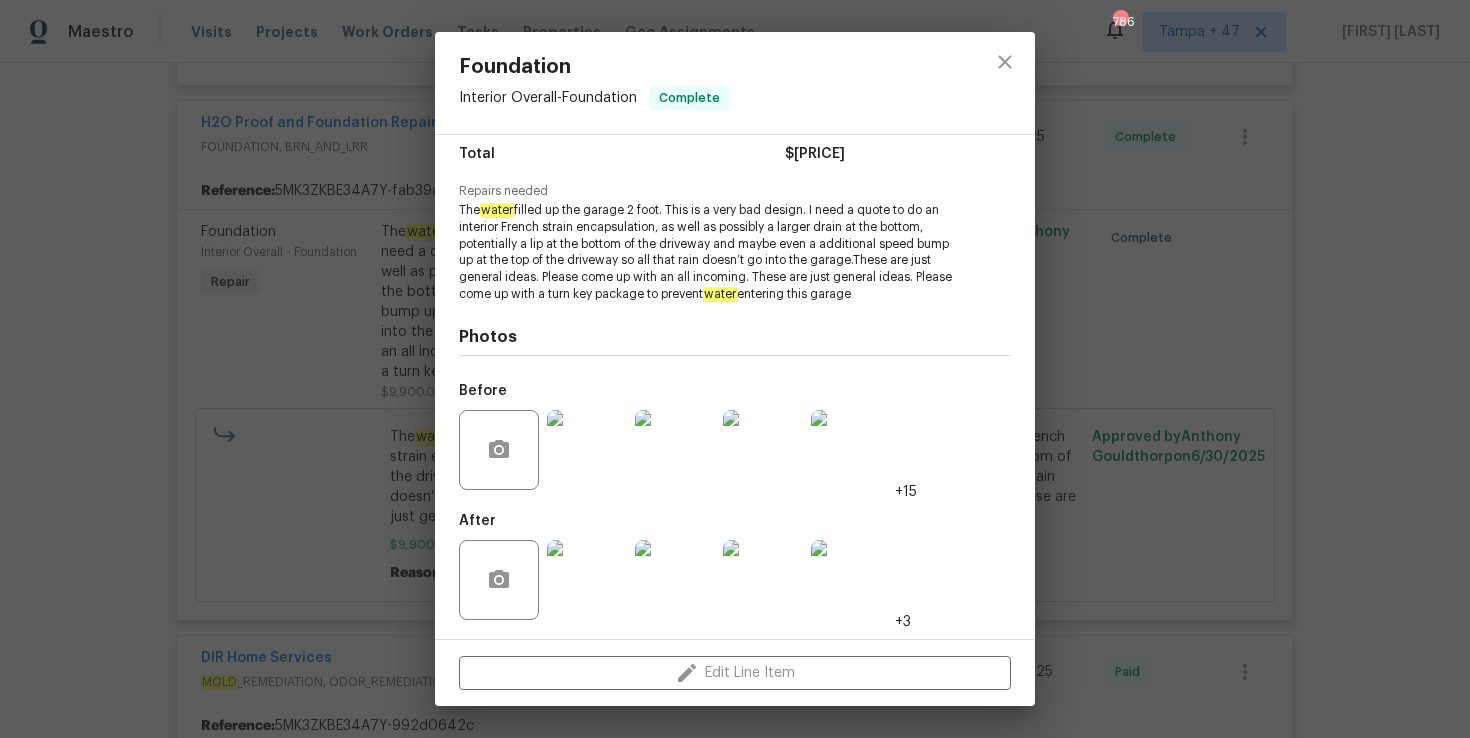 click on "Foundation Interior Overall  -  Foundation Complete Vendor H2O Proof and Foundation Repair Account Category Repairs Cost $9900 x 1 count $9900 Labor $0 Total $9900 Repairs needed The  water  filled up the garage 2 foot. This is a very bad design. I need a quote to do an interior French strain encapsulation, as well as possibly a larger drain at the bottom, potentially a lip at the bottom of the driveway and maybe even a additional speed bump up at the top of the driveway so all that rain doesn’t go into the garage.These are just general ideas. Please come up with an all incoming.  These are just general ideas. Please come up with a turn key package to prevent  water  entering this garage Photos Before  +15 After  +3  Edit Line Item" at bounding box center [735, 369] 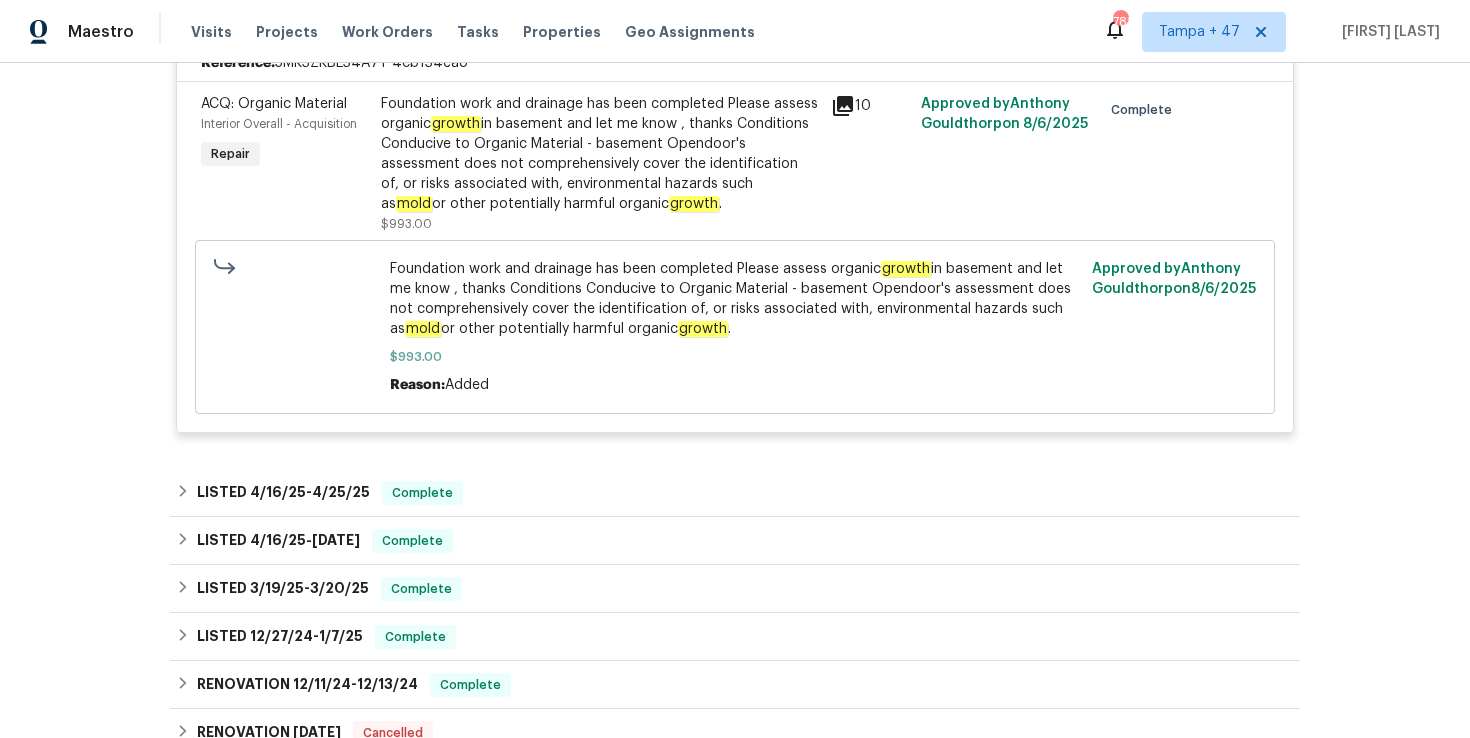 scroll, scrollTop: 1833, scrollLeft: 0, axis: vertical 